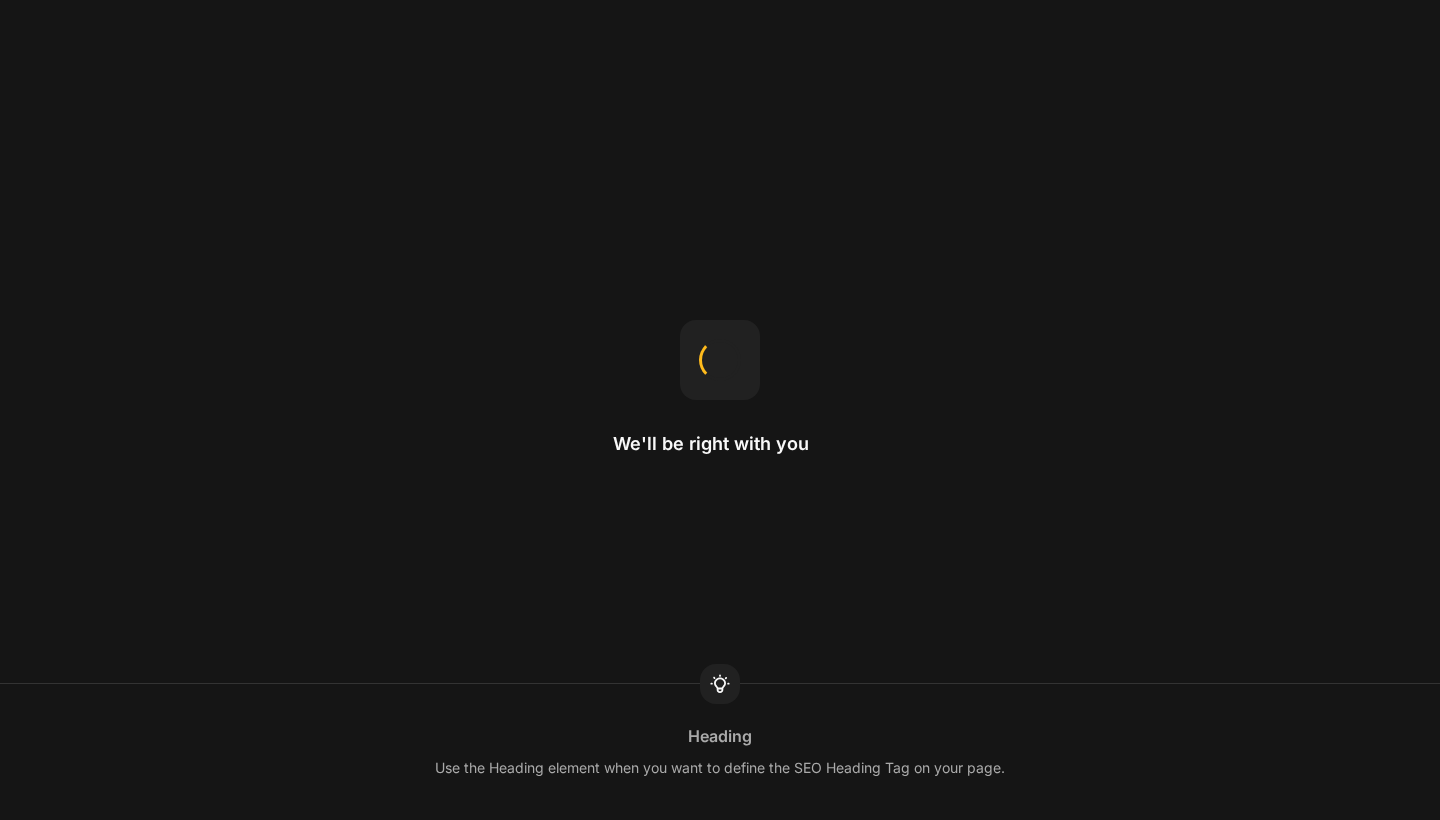 scroll, scrollTop: 0, scrollLeft: 0, axis: both 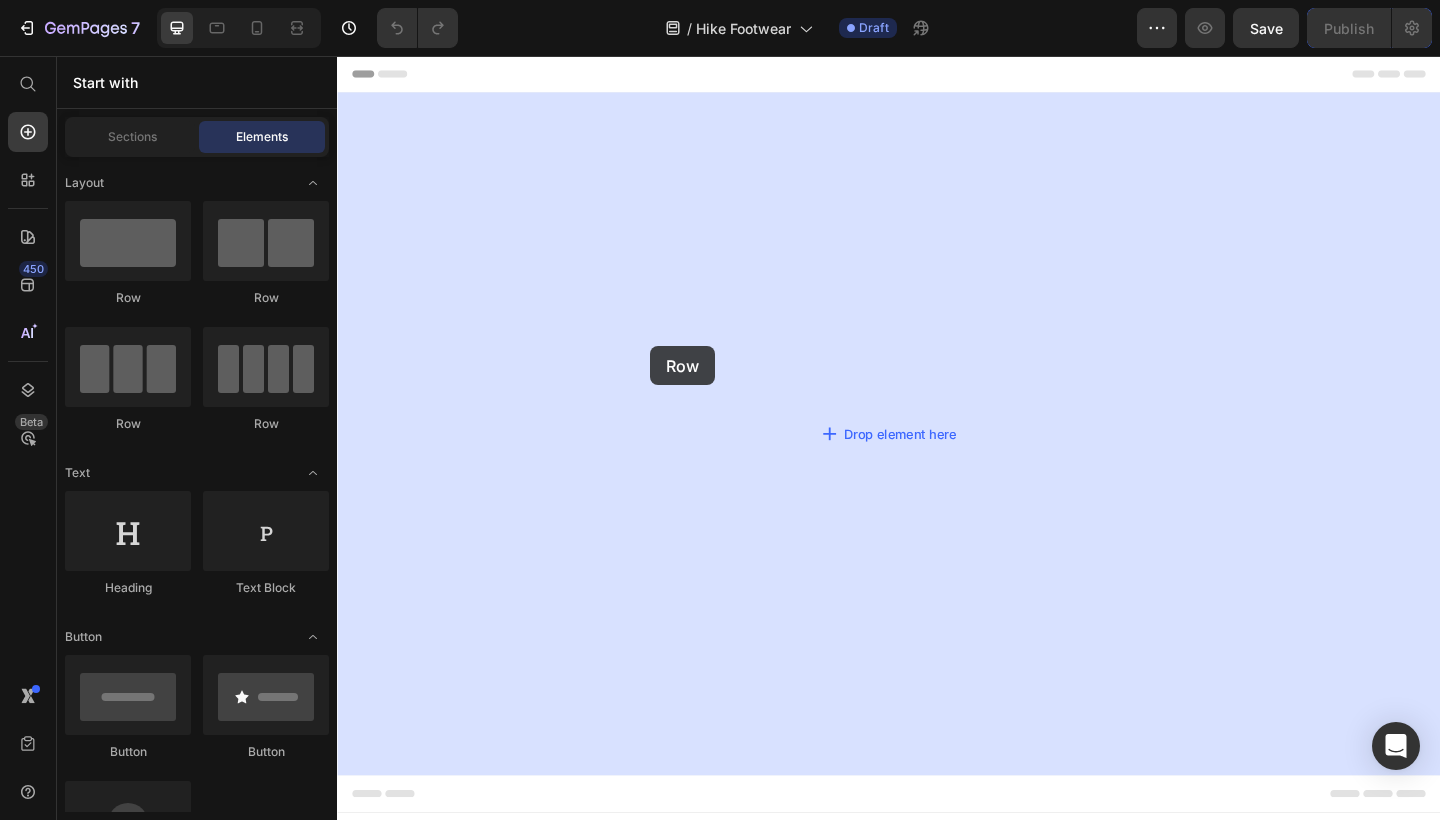 drag, startPoint x: 572, startPoint y: 320, endPoint x: 678, endPoint y: 372, distance: 118.06778 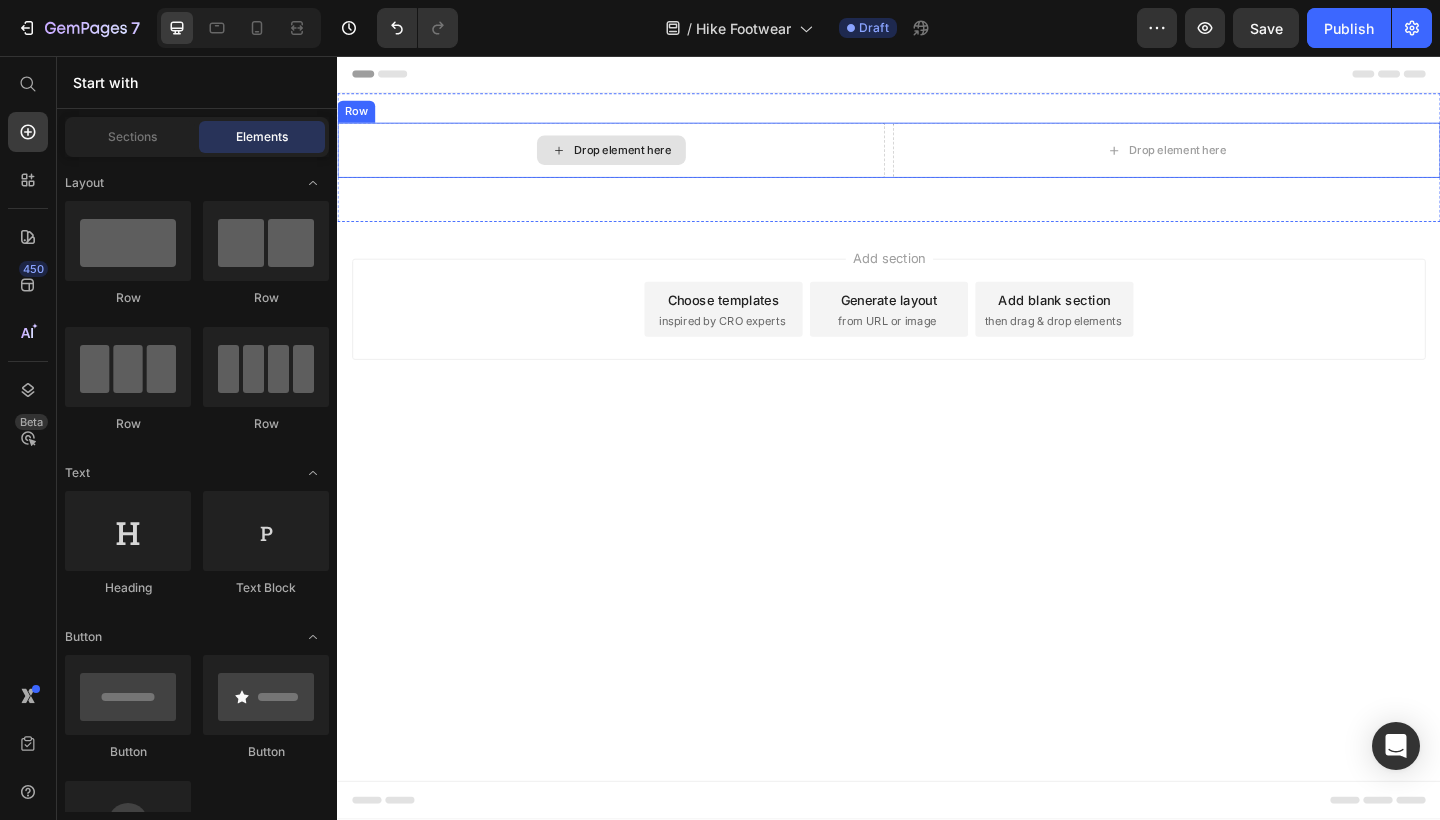 click on "Drop element here" at bounding box center (635, 159) 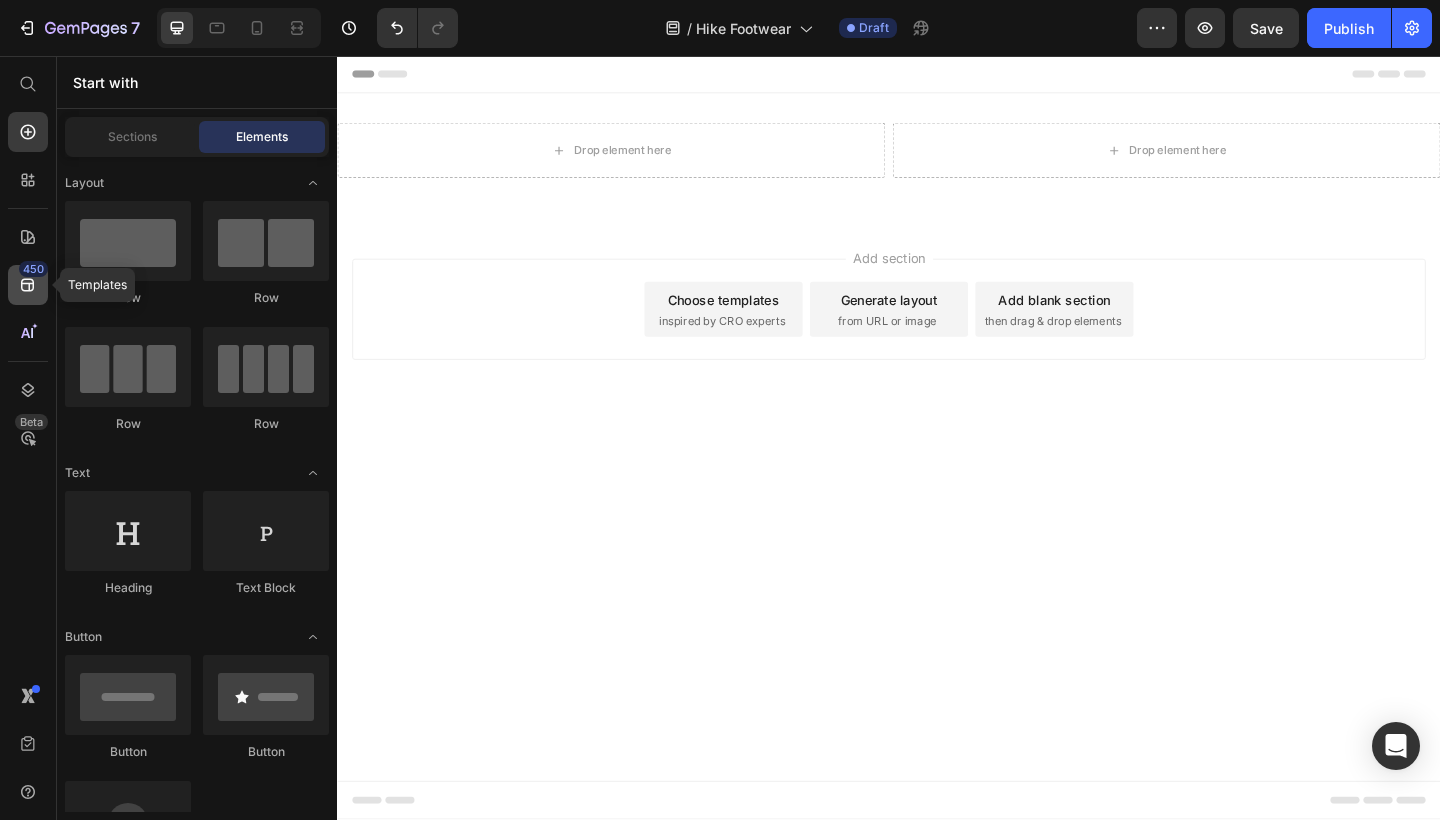 click on "450" 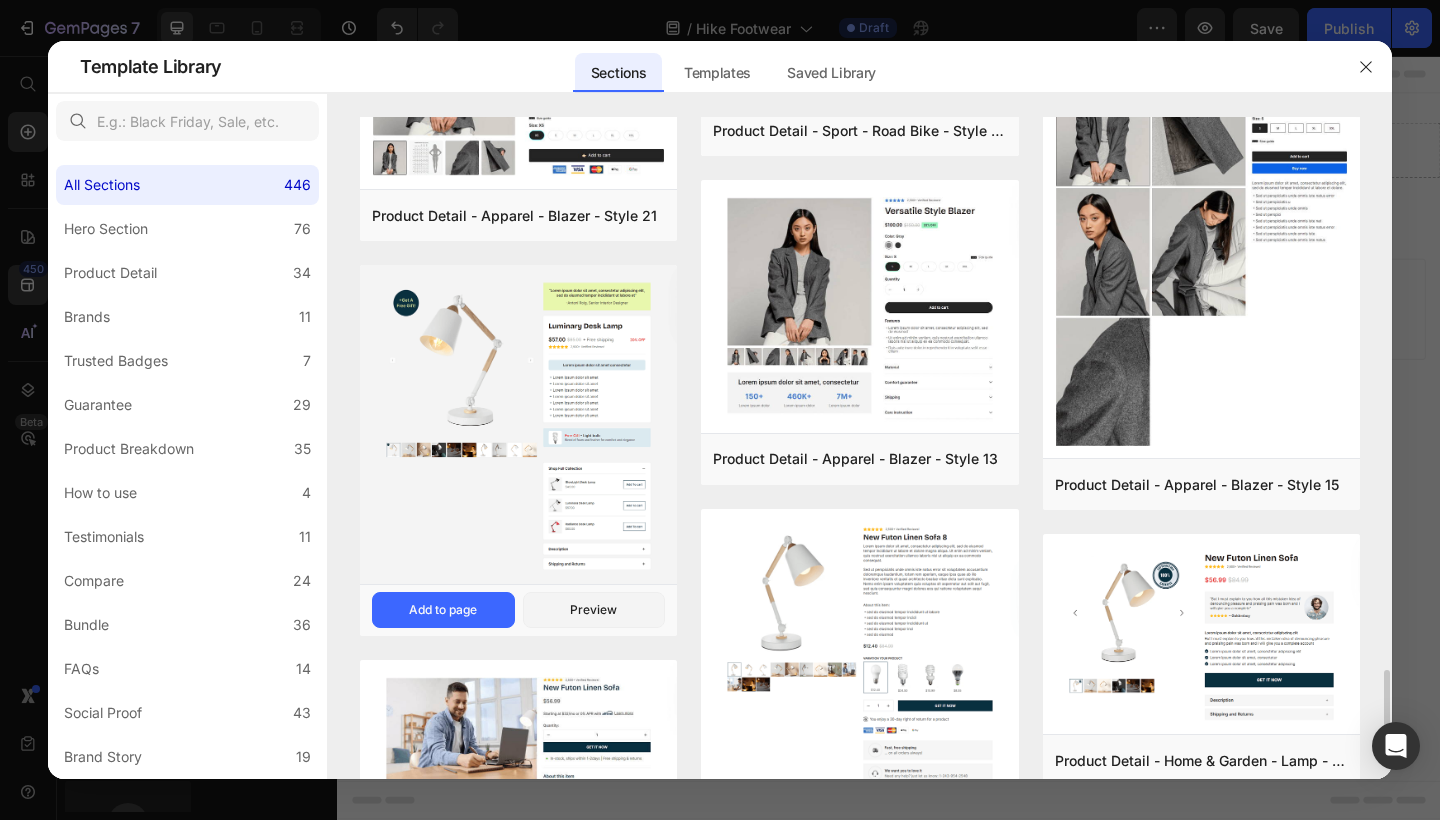 scroll, scrollTop: 5138, scrollLeft: 0, axis: vertical 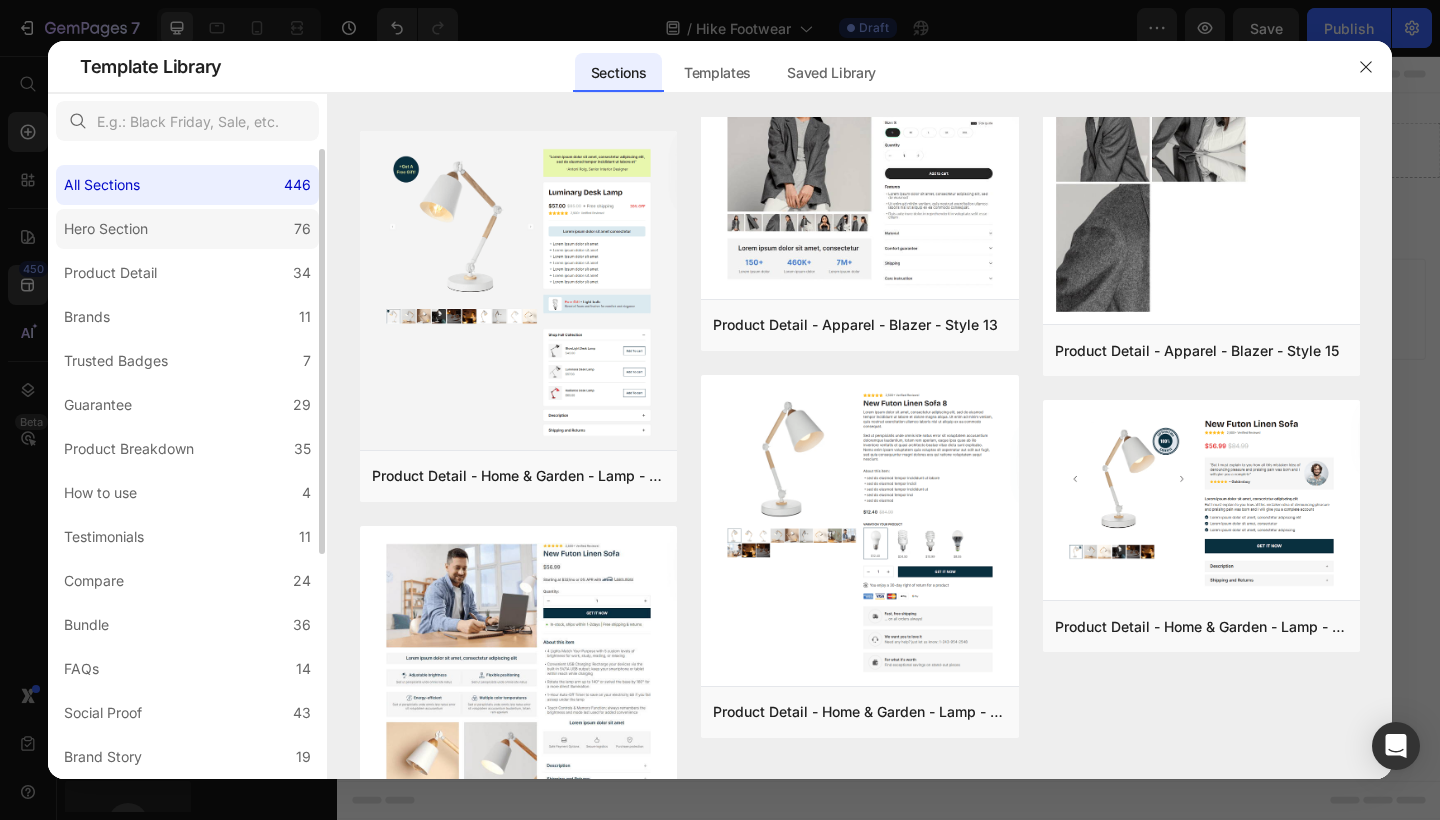 click on "Hero Section 76" 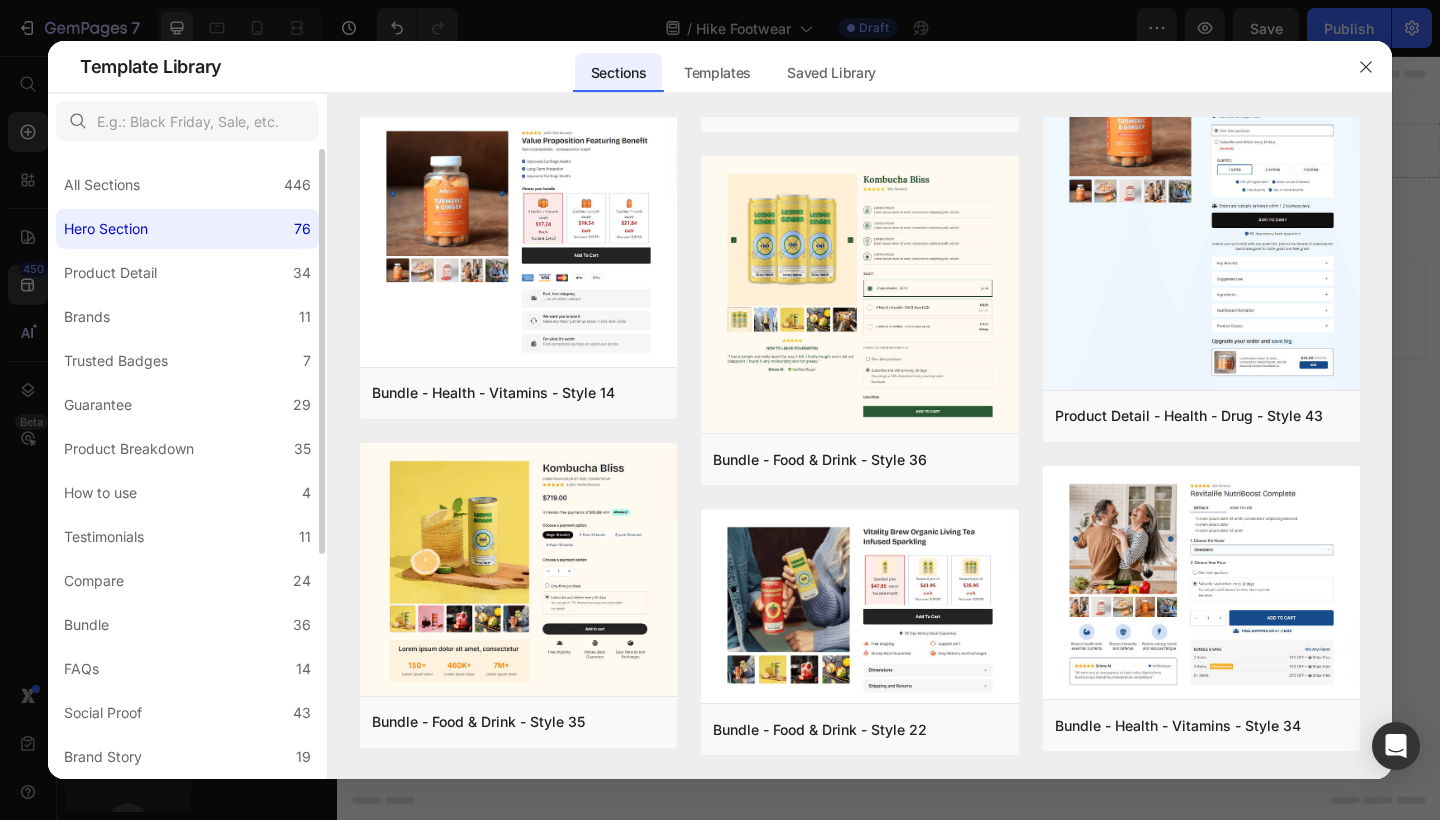 scroll, scrollTop: 0, scrollLeft: 0, axis: both 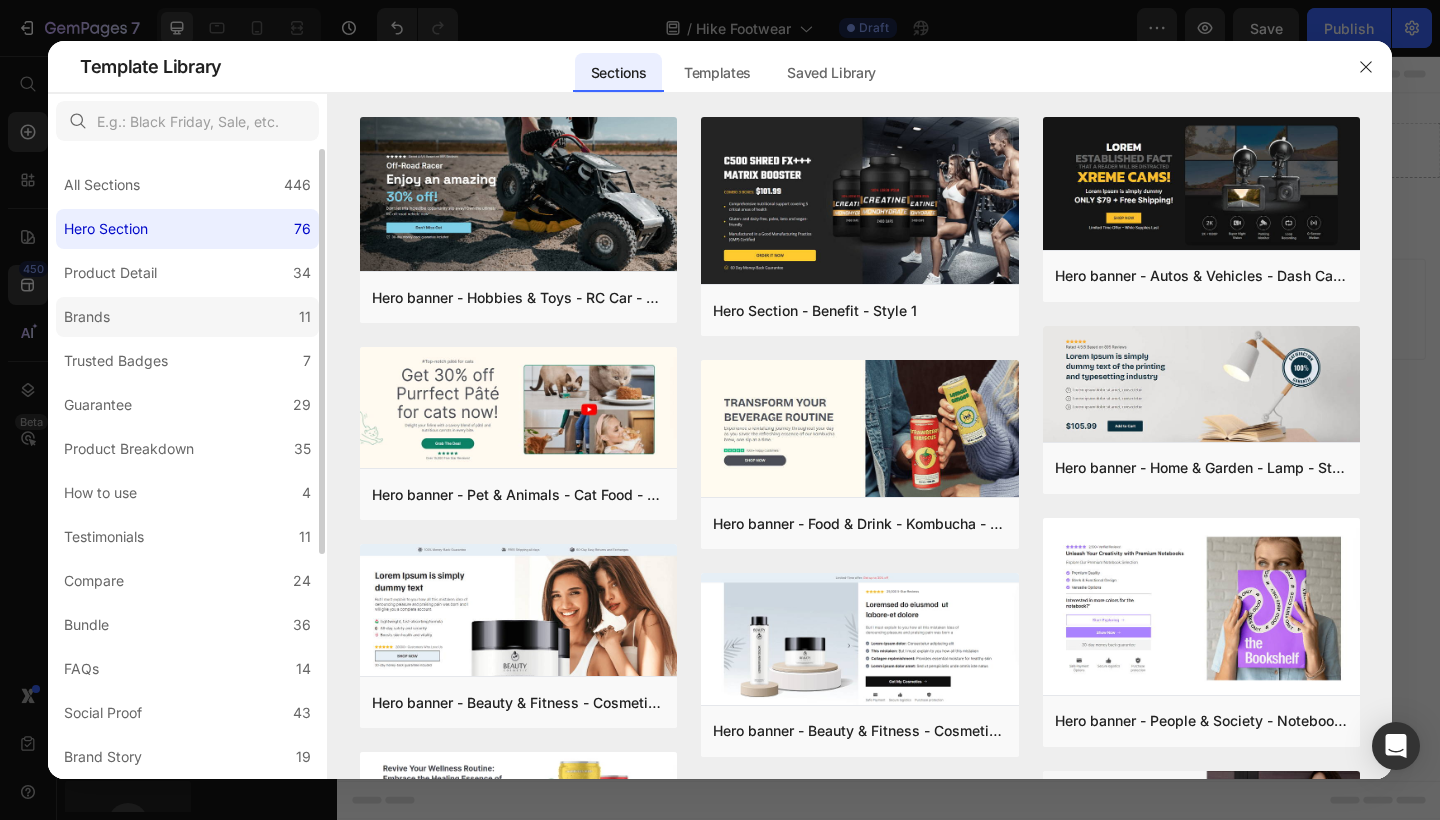 click on "Brands 11" 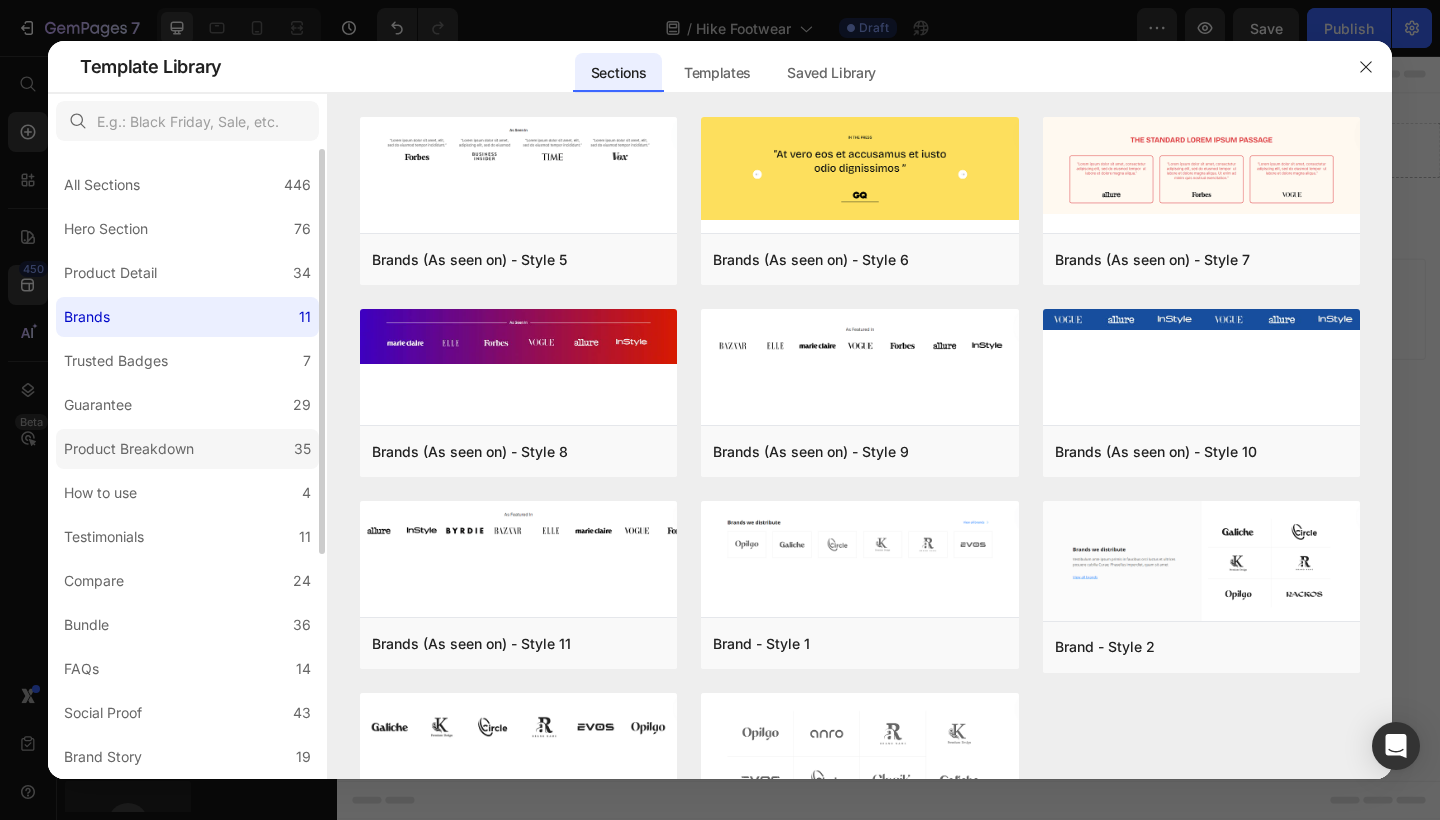click on "Product Breakdown" at bounding box center (129, 449) 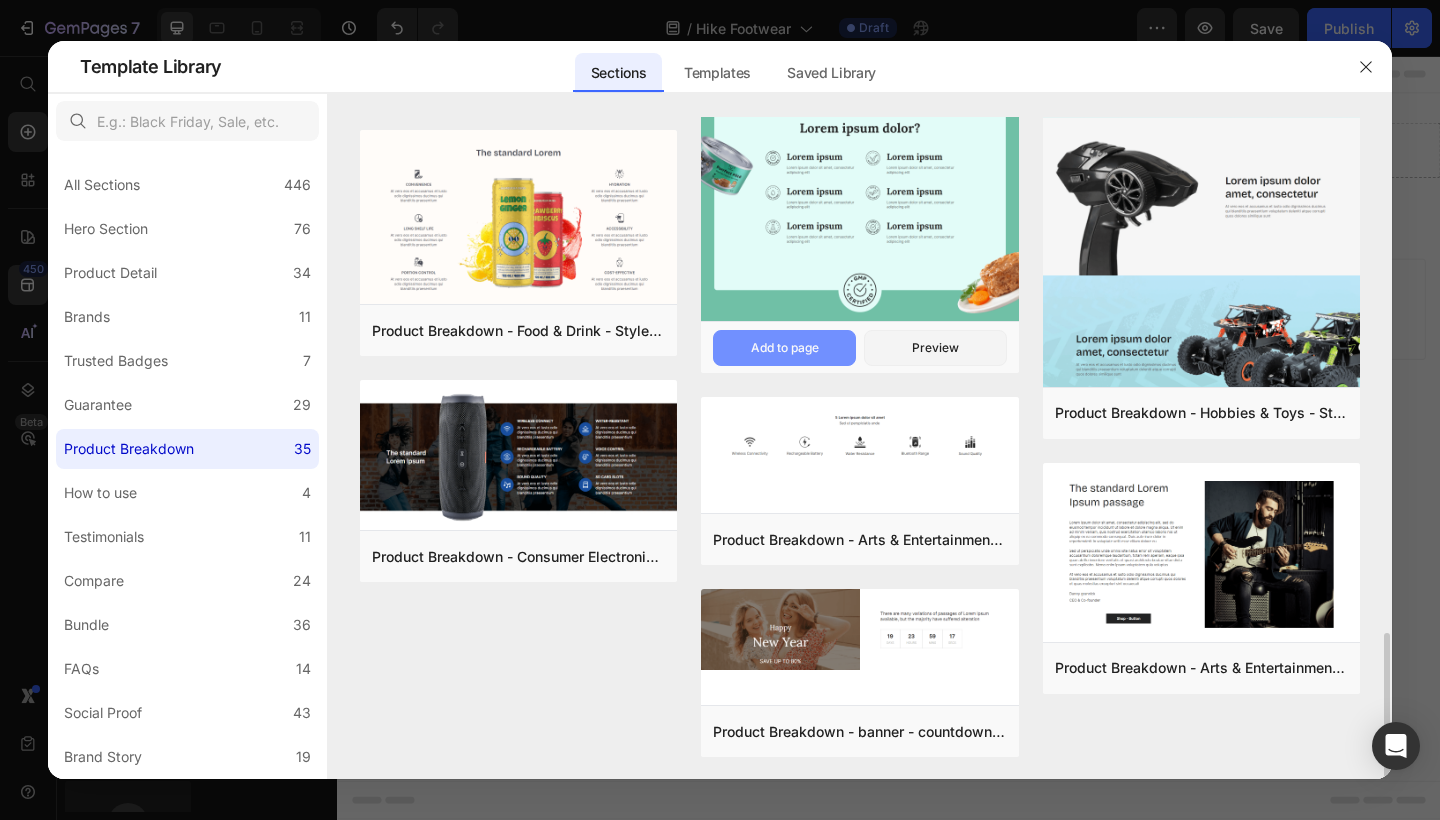 scroll, scrollTop: 2345, scrollLeft: 0, axis: vertical 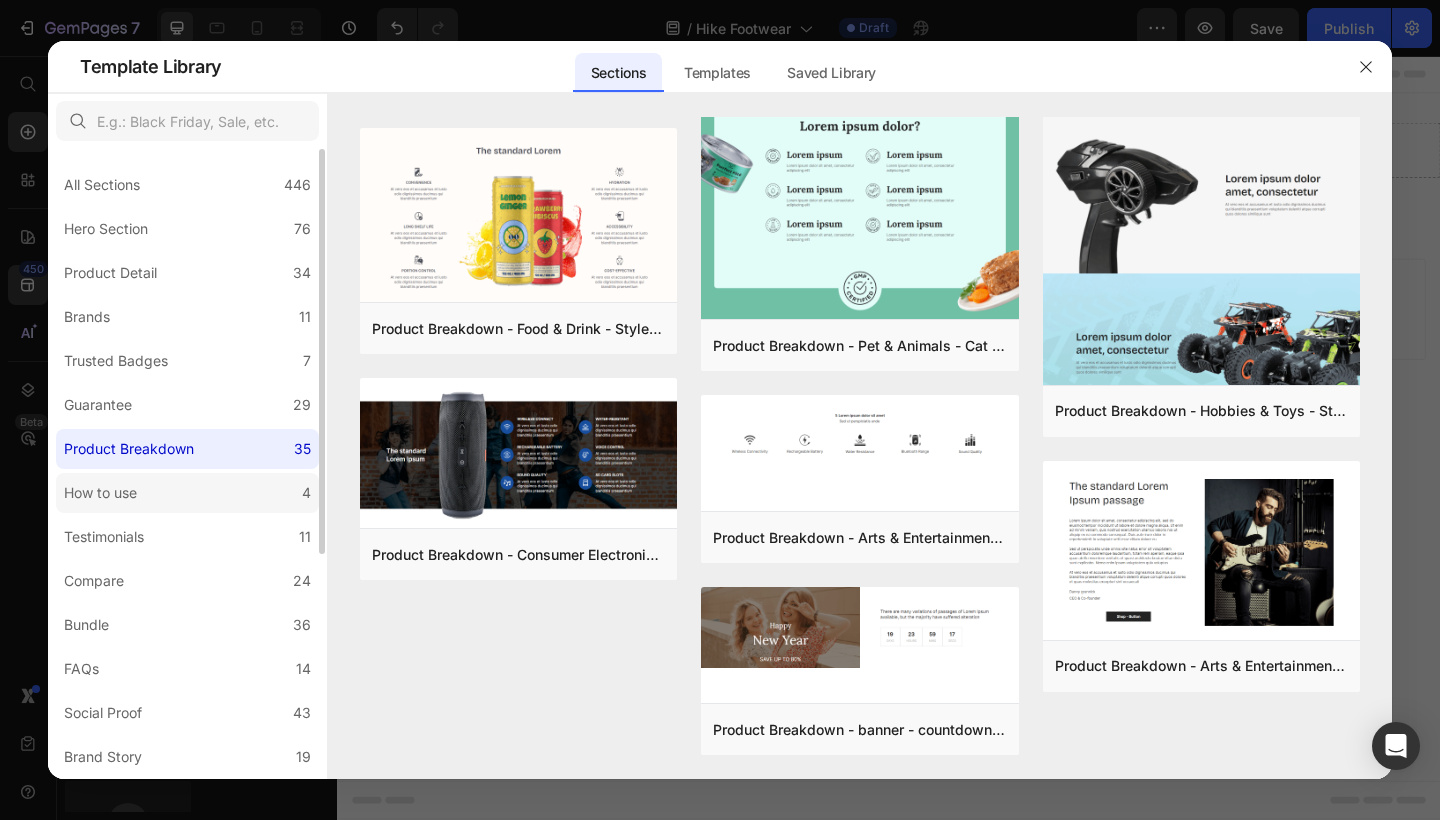 click on "How to use 4" 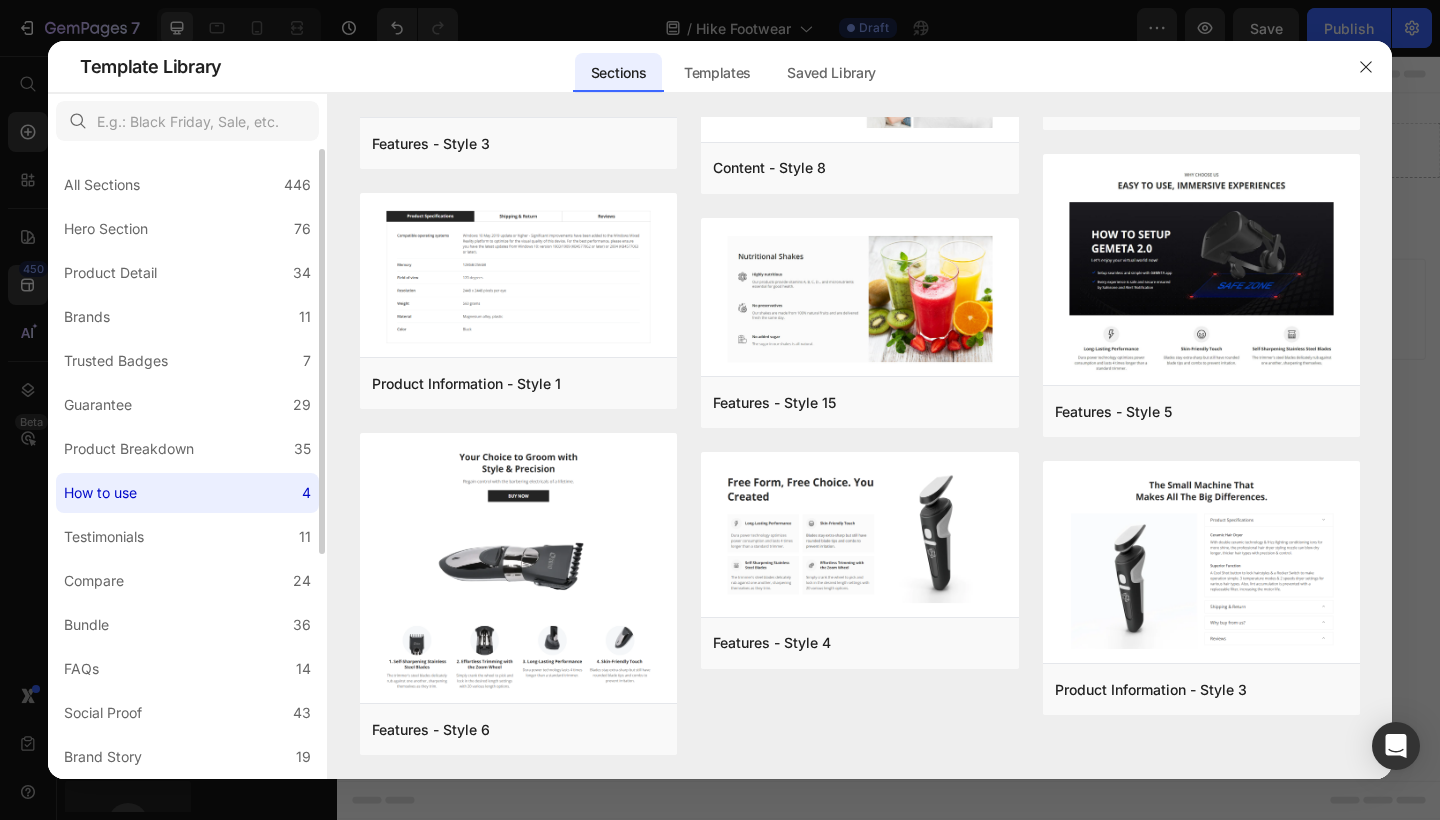 scroll, scrollTop: 0, scrollLeft: 0, axis: both 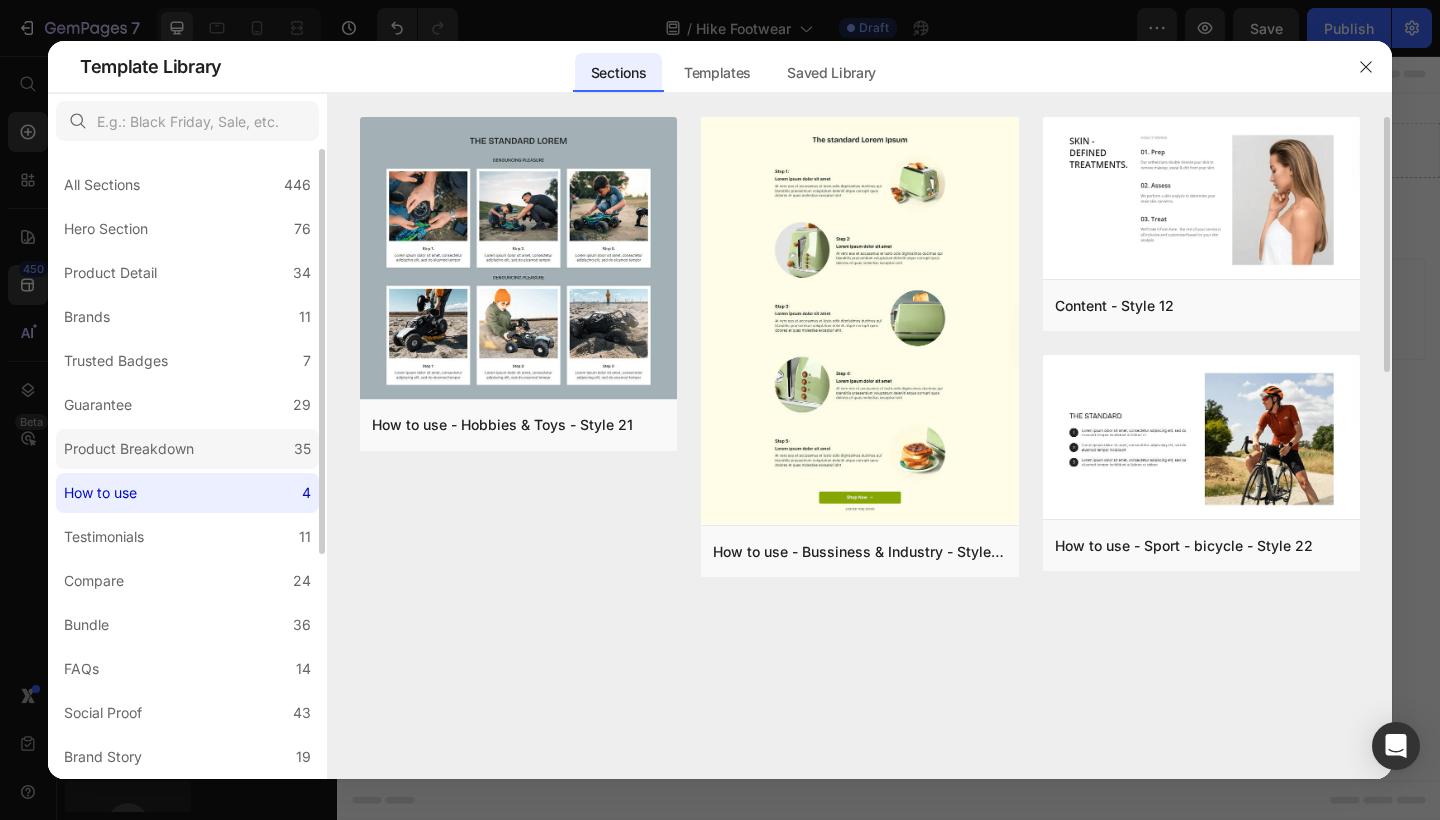 click on "Product Breakdown 35" 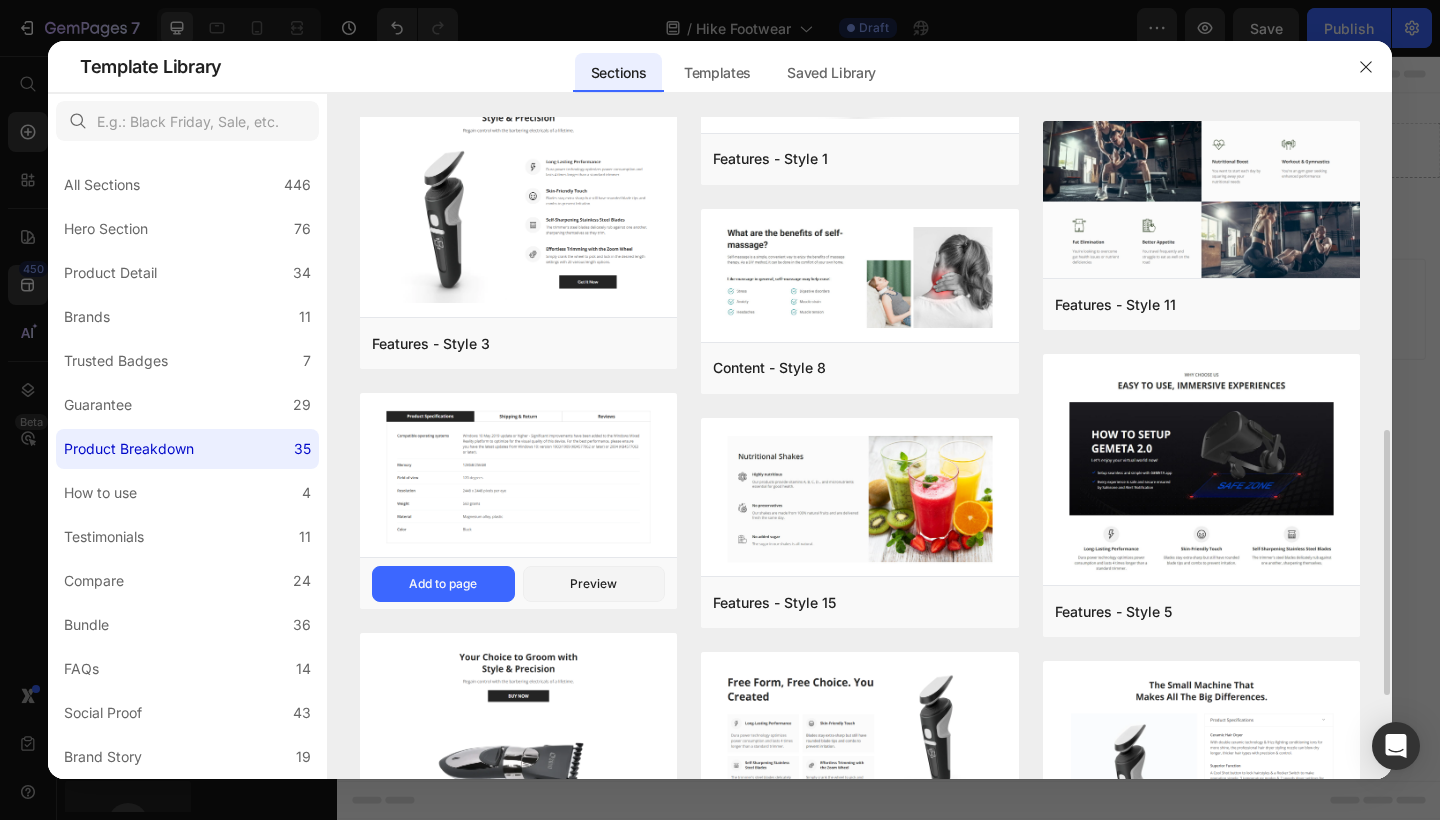 scroll, scrollTop: 787, scrollLeft: 0, axis: vertical 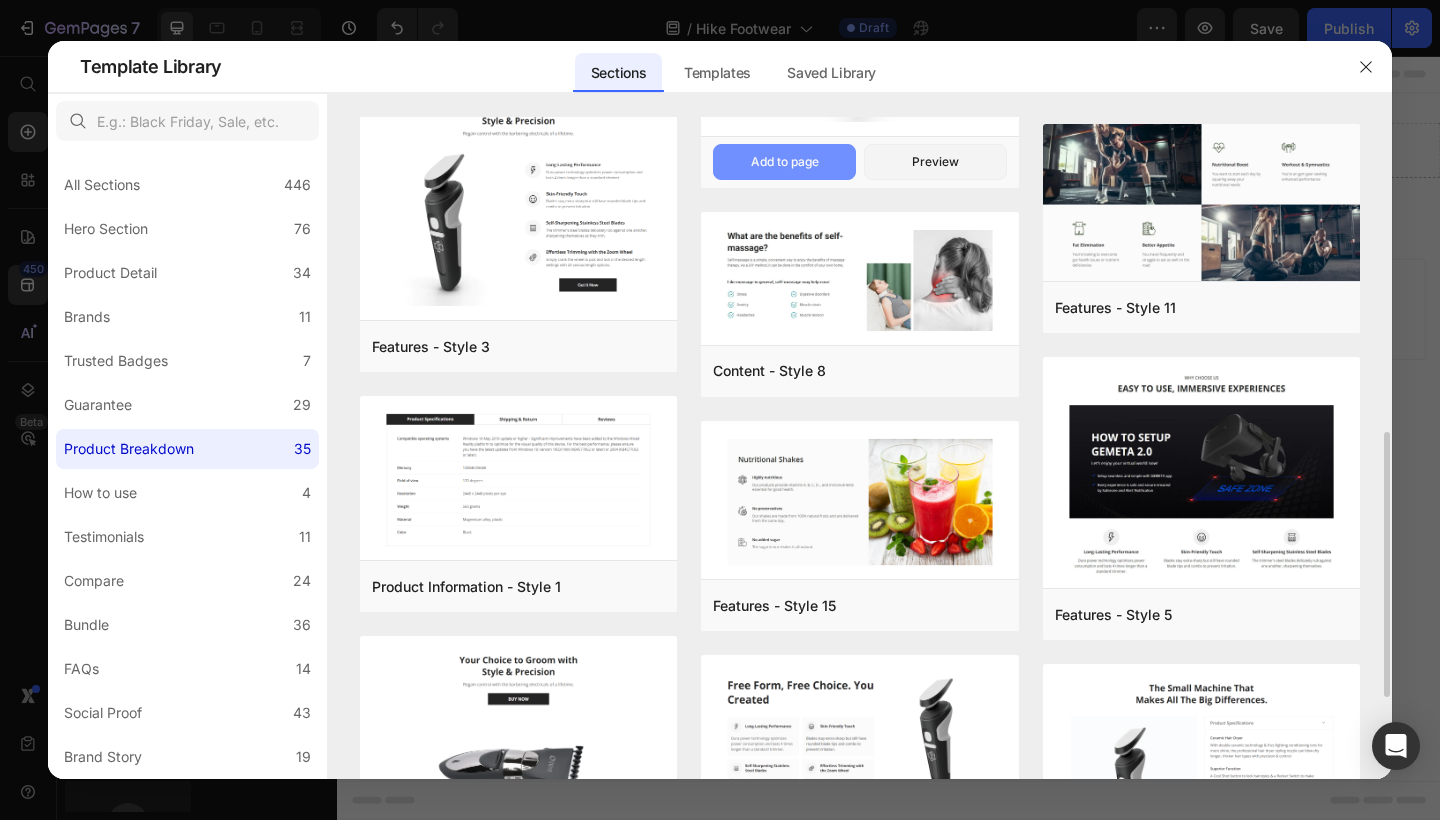 click on "Add to page" at bounding box center [785, 162] 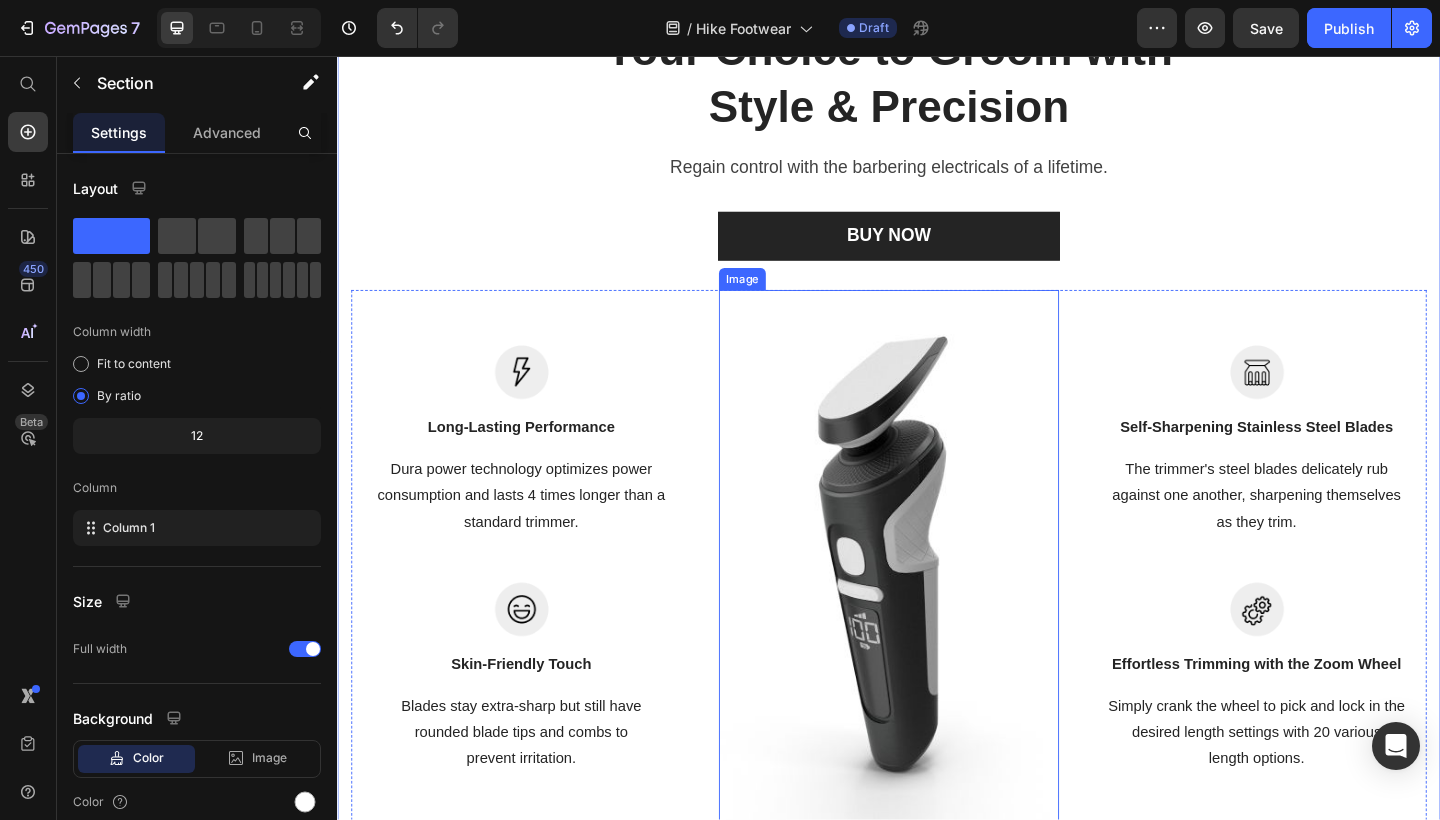scroll, scrollTop: 118, scrollLeft: 0, axis: vertical 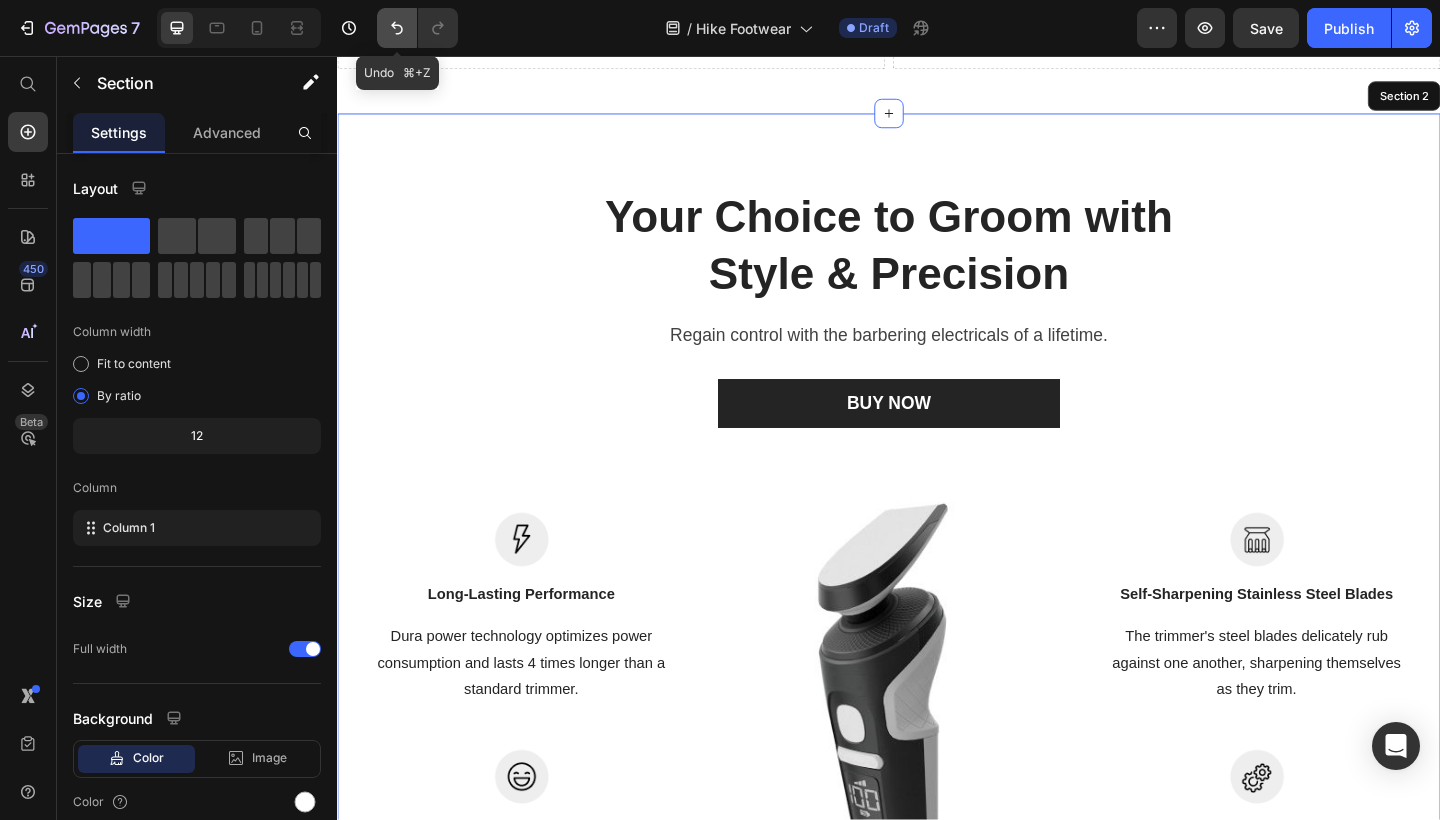 click 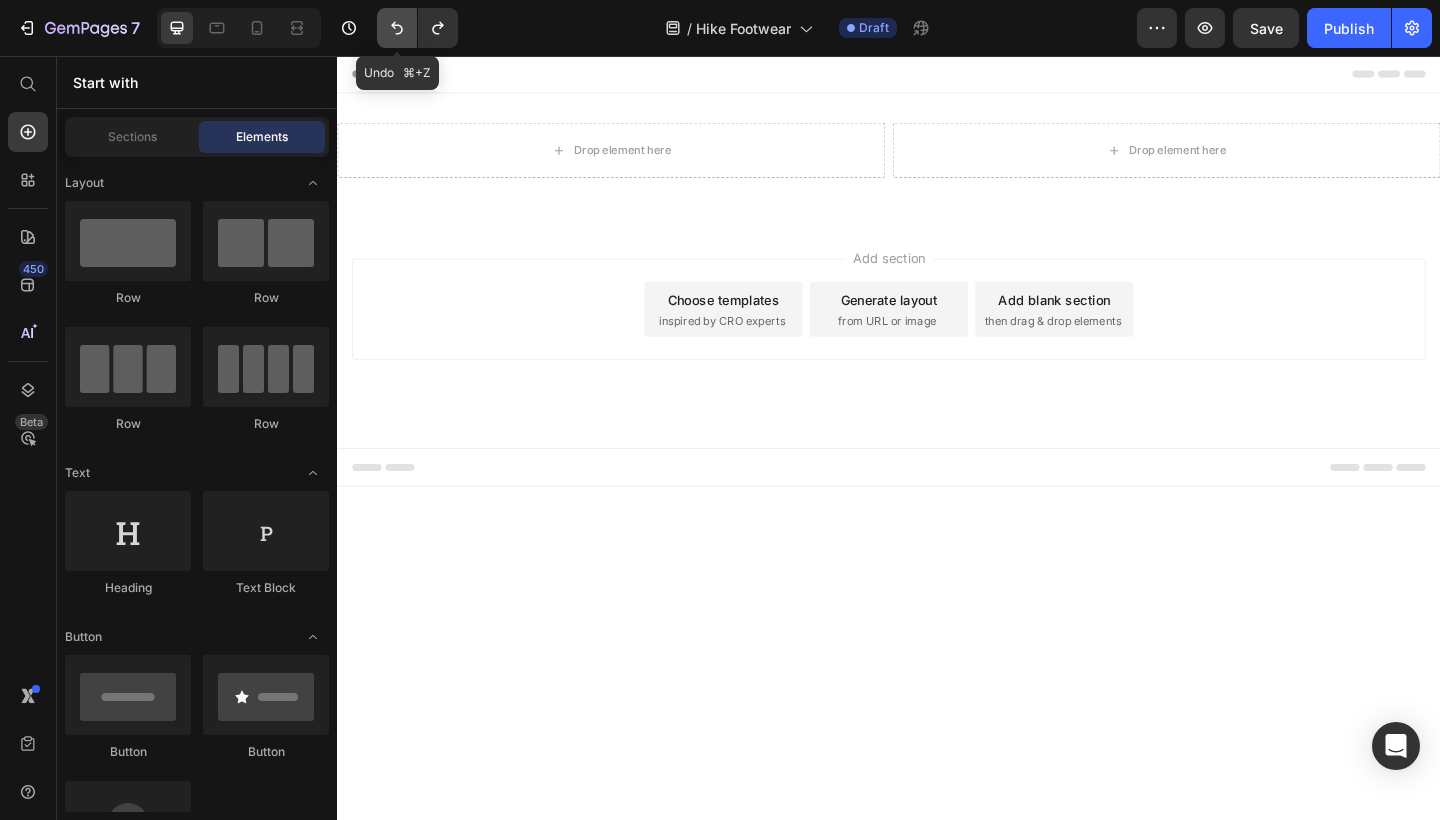 scroll, scrollTop: 0, scrollLeft: 0, axis: both 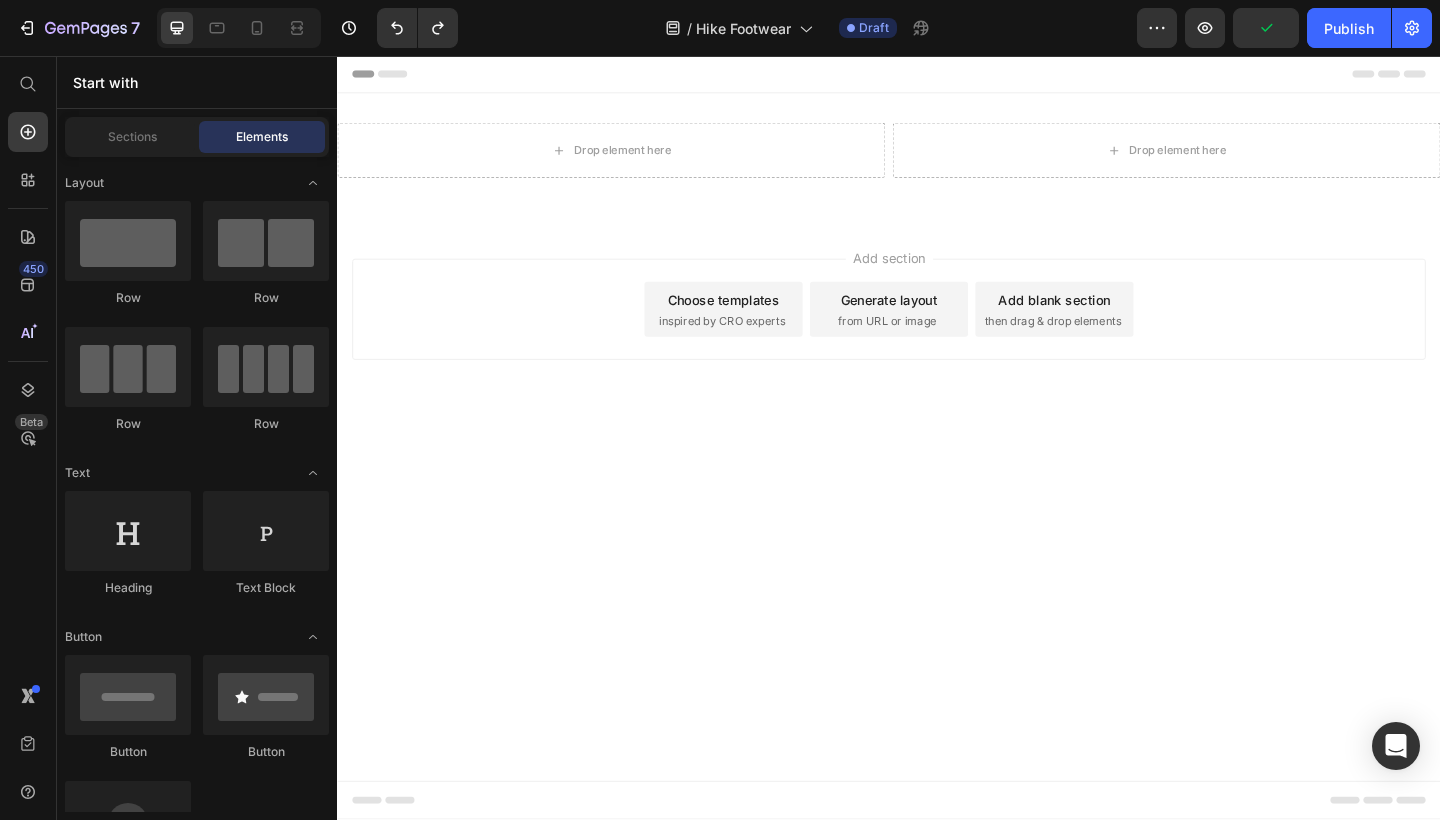 click on "from URL or image" at bounding box center [935, 345] 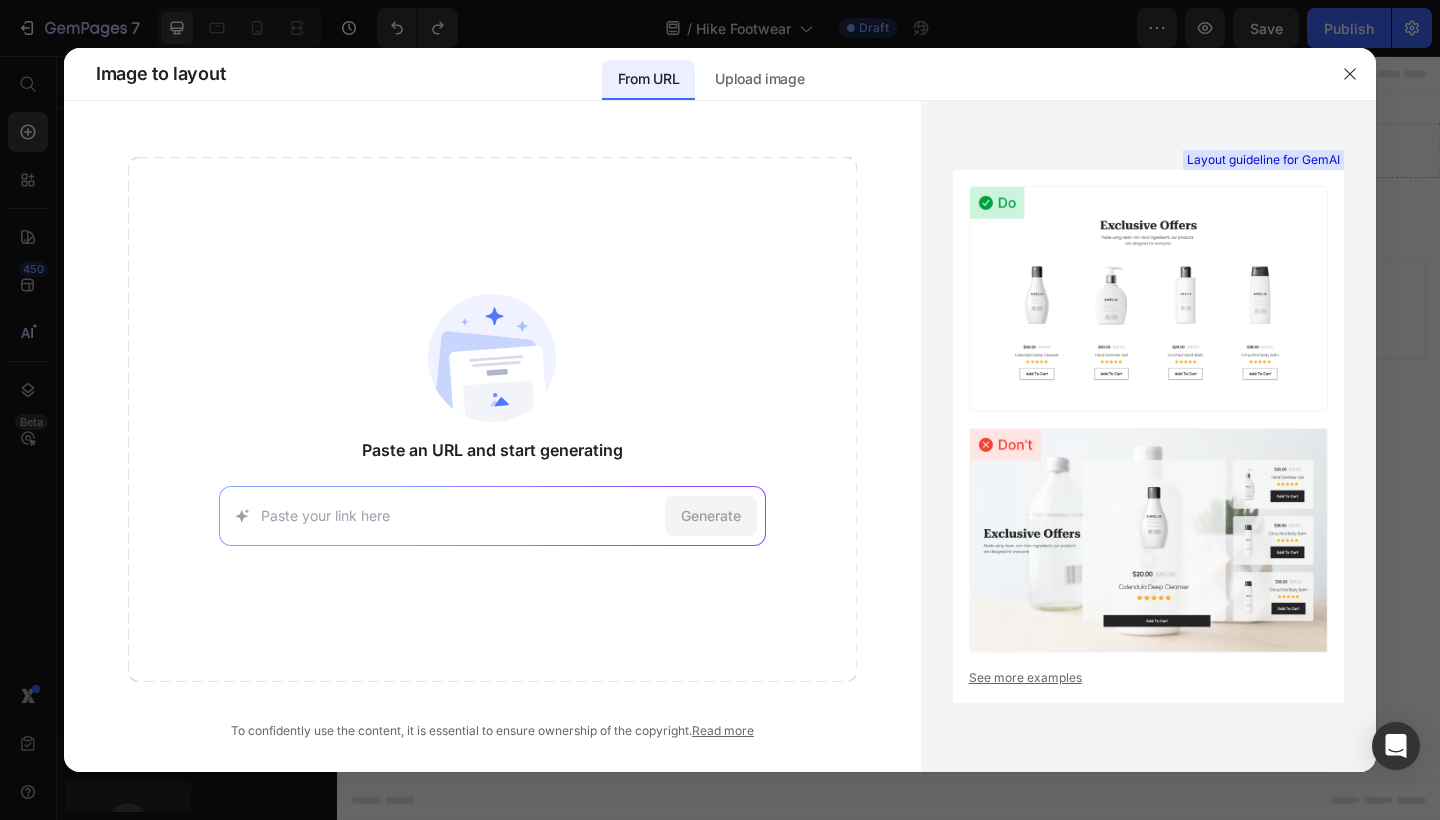paste on "https://adv.hike-footwear.com/natural-transformation-lorax-pro" 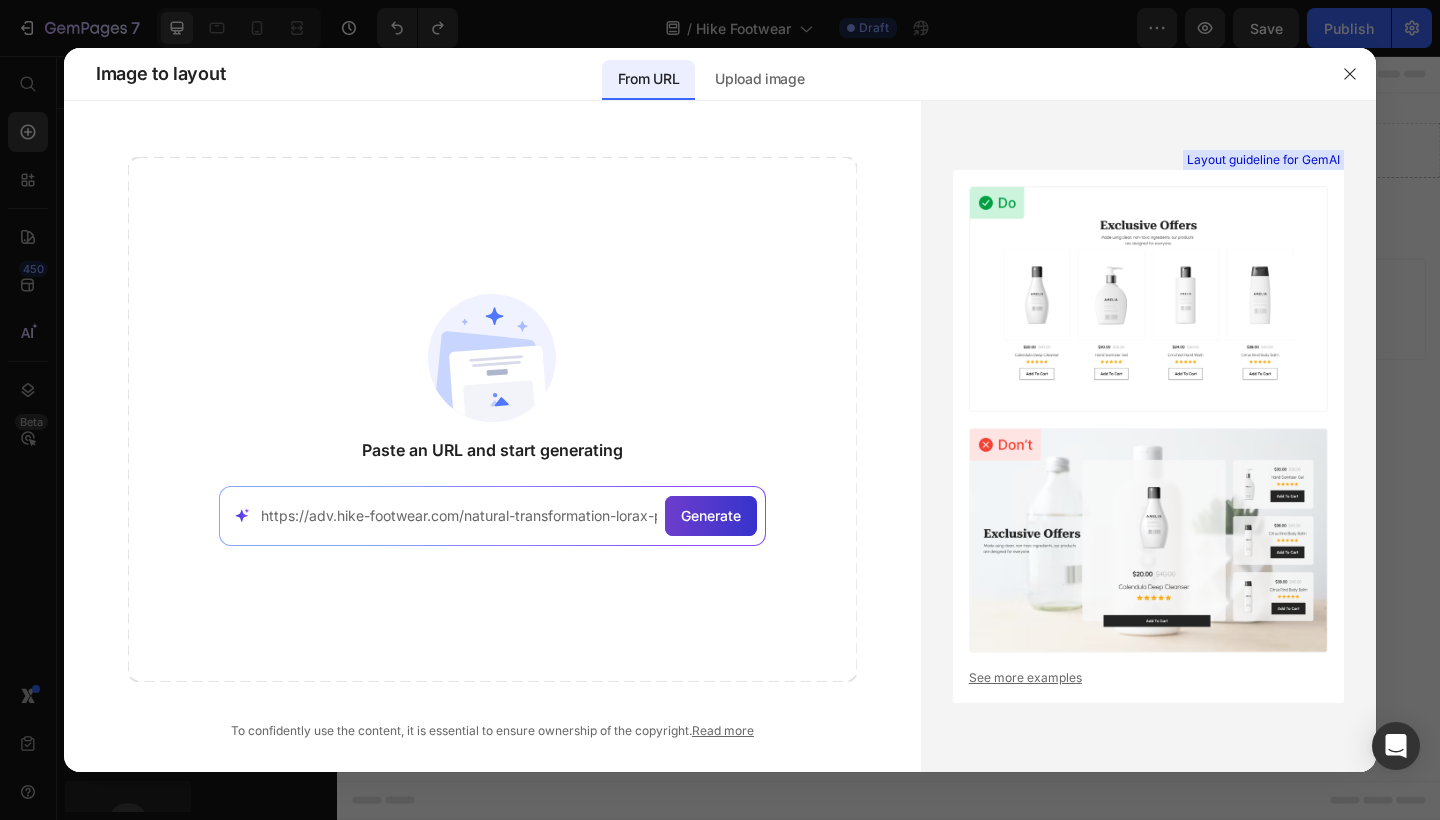 type on "https://adv.hike-footwear.com/natural-transformation-lorax-pro" 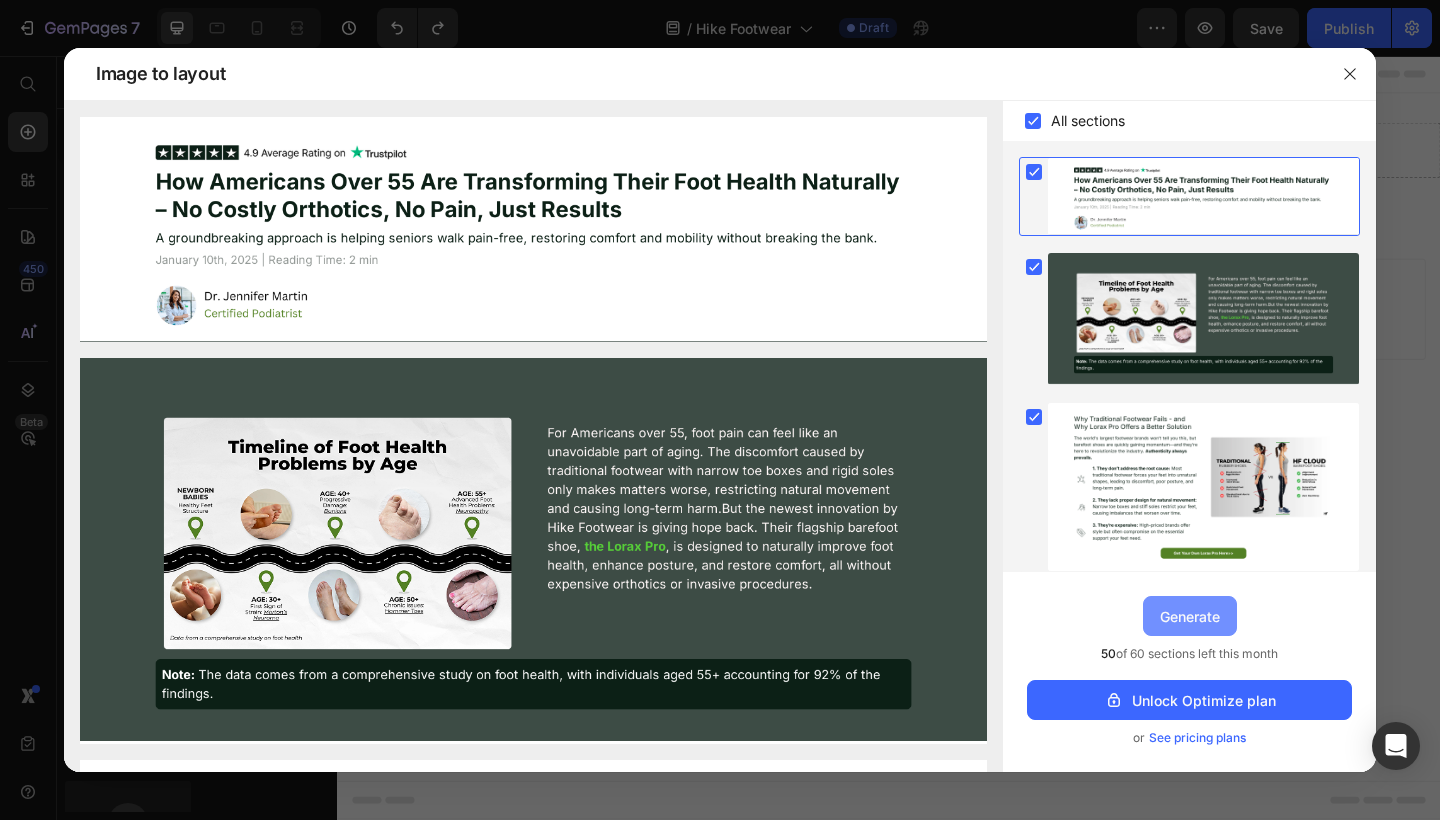 click on "Generate" at bounding box center (1190, 616) 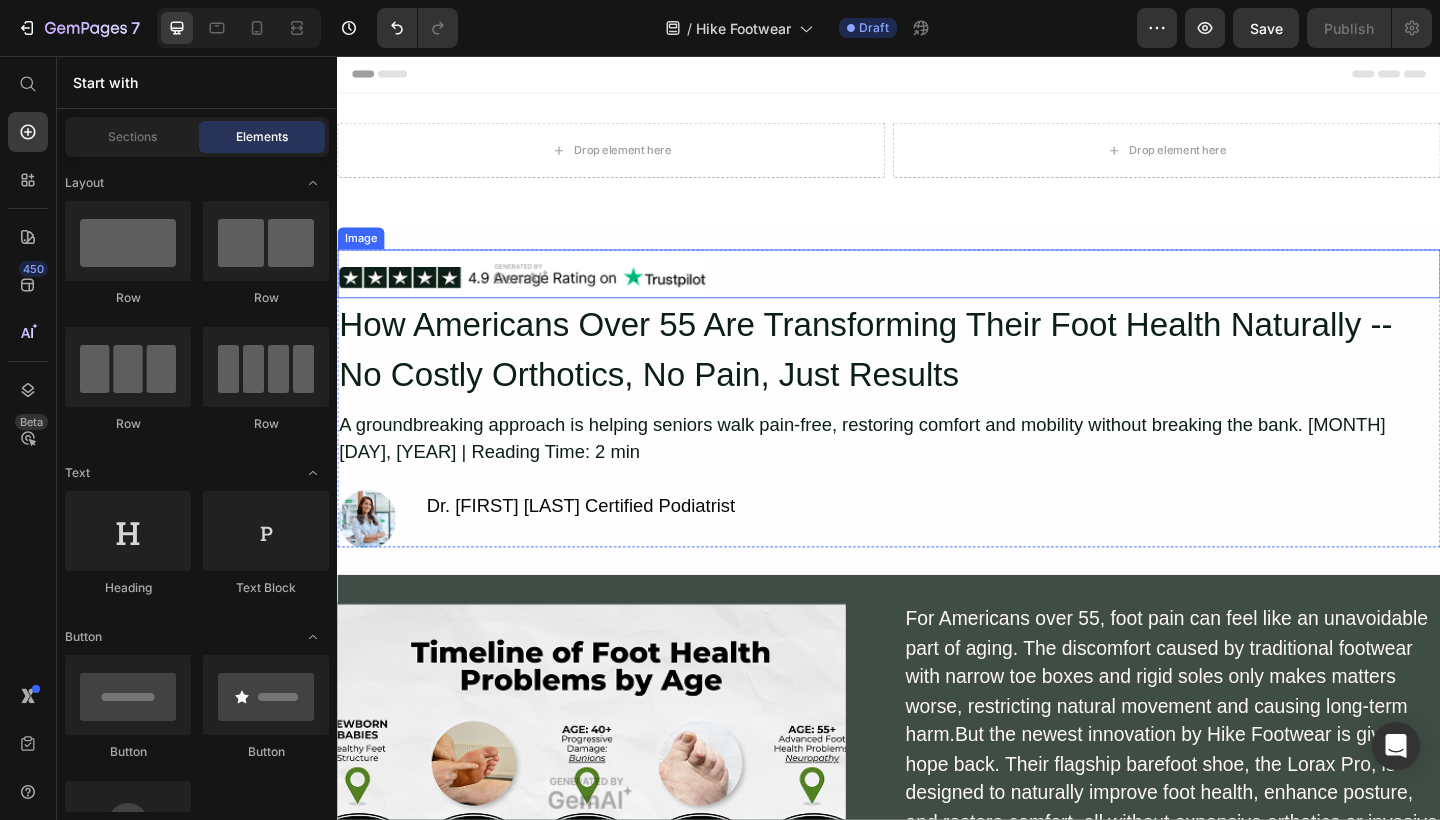 scroll, scrollTop: 0, scrollLeft: 0, axis: both 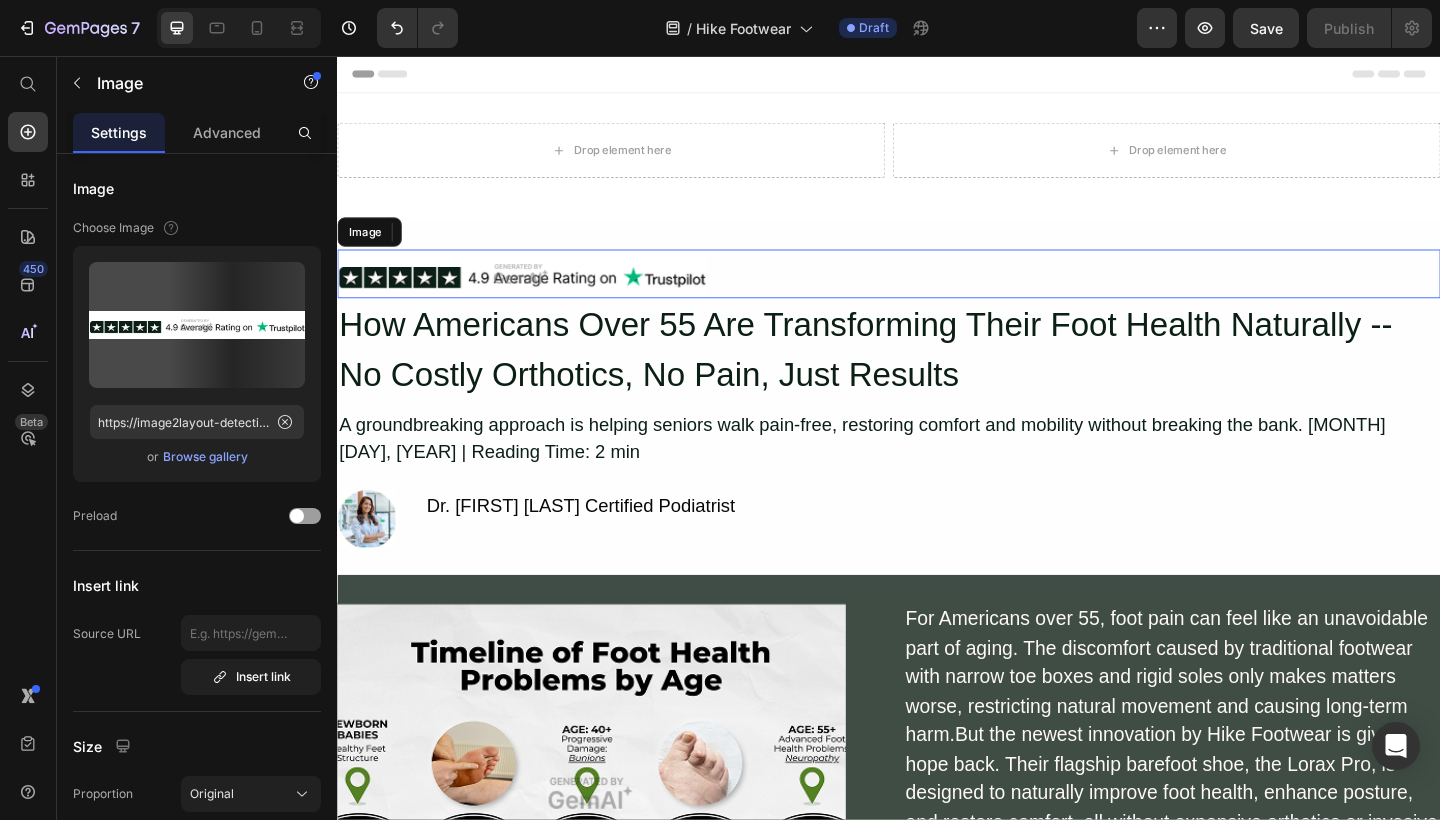 click at bounding box center (937, 293) 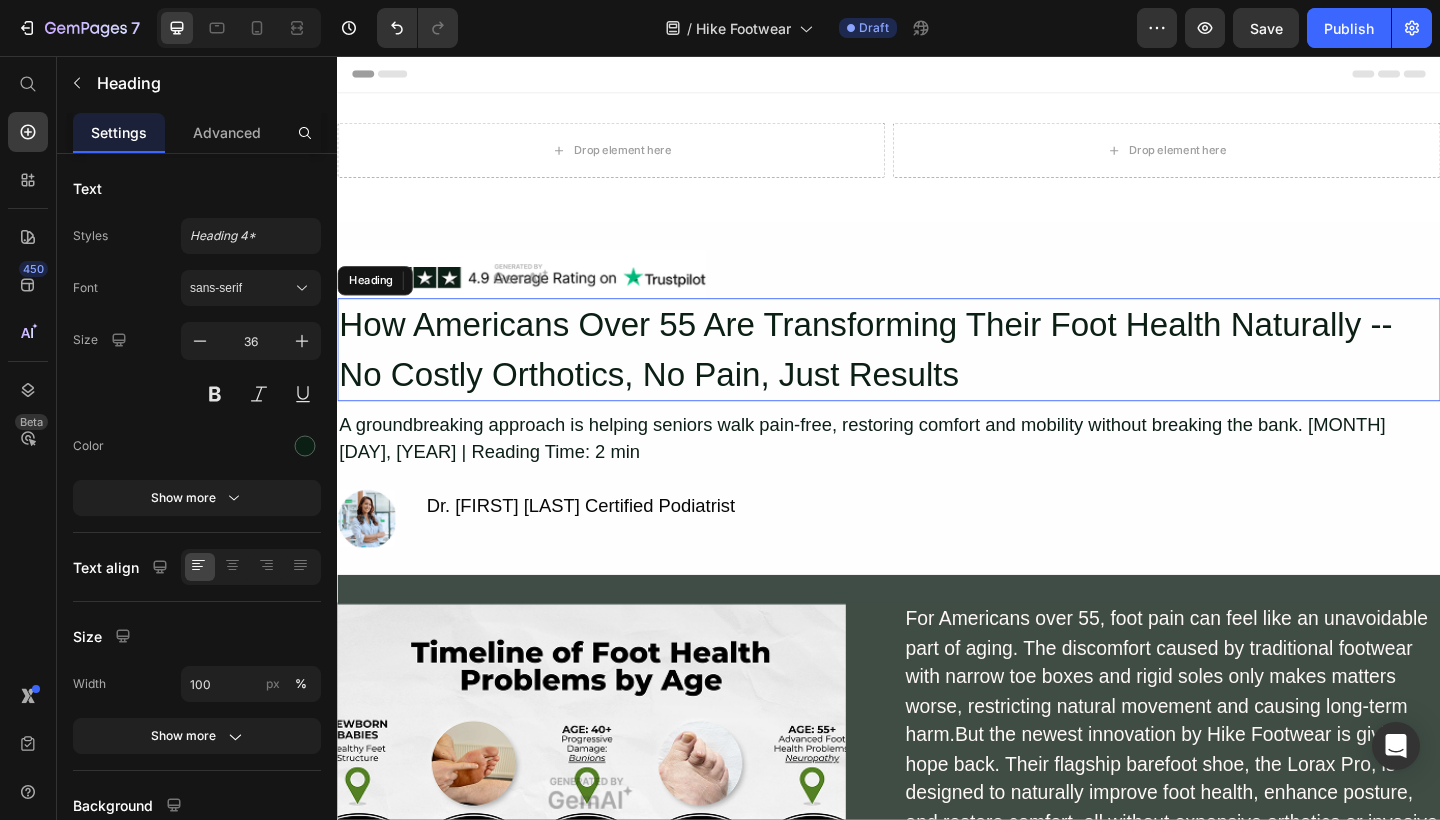 click on "How Americans Over 55 Are Transforming Their Foot Health Naturally -- No Costly Orthotics, No Pain, Just Results" at bounding box center (937, 376) 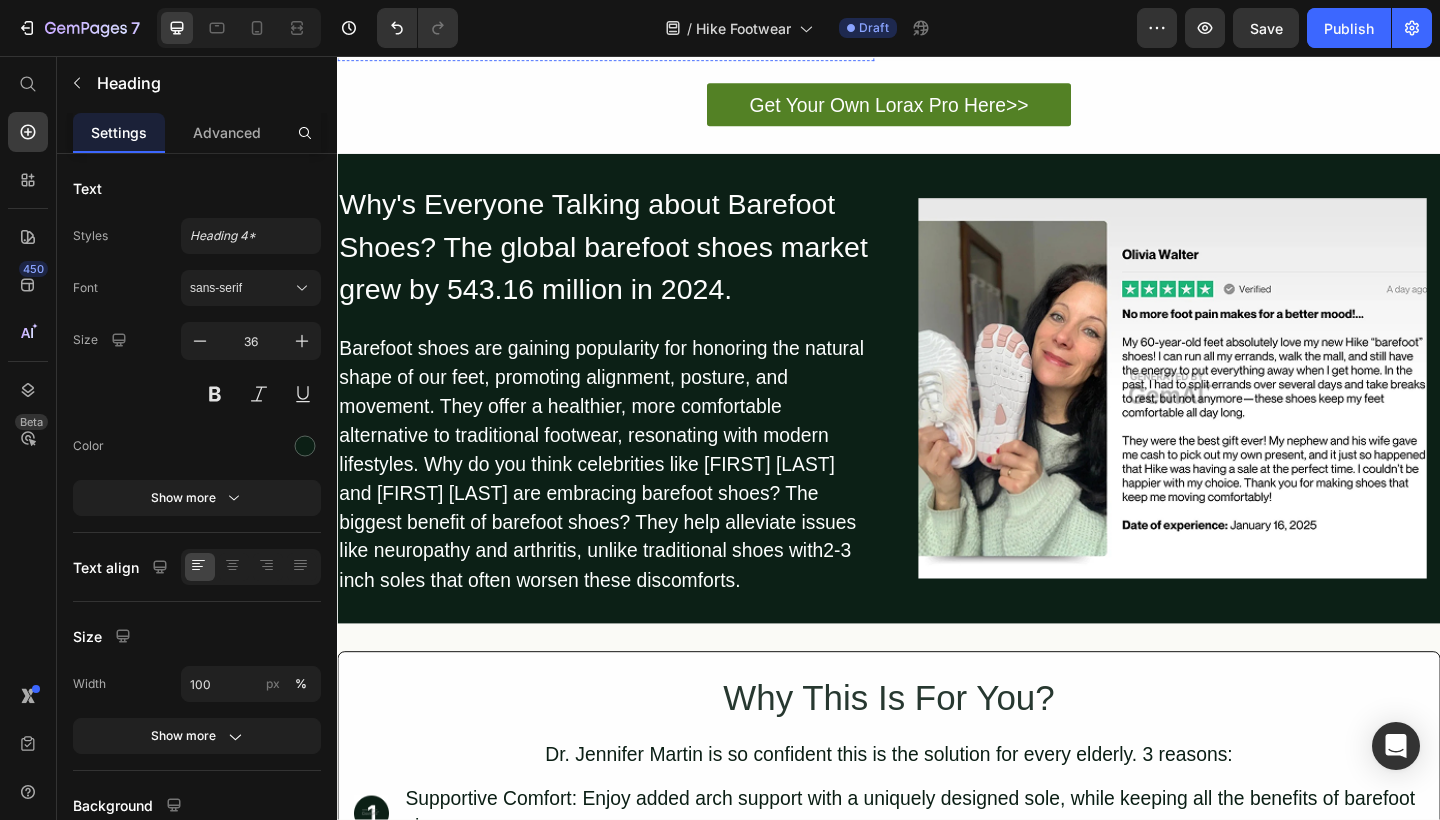 scroll, scrollTop: 2190, scrollLeft: 0, axis: vertical 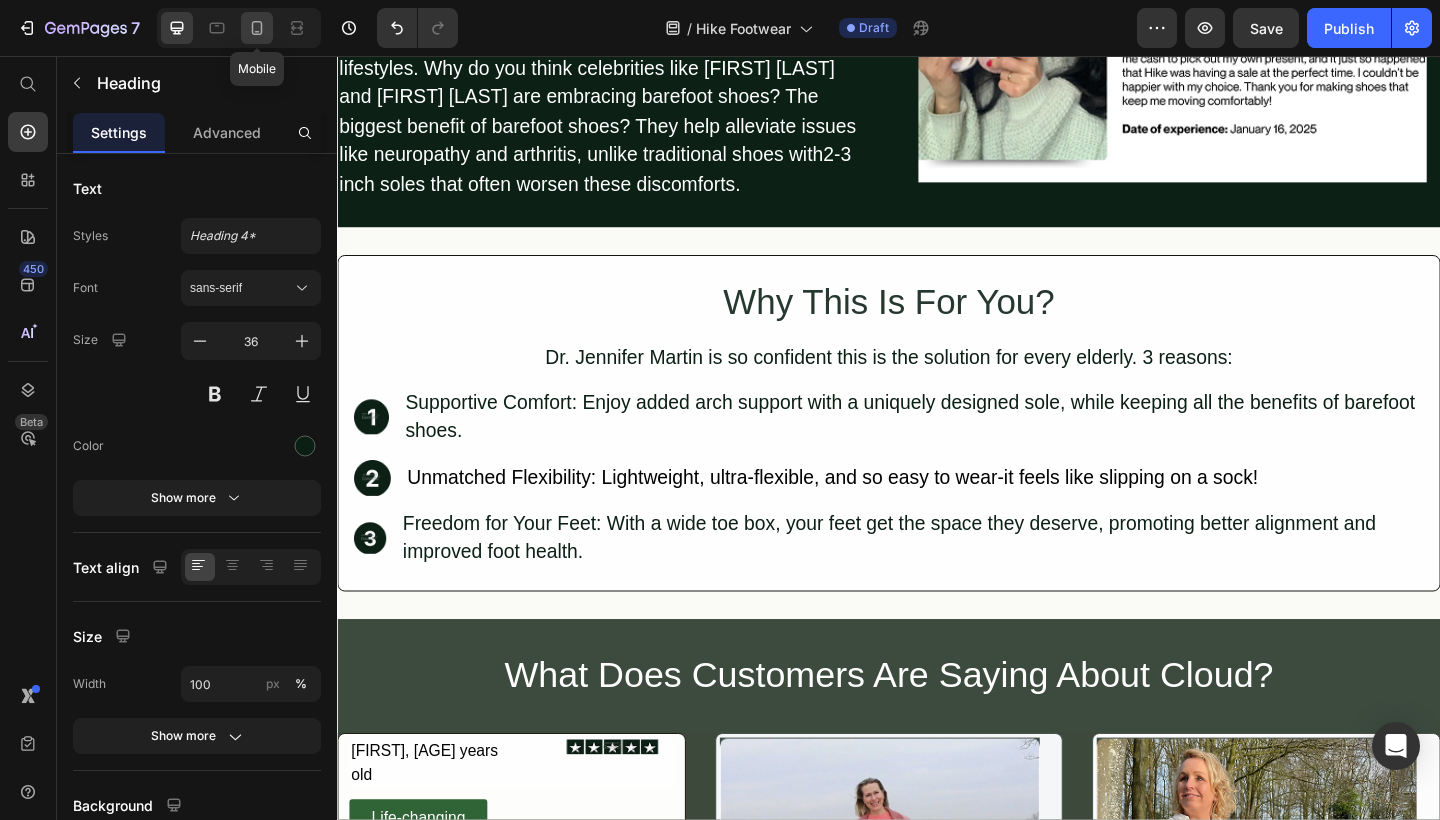 click 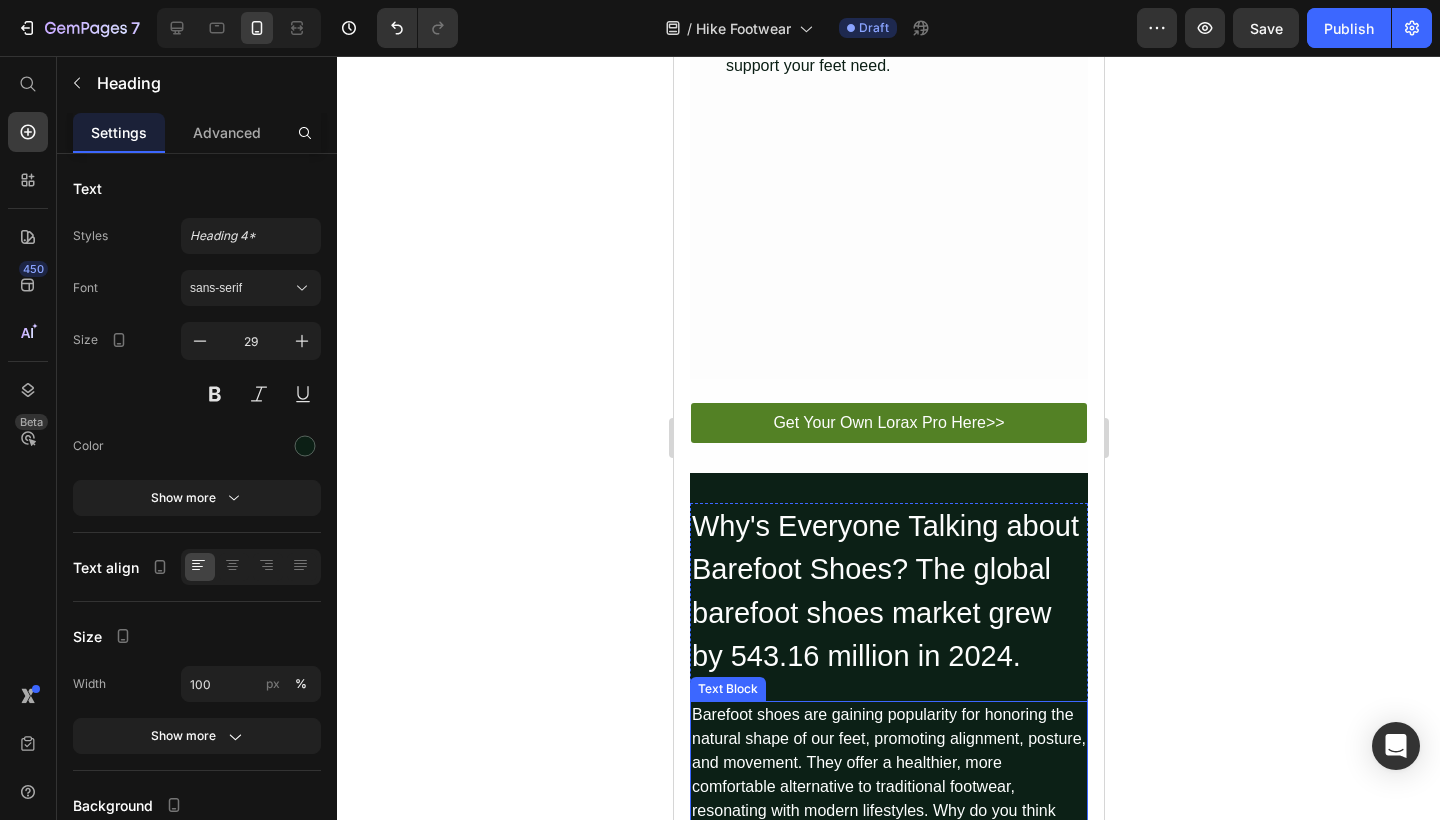 scroll, scrollTop: 1739, scrollLeft: 0, axis: vertical 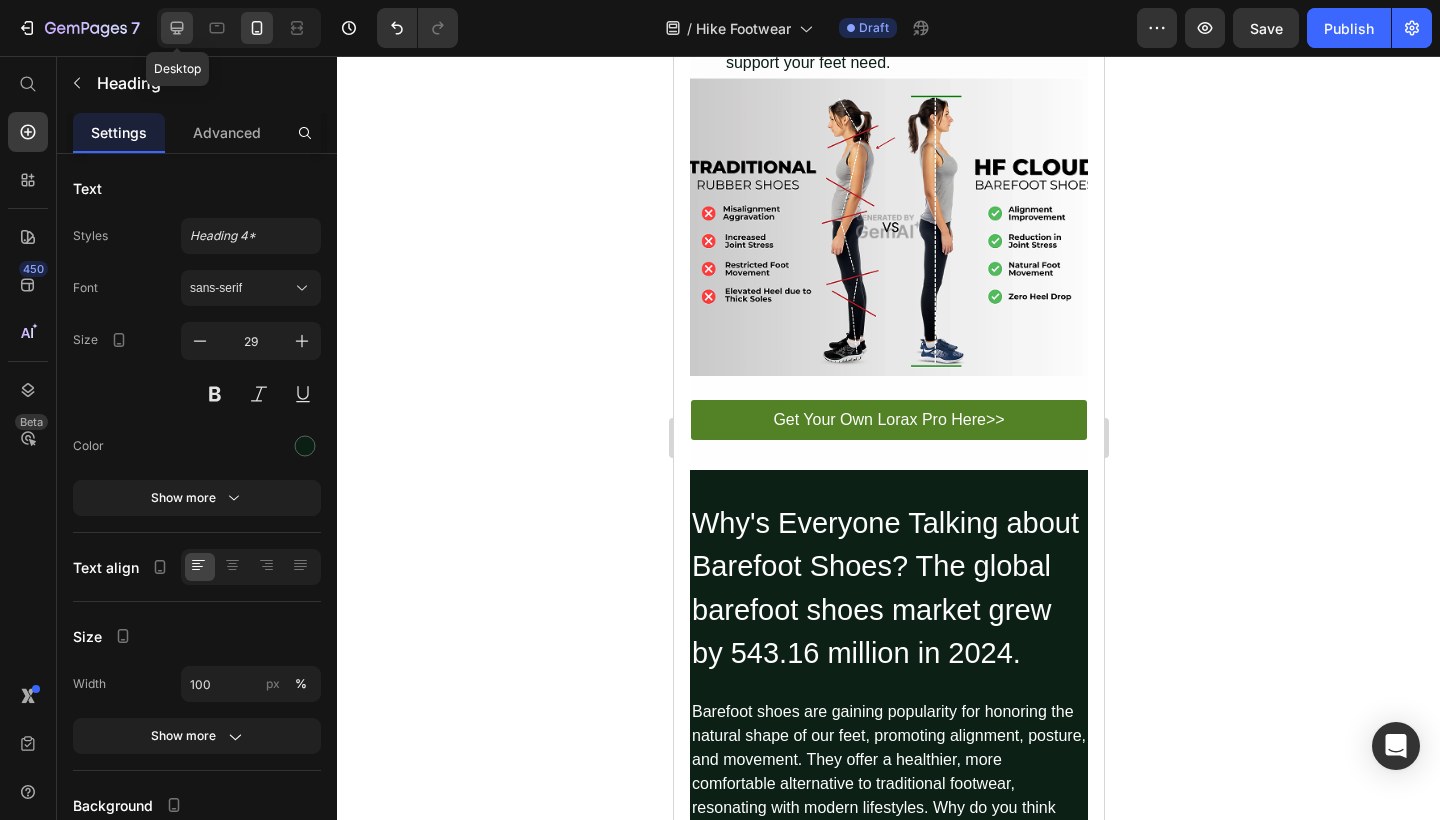 click 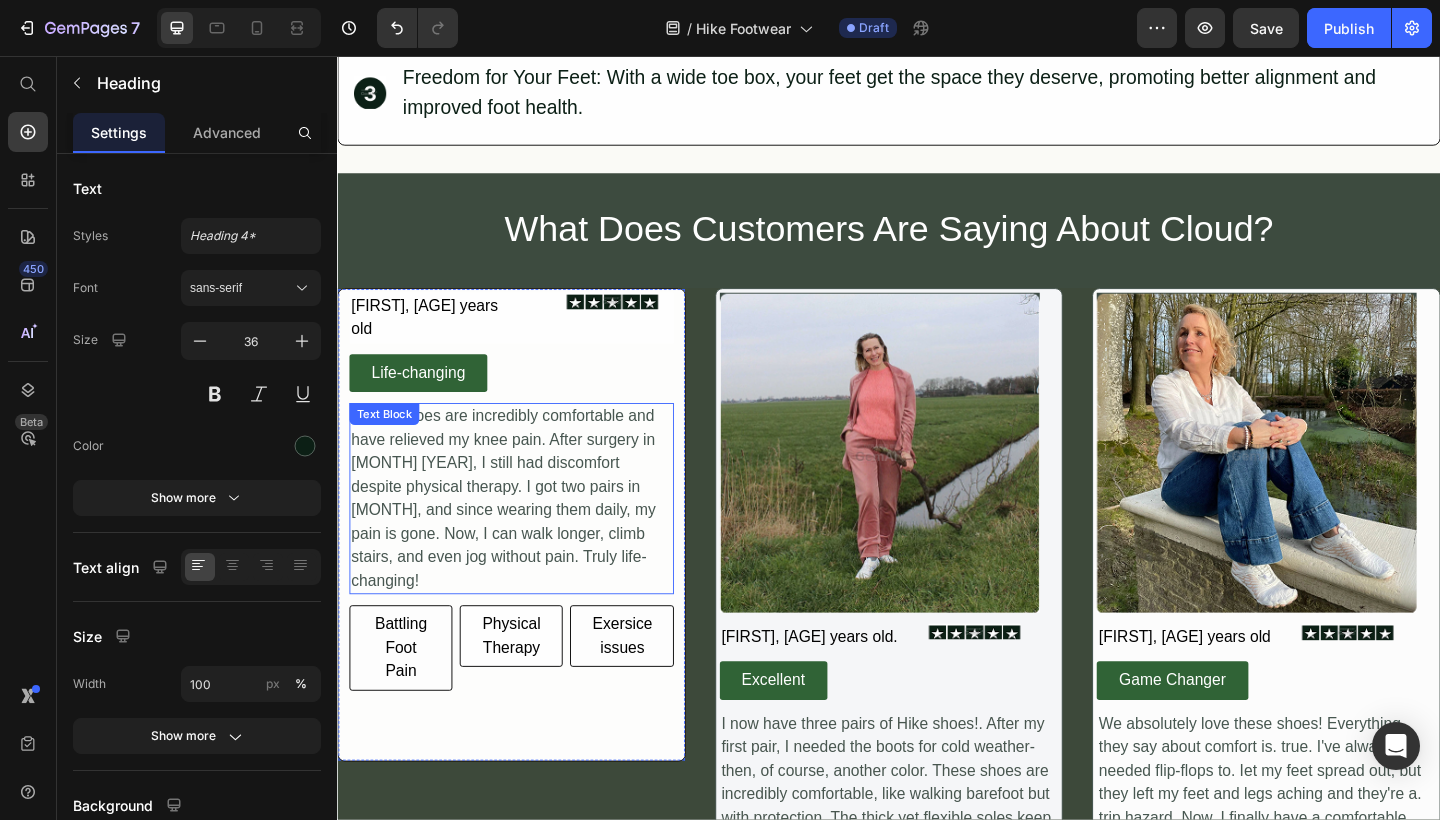 scroll, scrollTop: 2669, scrollLeft: 0, axis: vertical 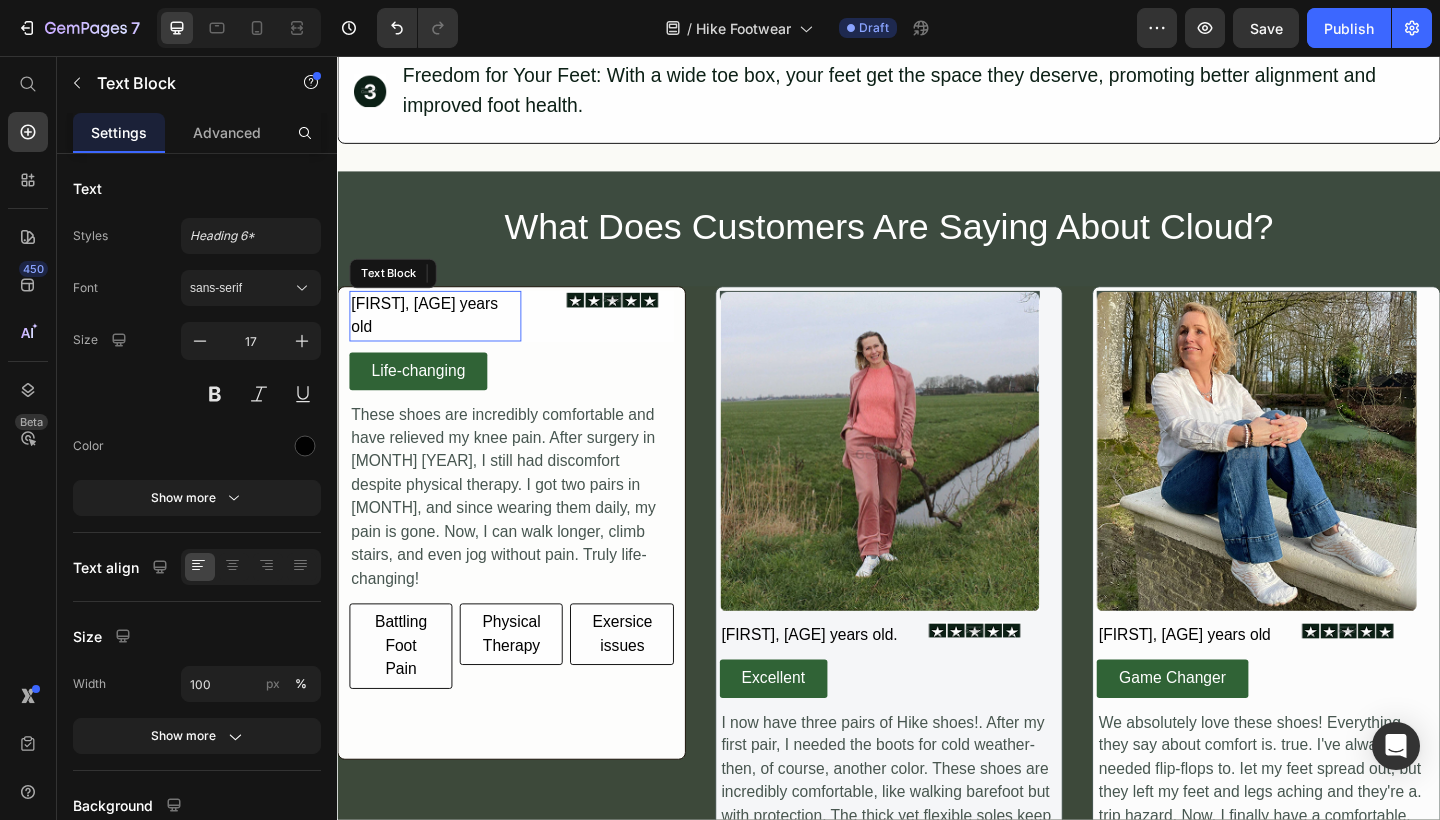 click on "[FIRST], [AGE] years old" at bounding box center [443, 339] 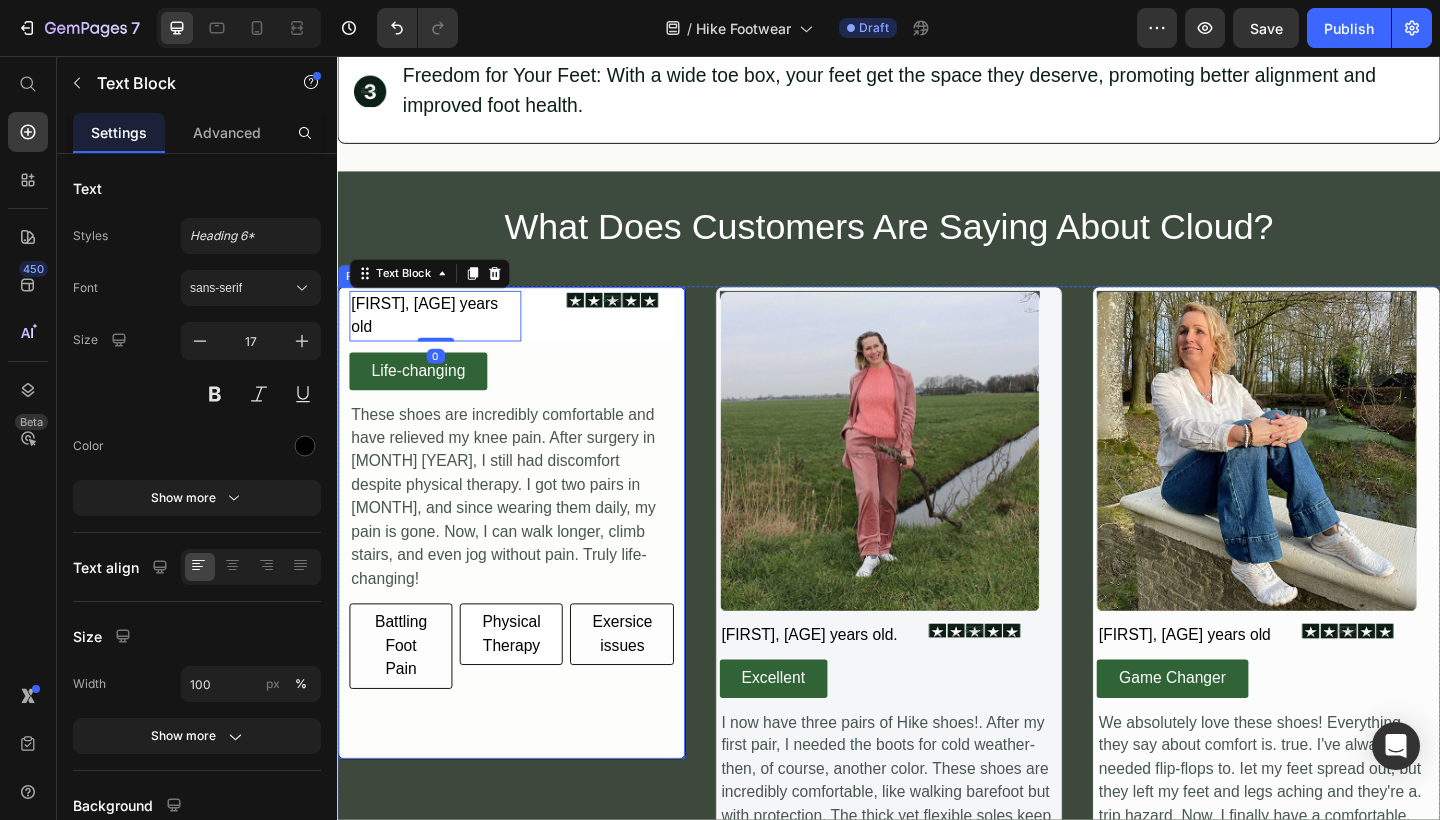 click on "[FIRST], [AGE] years old Text Block   0 Image Row Life-changing Button These shoes are incredibly comfortable and have relieved my  knee pain. After surgery in [MONTH] [YEAR], I still had discomfort despite physical therapy. I got two pairs in [MONTH], and since wearing them daily, my pain is gone. Now, I can  walk longer, climb stairs, and even jog without pain. Truly life-changing! Text Block Battling Foot Pain Button Physical Therapy Button Exersice issues Button Row" at bounding box center [526, 528] 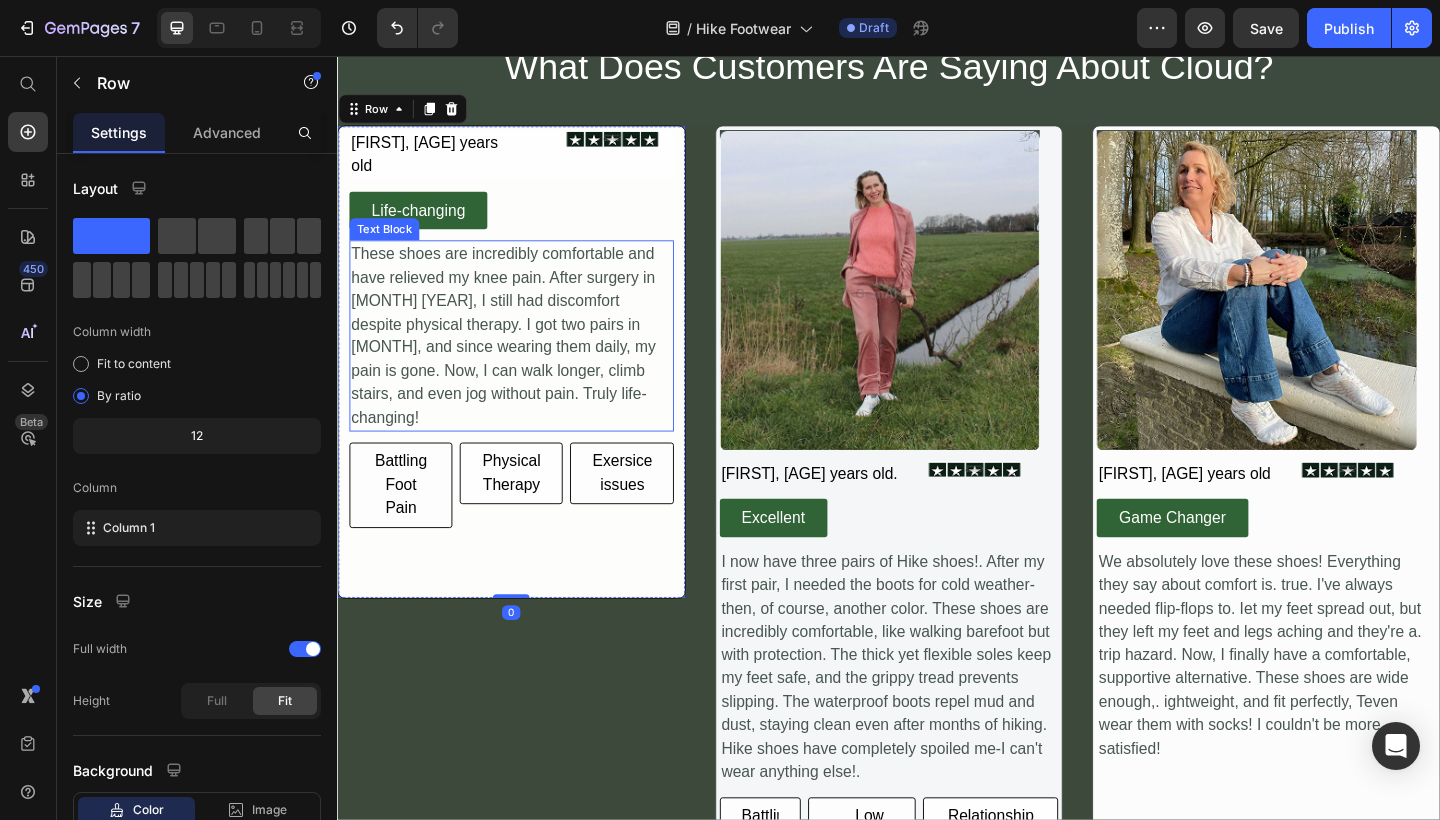 scroll, scrollTop: 2804, scrollLeft: 0, axis: vertical 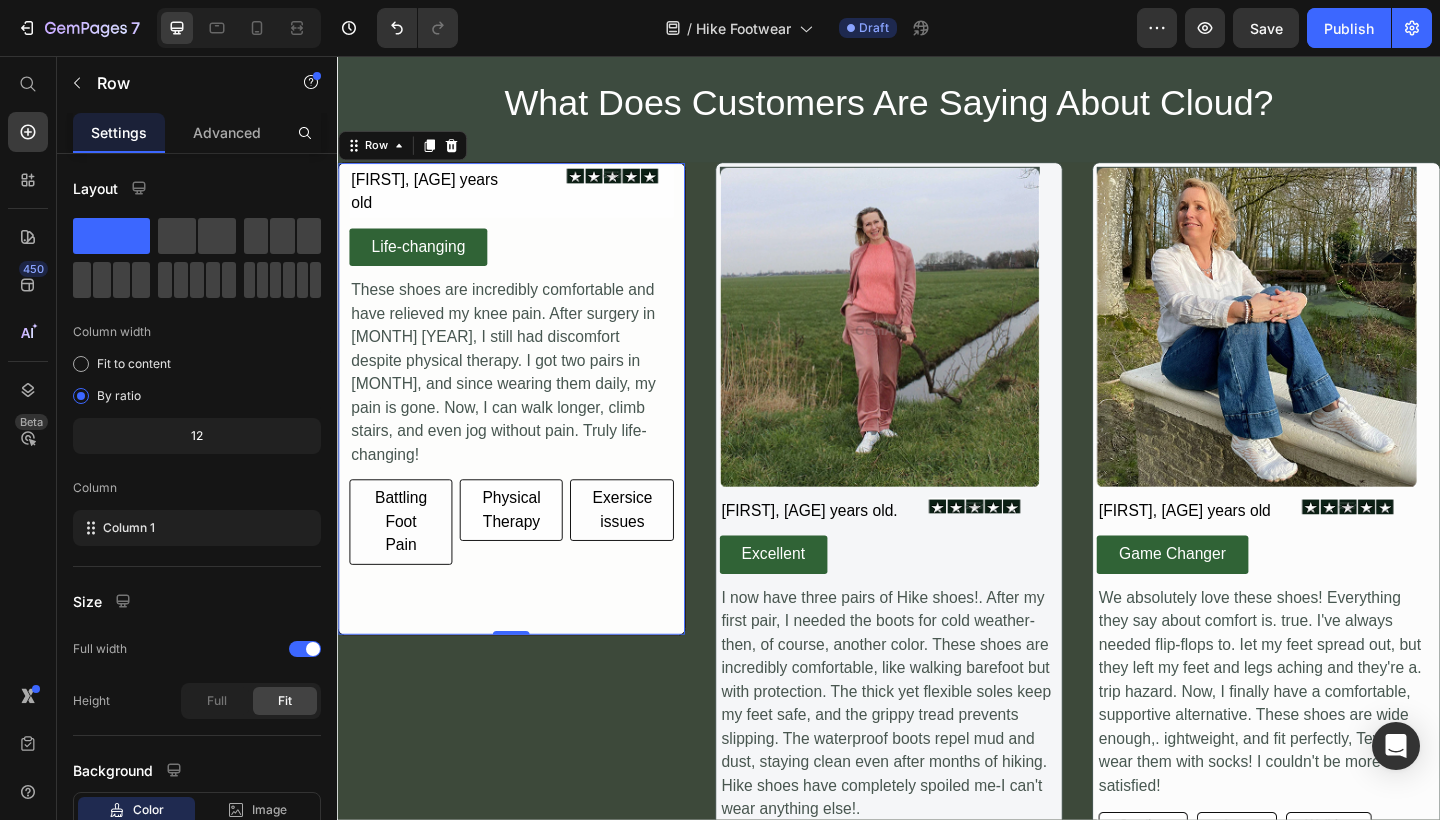click on "[FIRST], [AGE] years old Text Block Image Row Life-changing Button These shoes are incredibly comfortable and have relieved my  knee pain. After surgery in [MONTH] [YEAR], I still had discomfort despite physical therapy. I got two pairs in [MONTH], and since wearing them daily, my pain is gone. Now, I can  walk longer, climb stairs, and even jog without pain. Truly life-changing! Text Block Battling Foot Pain Button Physical Therapy Button Exersice issues Button Row" at bounding box center [526, 393] 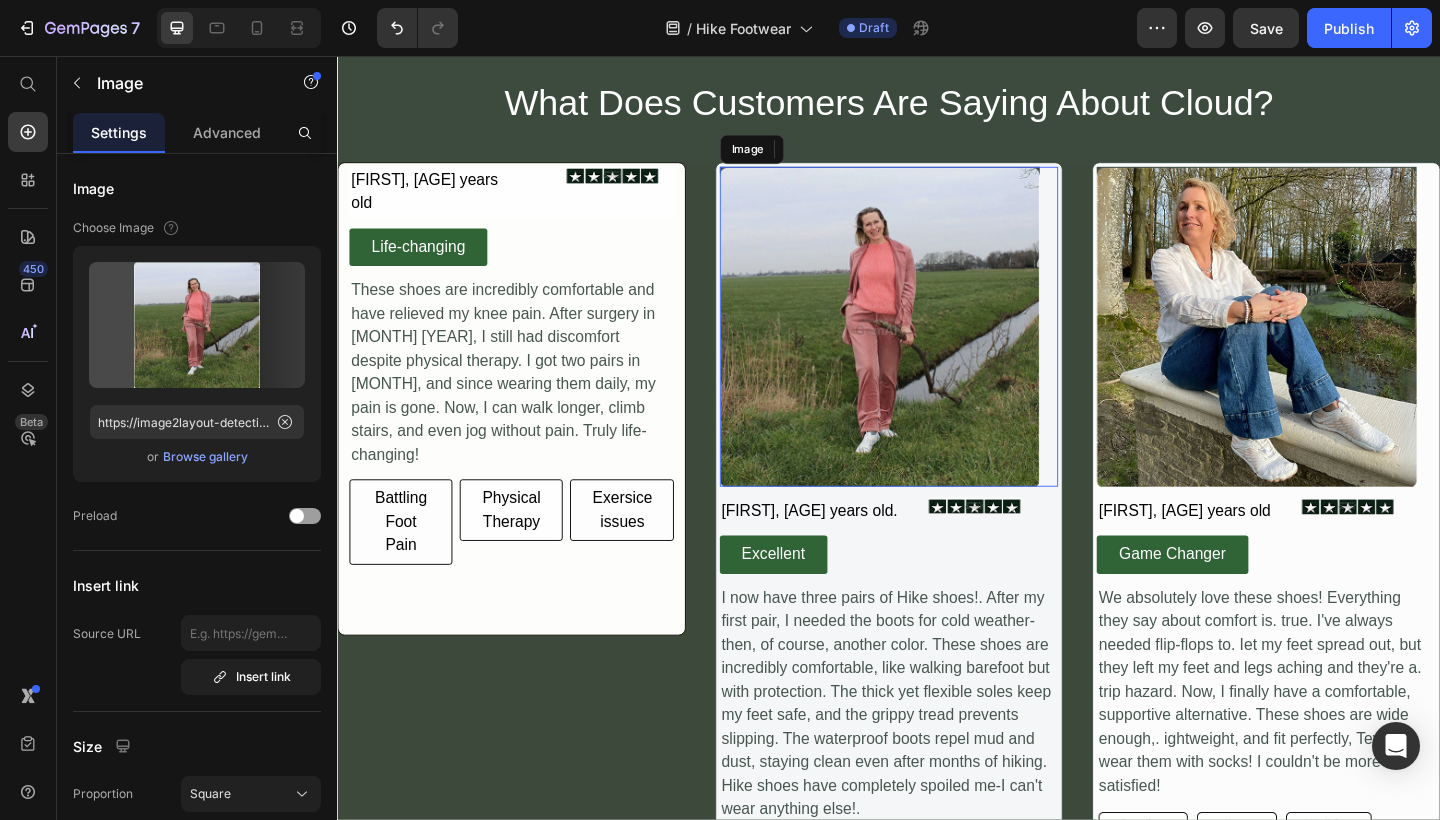 click at bounding box center (937, 351) 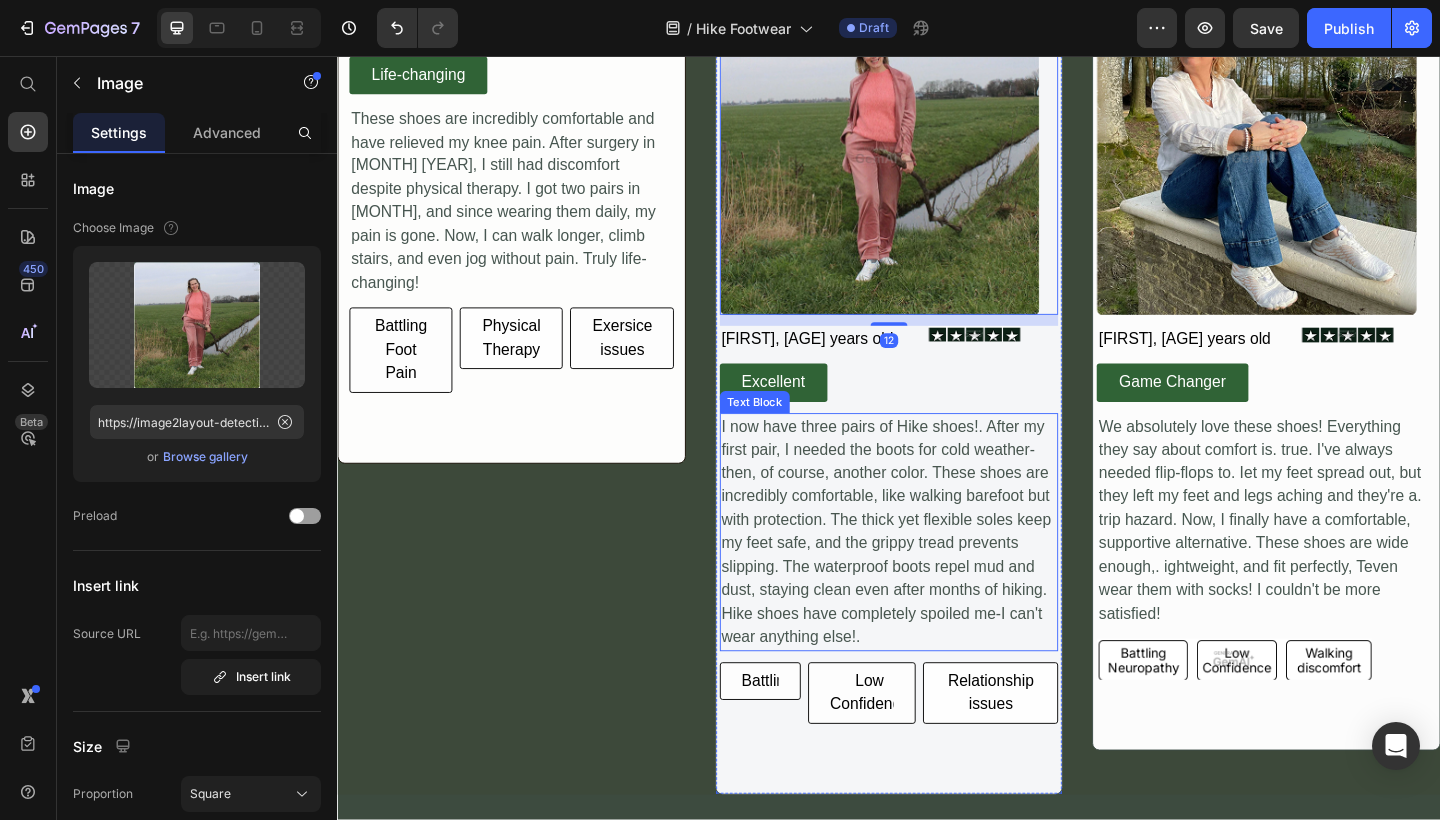 scroll, scrollTop: 3089, scrollLeft: 0, axis: vertical 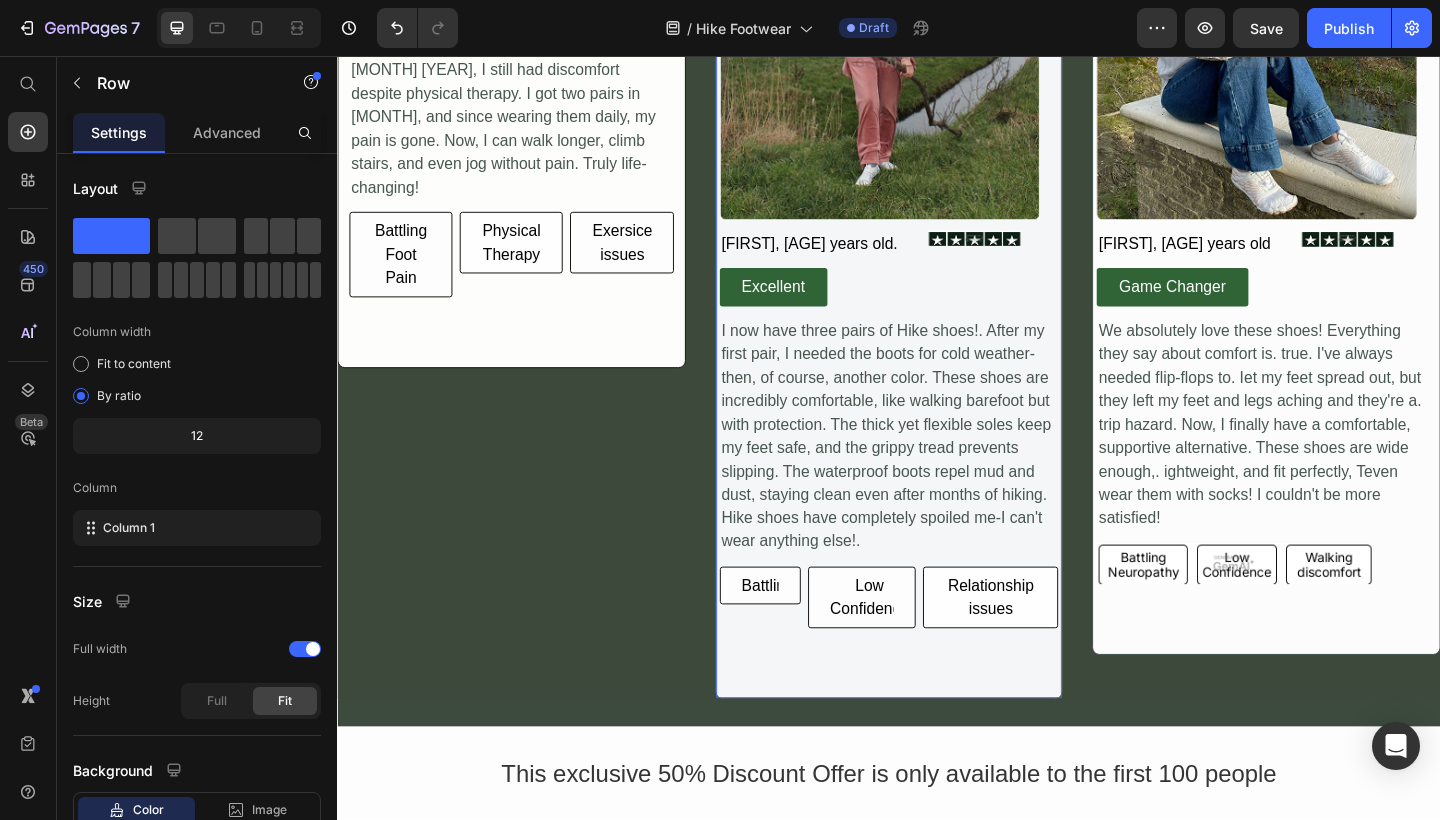 click on "Image   12 [FIRST], [AGE] years old. Text Block Image Row Excellent Button I now have three pairs of Hike shoes!. After my first pair, I needed the boots for cold weather-then, of course, another color. These shoes are incredibly comfortable, like walking barefoot but with protection. The thick yet flexible soles keep my feet safe, and the grippy tread prevents slipping. The waterproof boots repel mud and dust, staying clean even after months of hiking. Hike shoes have completely spoiled me-I can't wear anything else!. Text Block Battling Button Low Confidence Button Relationship issues Button Row Row" at bounding box center (937, 318) 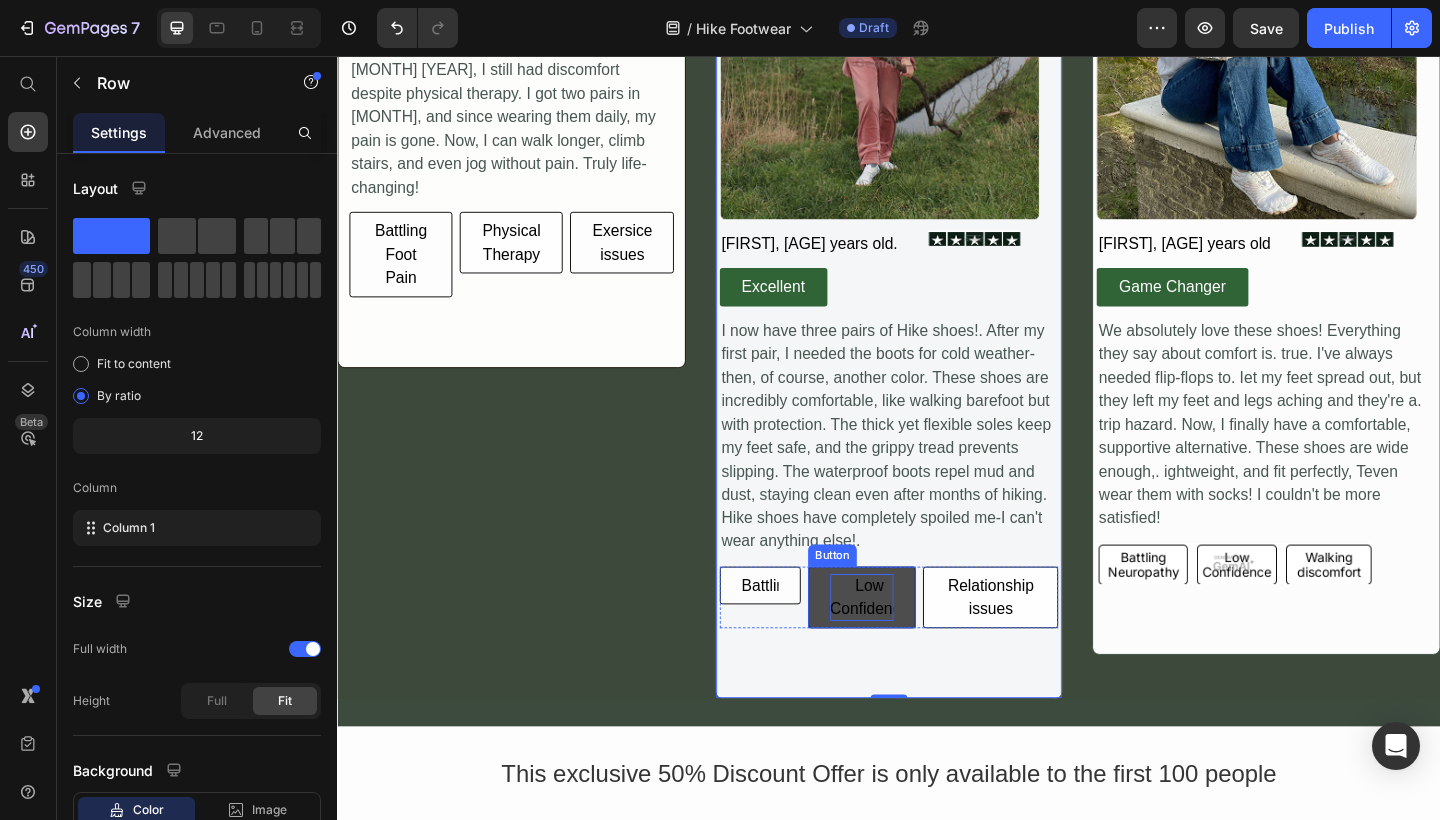 click on "Low Confidence" at bounding box center (908, 645) 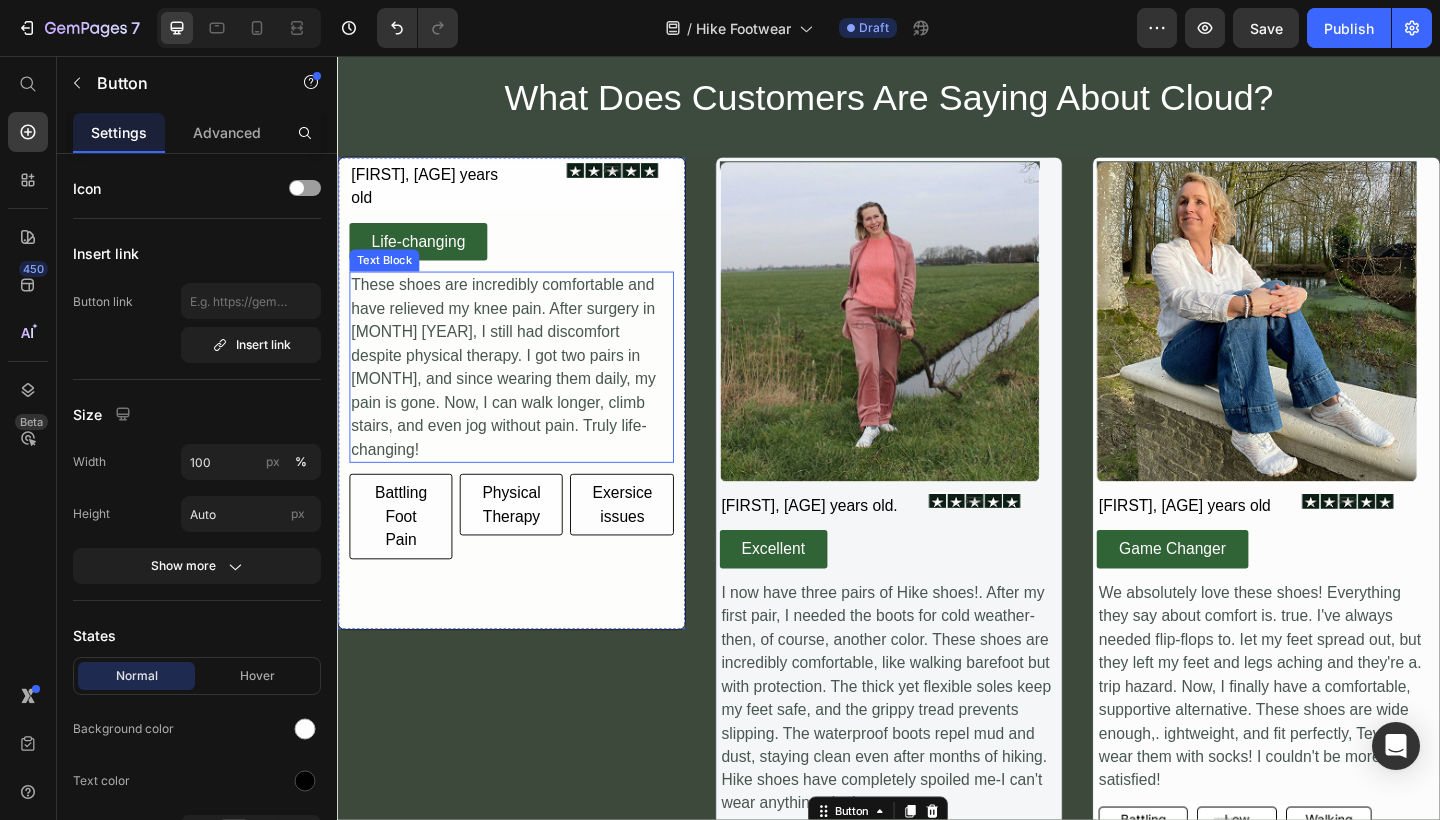 scroll, scrollTop: 2800, scrollLeft: 0, axis: vertical 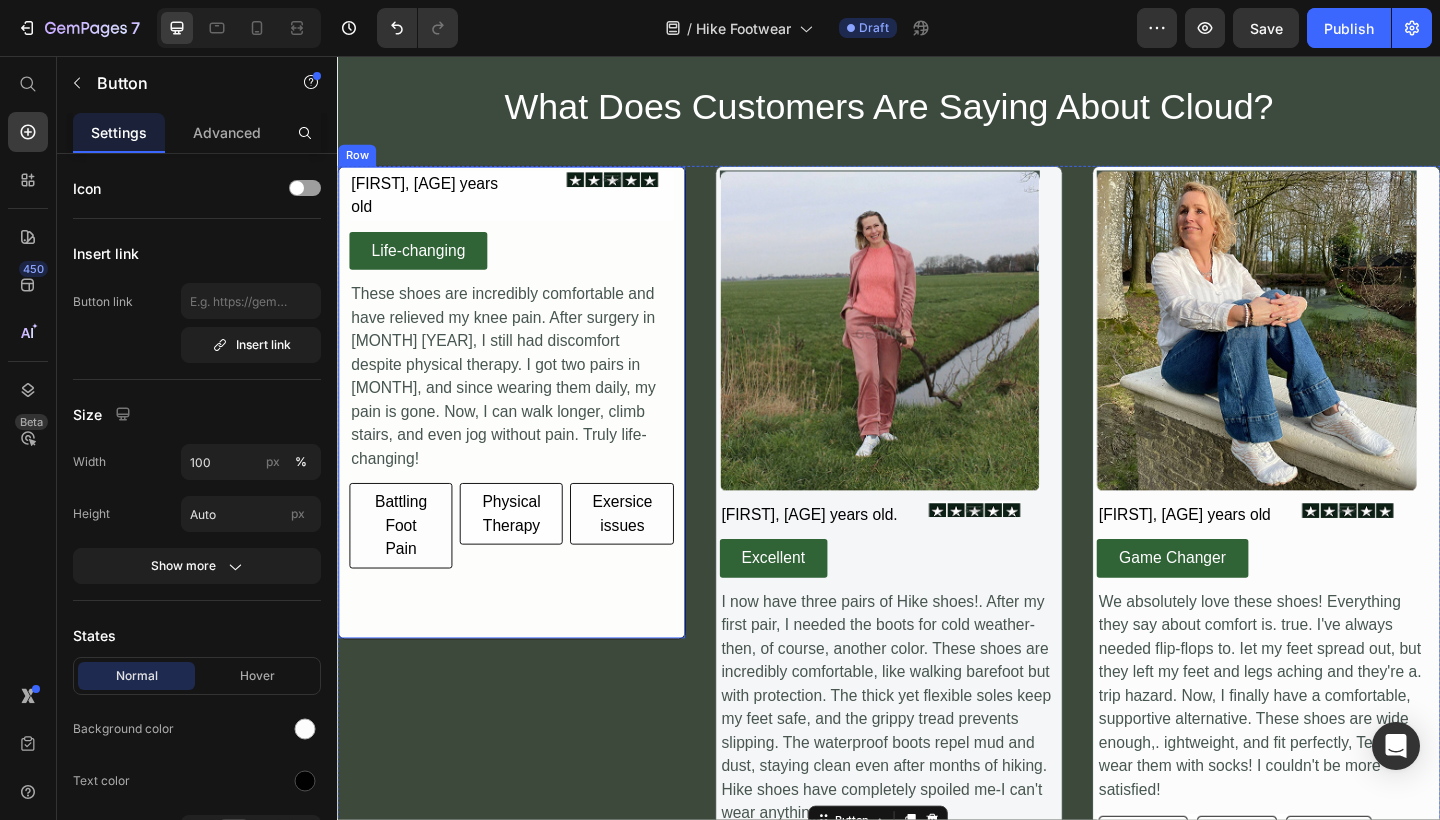 click on "[FIRST], [AGE] years old Text Block Image Row Life-changing Button These shoes are incredibly comfortable and have relieved my  knee pain. After surgery in [MONTH] [YEAR], I still had discomfort despite physical therapy. I got two pairs in [MONTH], and since wearing them daily, my pain is gone. Now, I can  walk longer, climb stairs, and even jog without pain. Truly life-changing! Text Block Battling Foot Pain Button Physical Therapy Button Exersice issues Button Row" at bounding box center [526, 397] 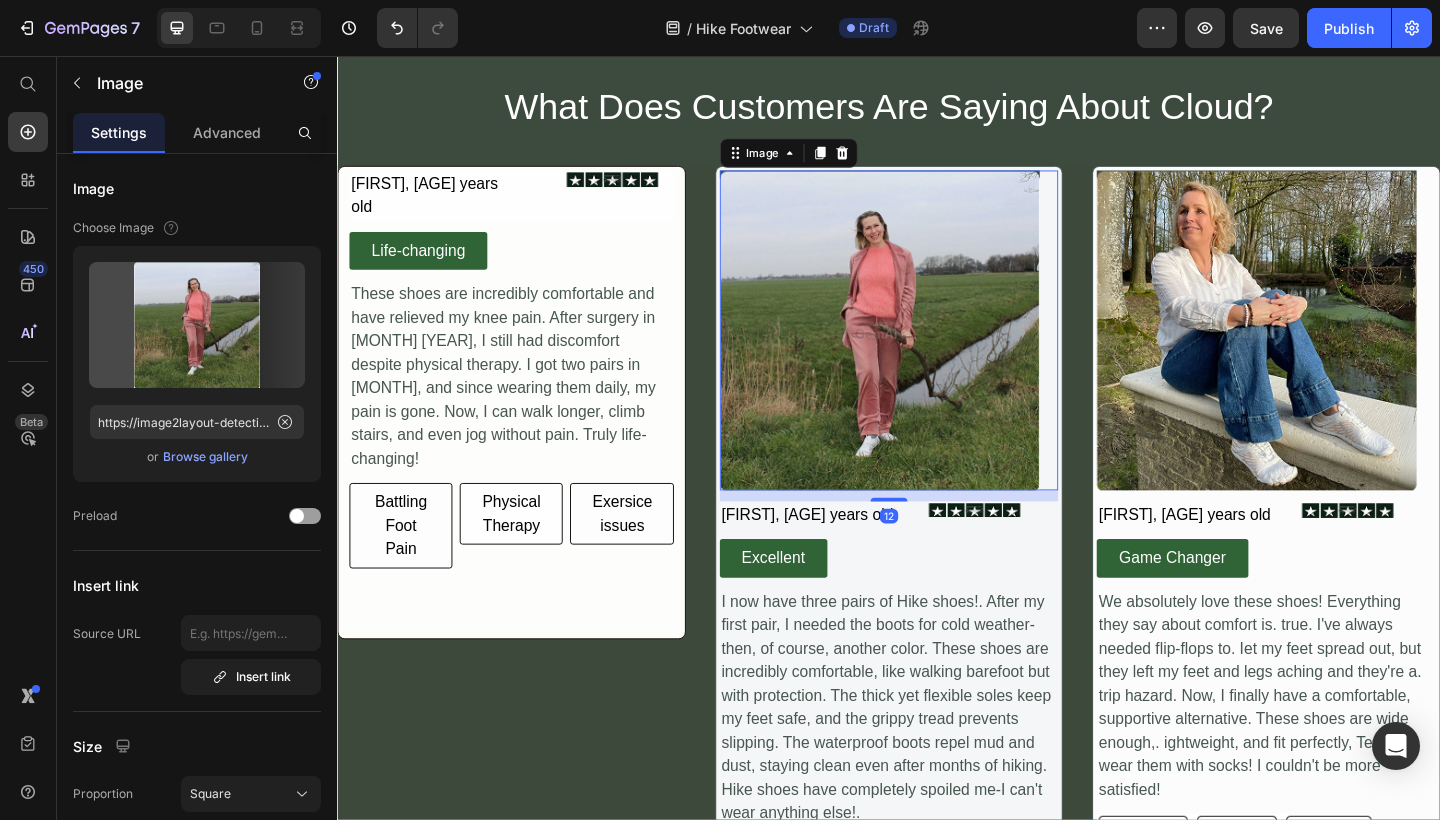 click at bounding box center [937, 355] 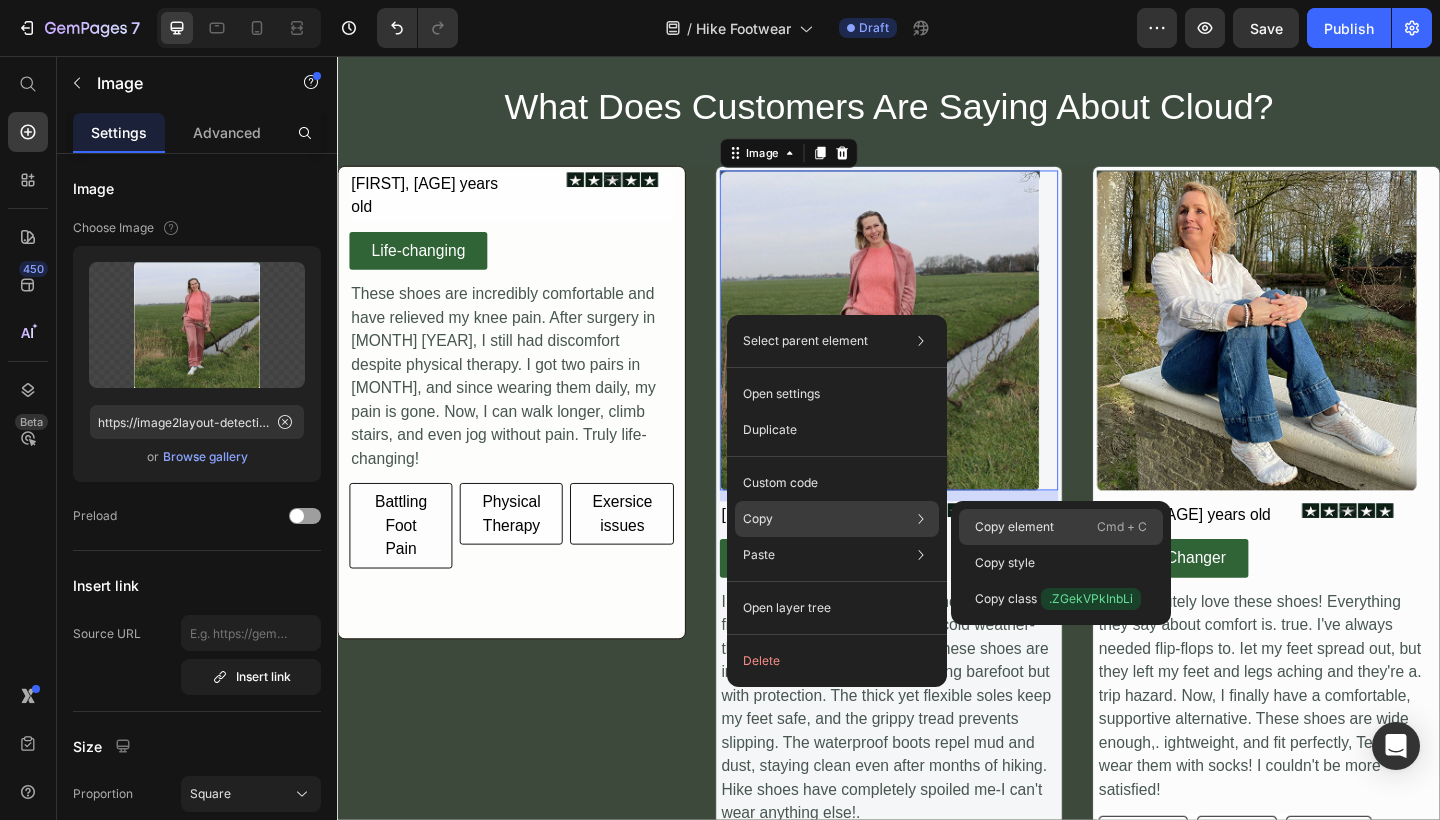 click on "Copy element" at bounding box center [1014, 527] 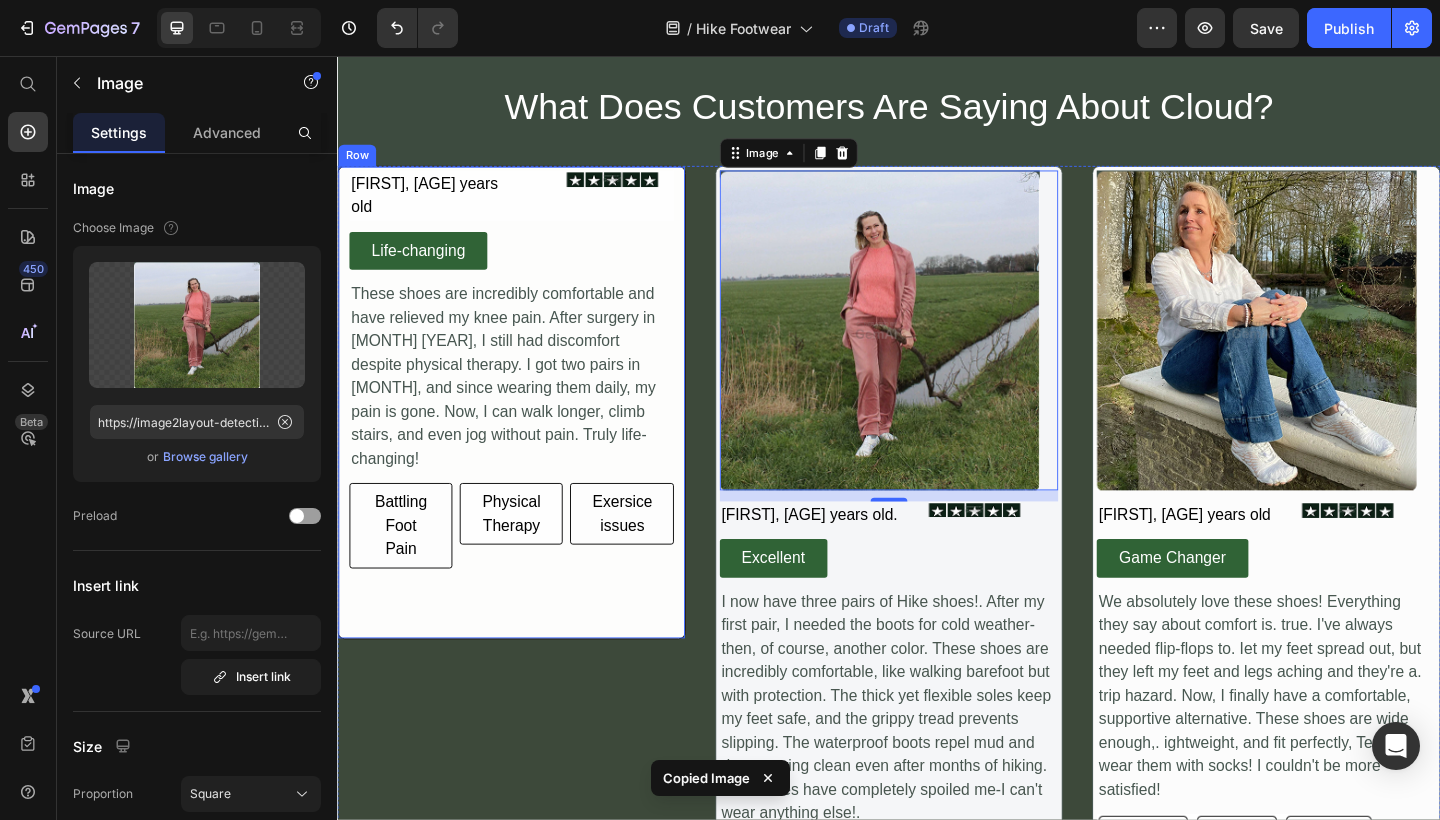 click on "[FIRST], [AGE] years old Text Block Image Row Life-changing Button These shoes are incredibly comfortable and have relieved my  knee pain. After surgery in [MONTH] [YEAR], I still had discomfort despite physical therapy. I got two pairs in [MONTH], and since wearing them daily, my pain is gone. Now, I can  walk longer, climb stairs, and even jog without pain. Truly life-changing! Text Block Battling Foot Pain Button Physical Therapy Button Exersice issues Button Row" at bounding box center (526, 397) 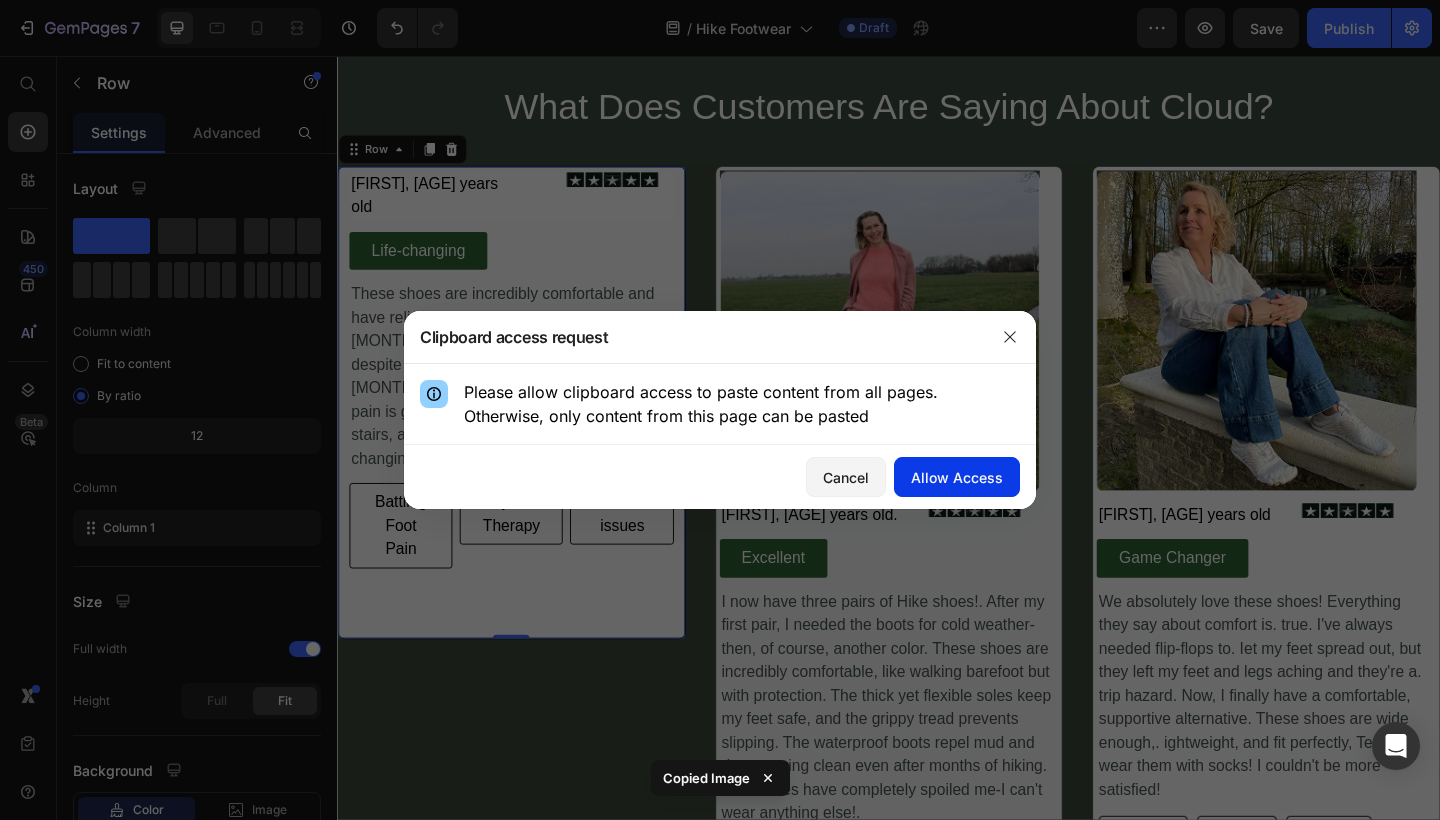 click on "Allow Access" at bounding box center [957, 477] 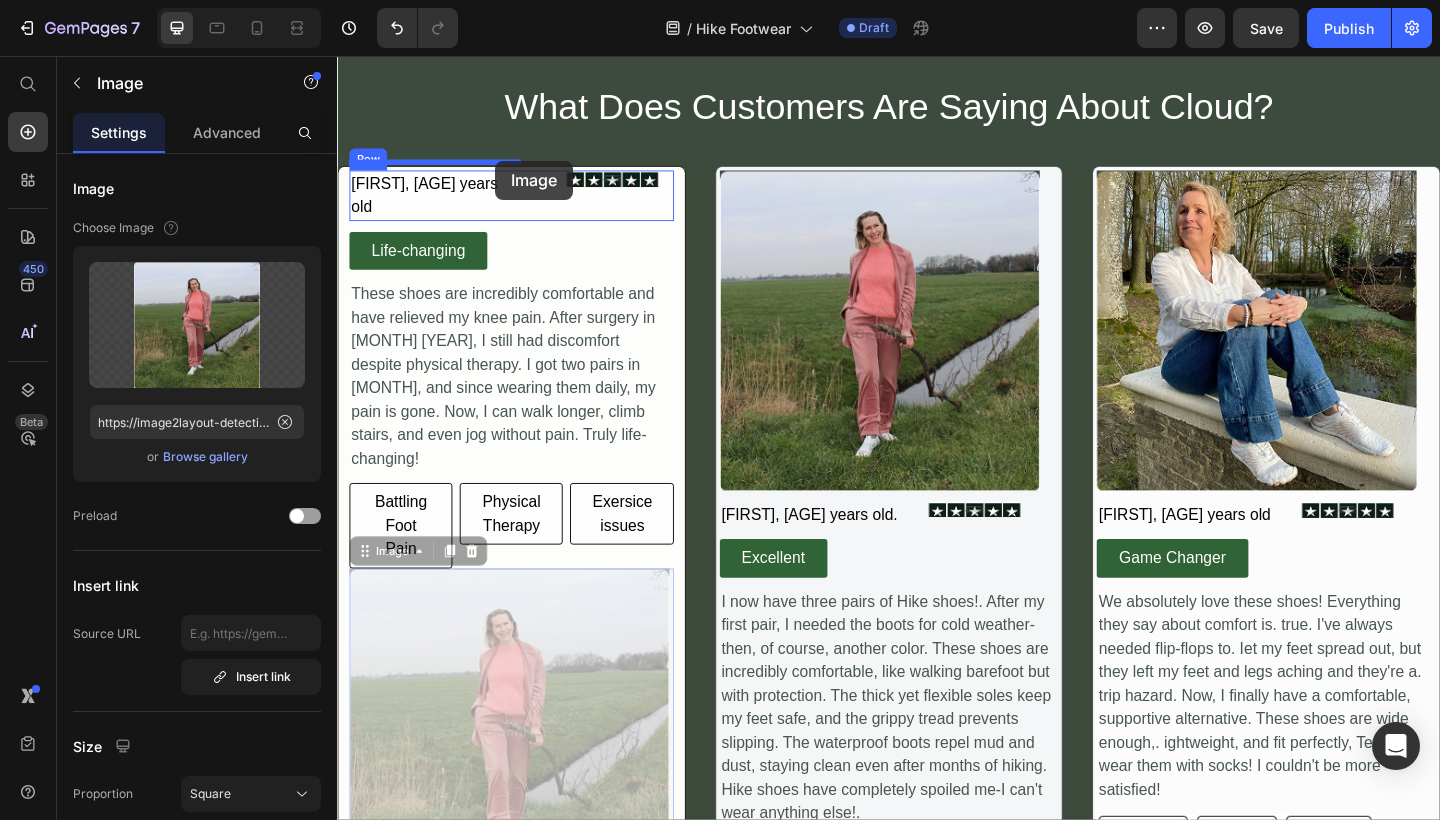 drag, startPoint x: 523, startPoint y: 638, endPoint x: 509, endPoint y: 170, distance: 468.20935 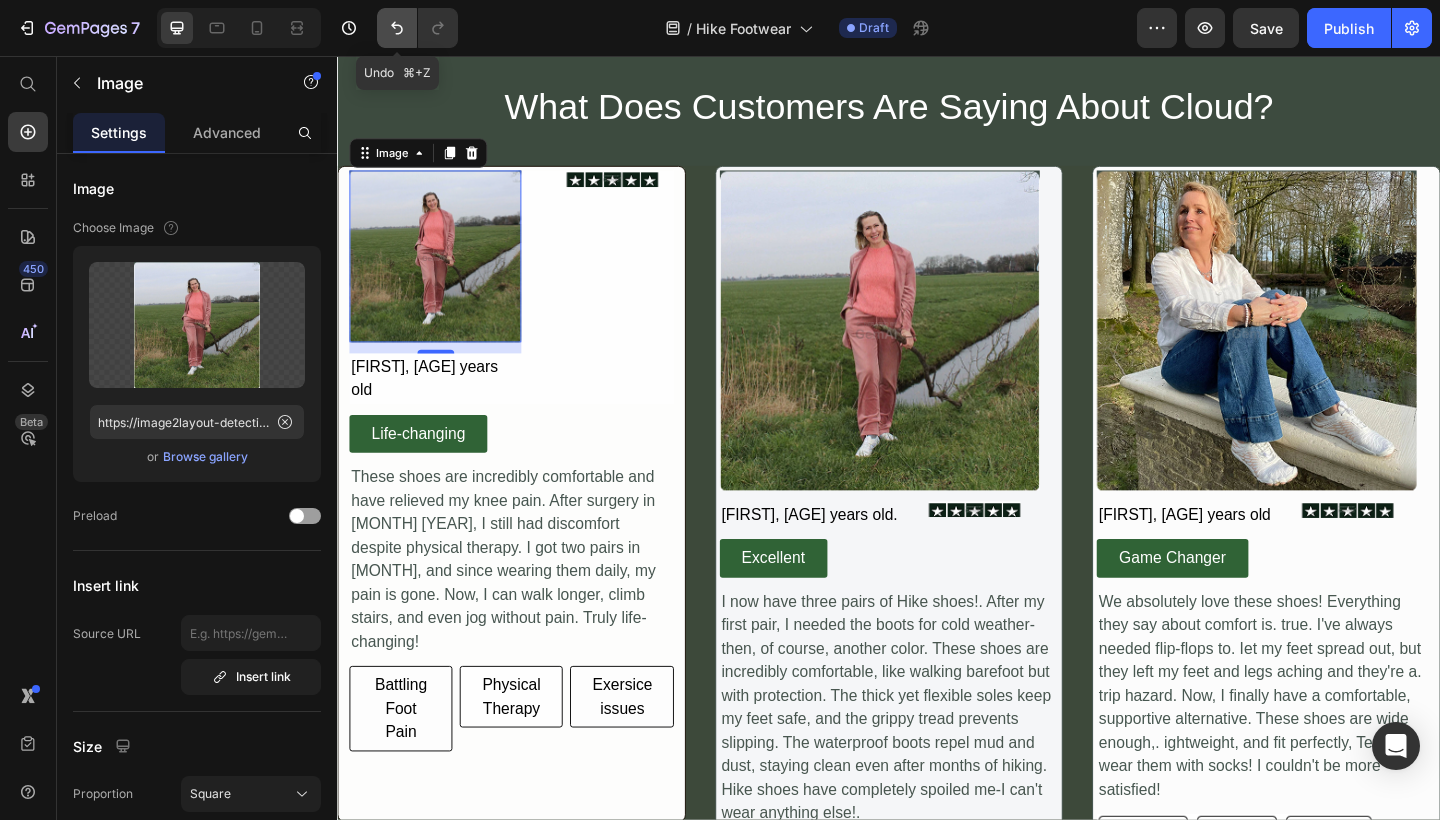 click 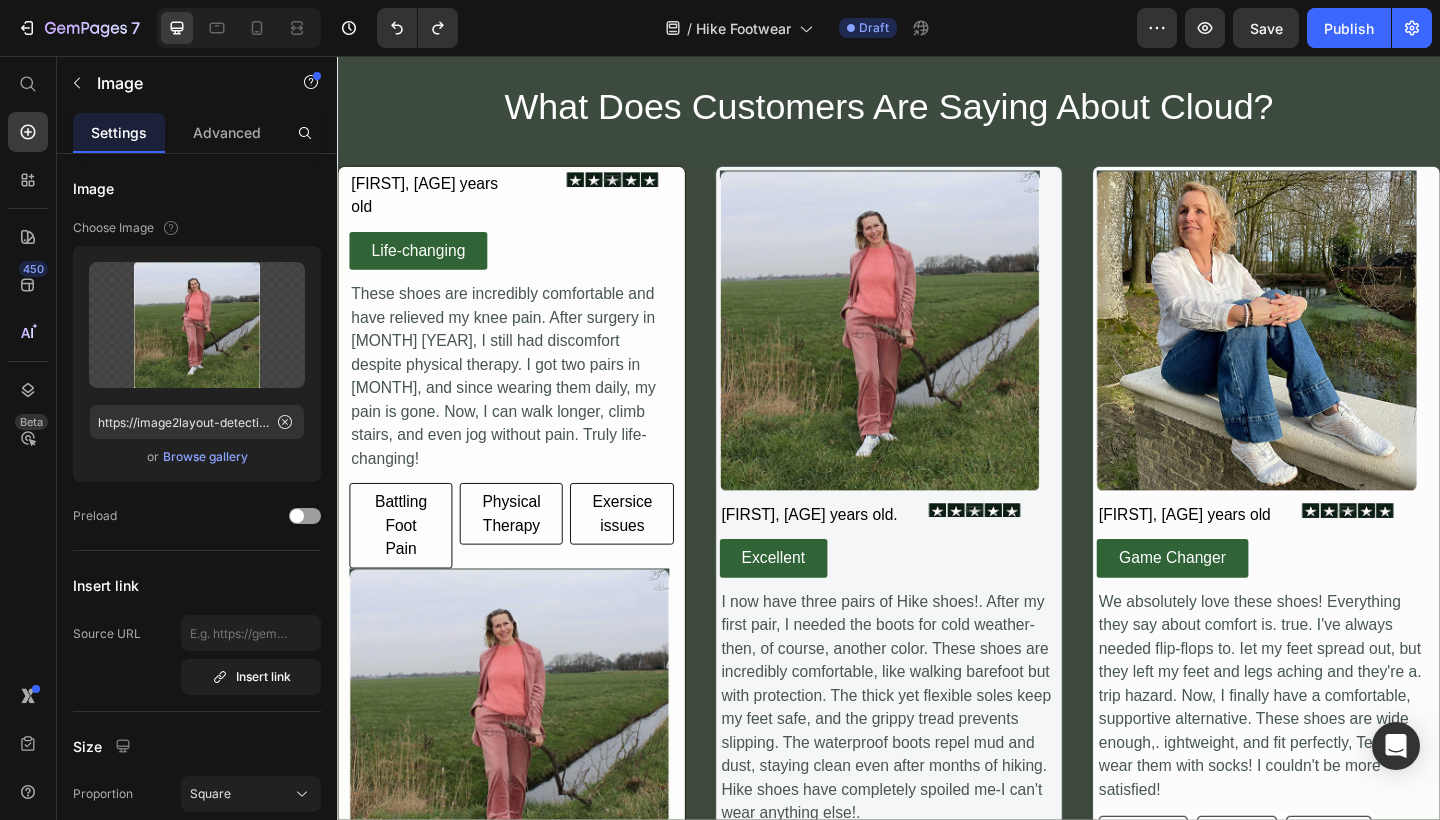 click at bounding box center [526, 788] 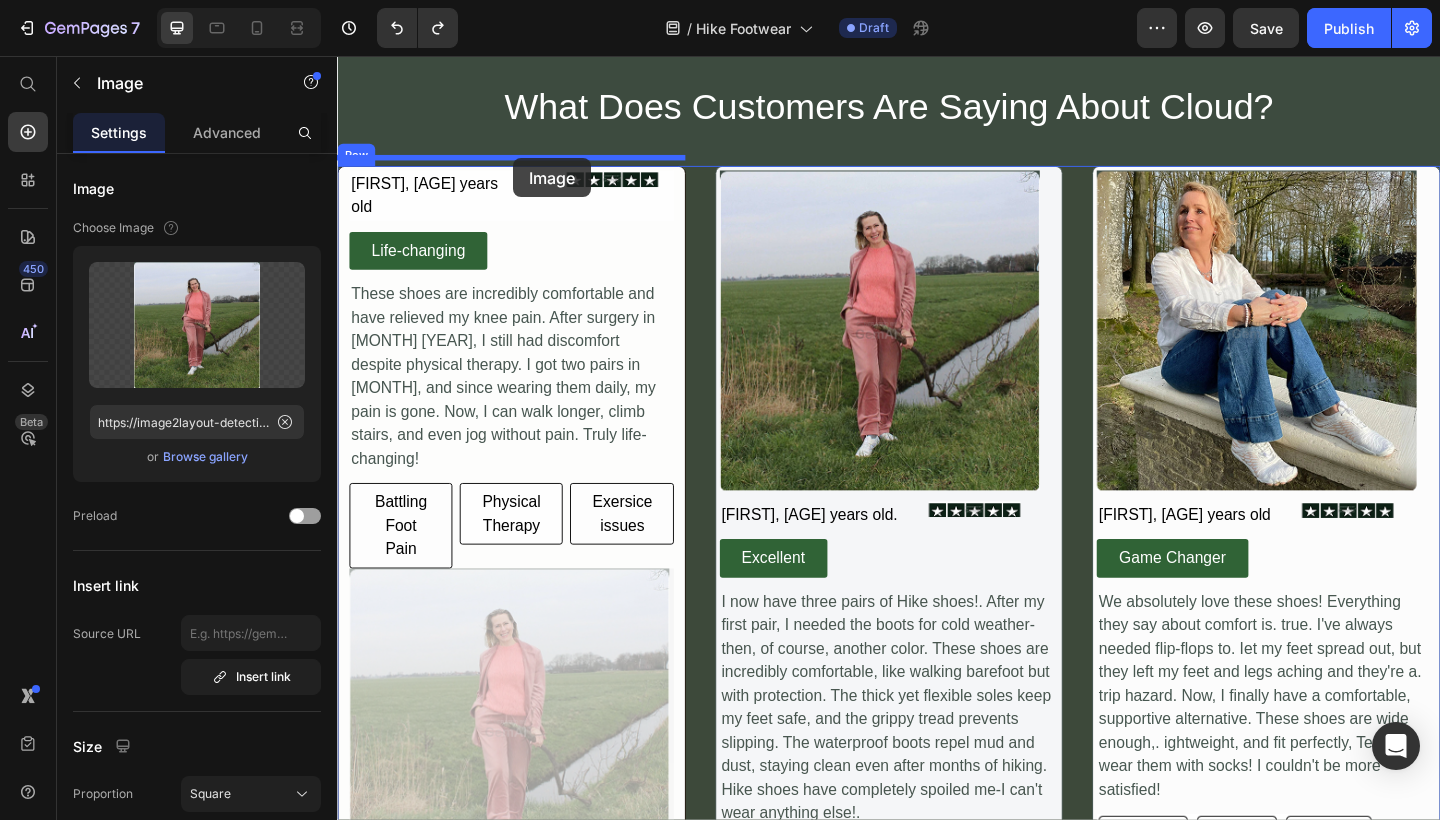 drag, startPoint x: 481, startPoint y: 554, endPoint x: 528, endPoint y: 167, distance: 389.84357 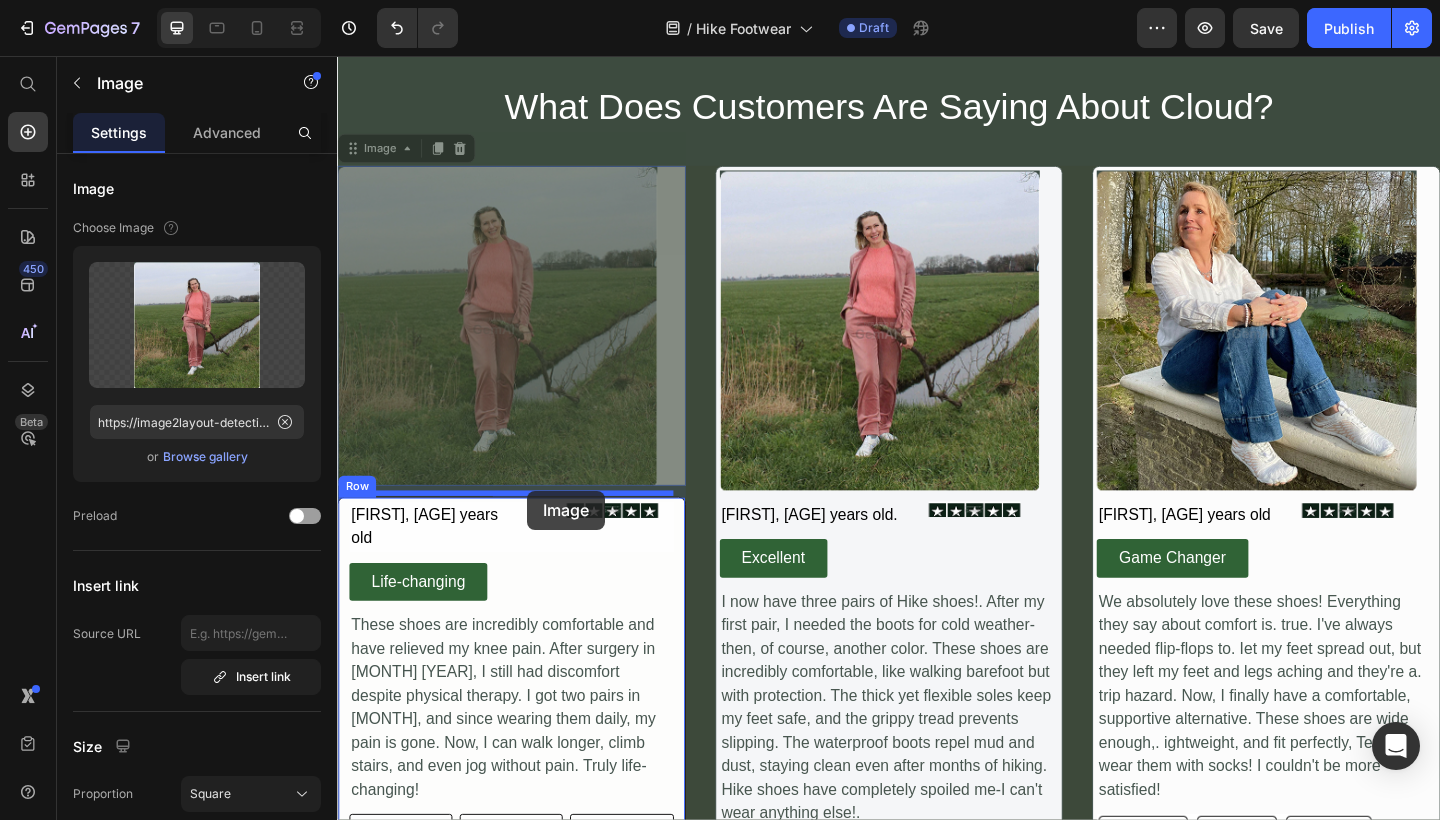 drag, startPoint x: 352, startPoint y: 148, endPoint x: 544, endPoint y: 529, distance: 426.6439 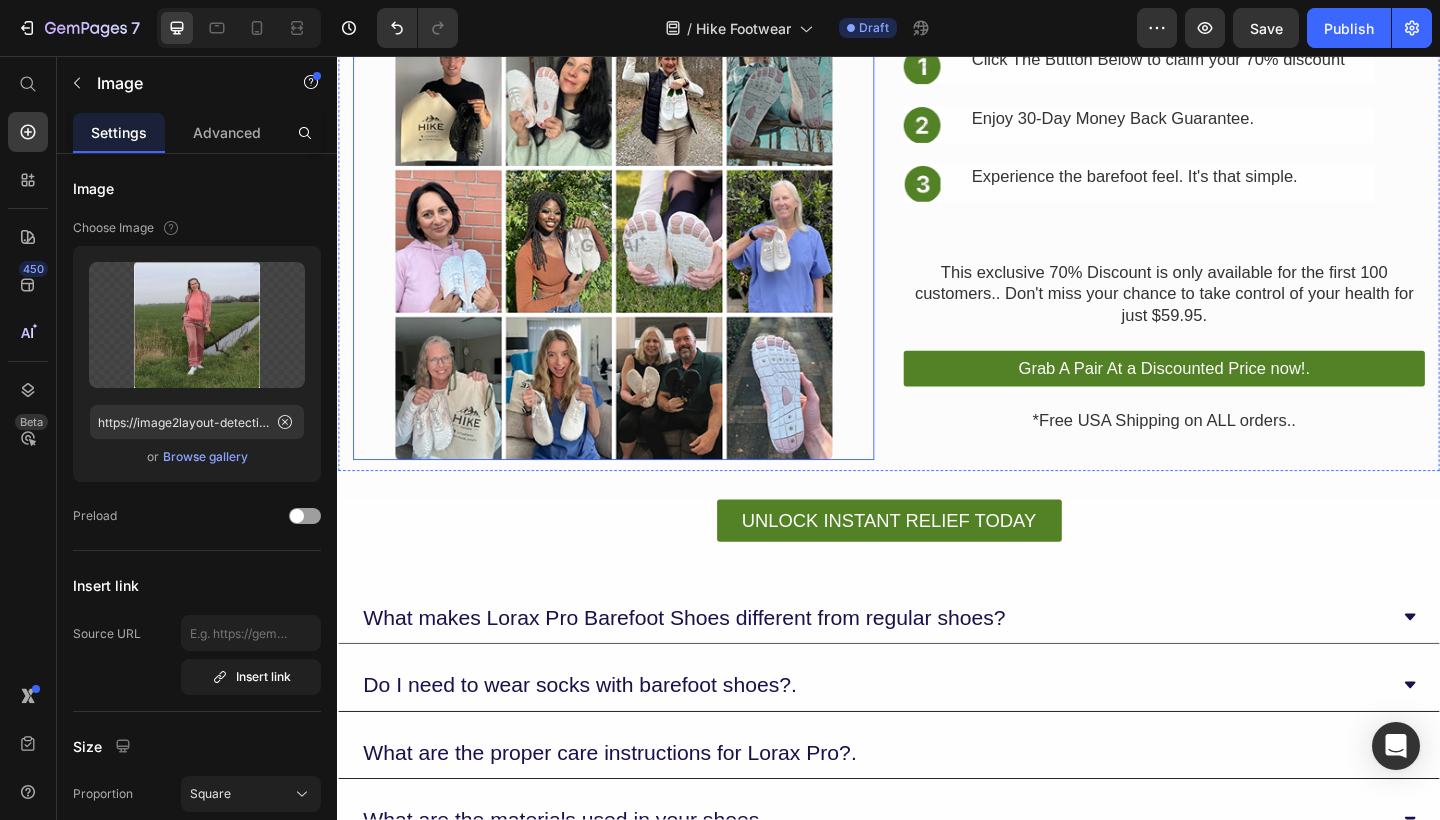 scroll, scrollTop: 4204, scrollLeft: 0, axis: vertical 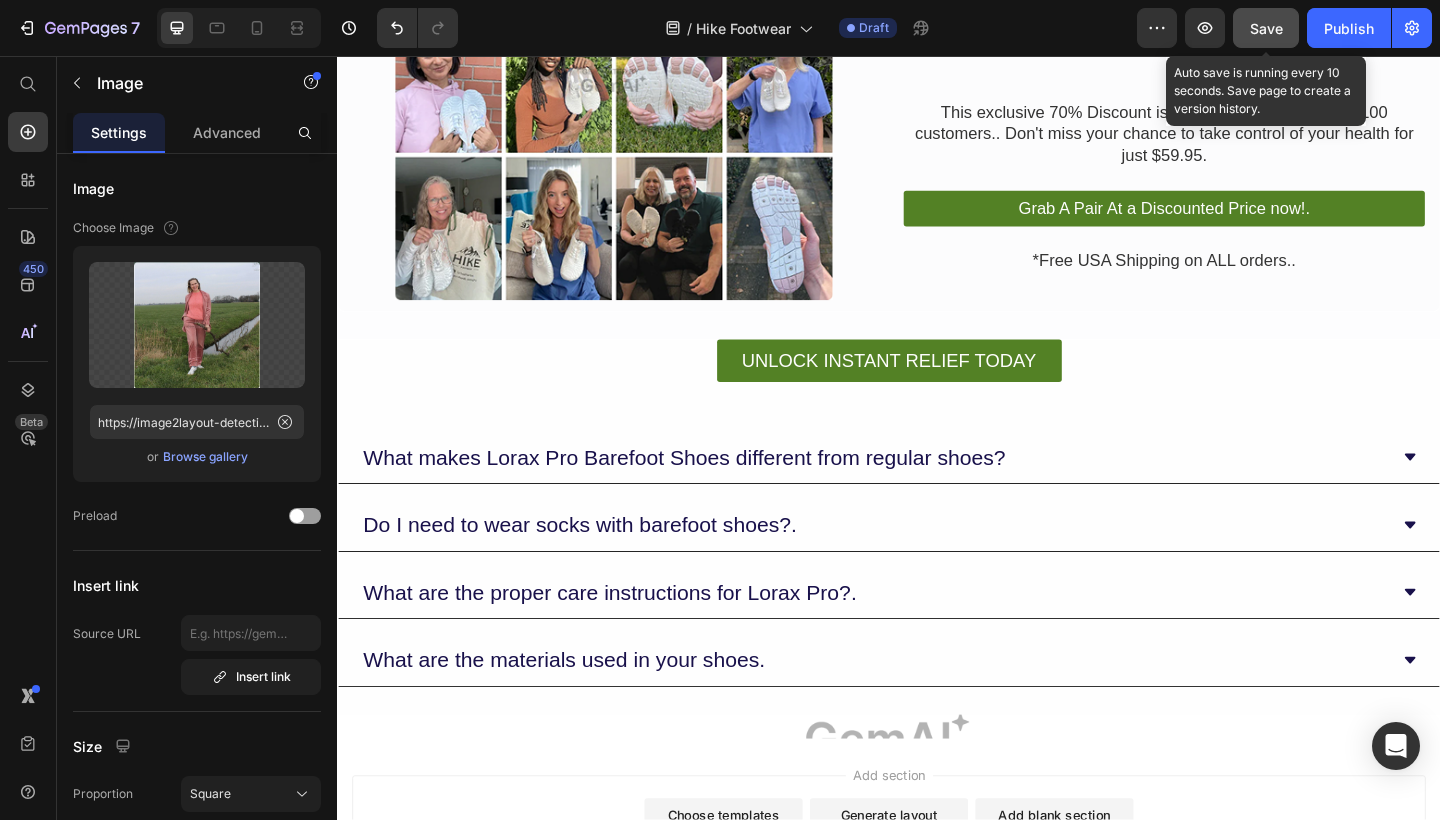 click on "Save" at bounding box center [1266, 28] 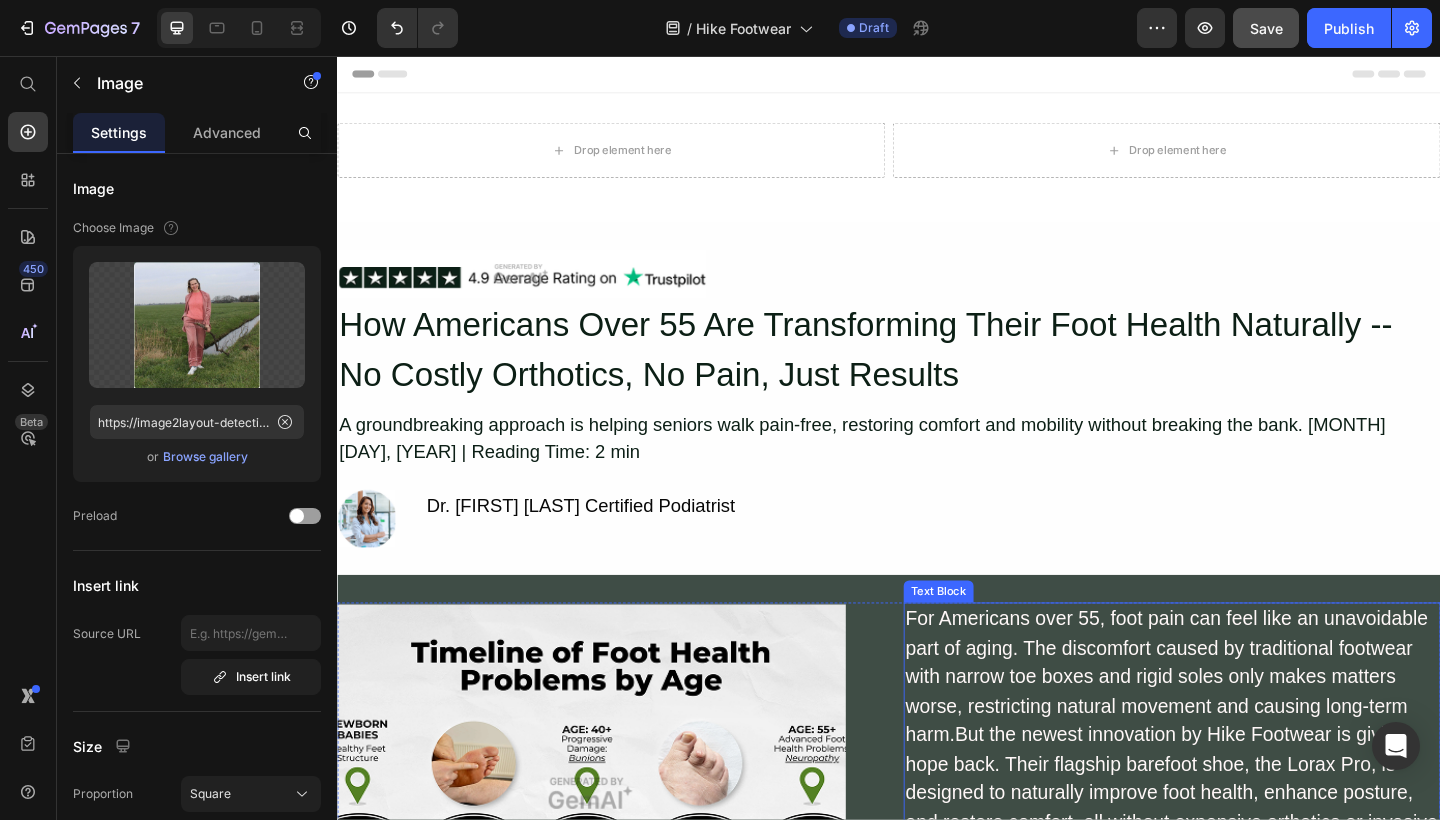scroll, scrollTop: 0, scrollLeft: 0, axis: both 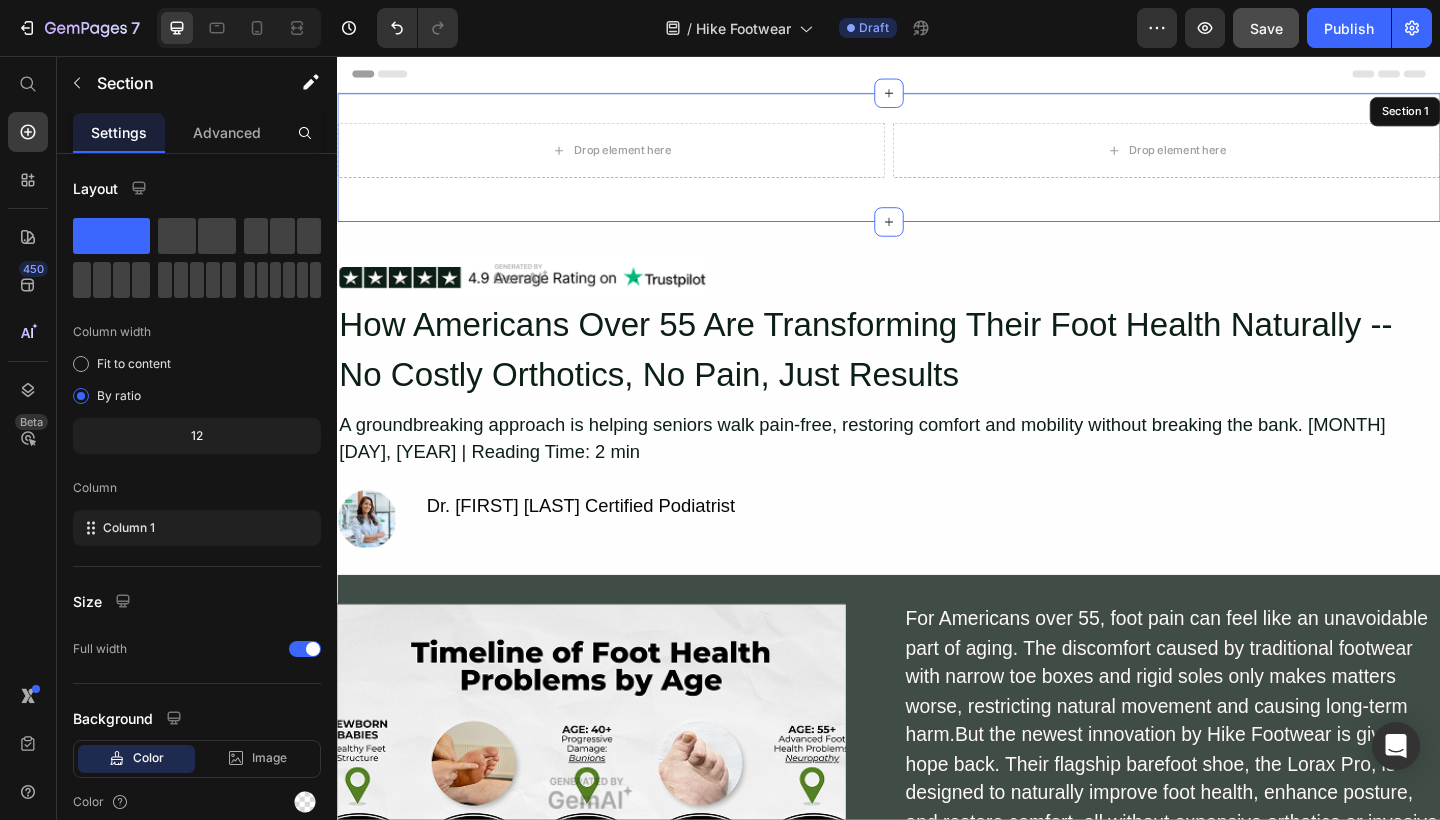 click on "Drop element here
Drop element here Row" at bounding box center (937, 167) 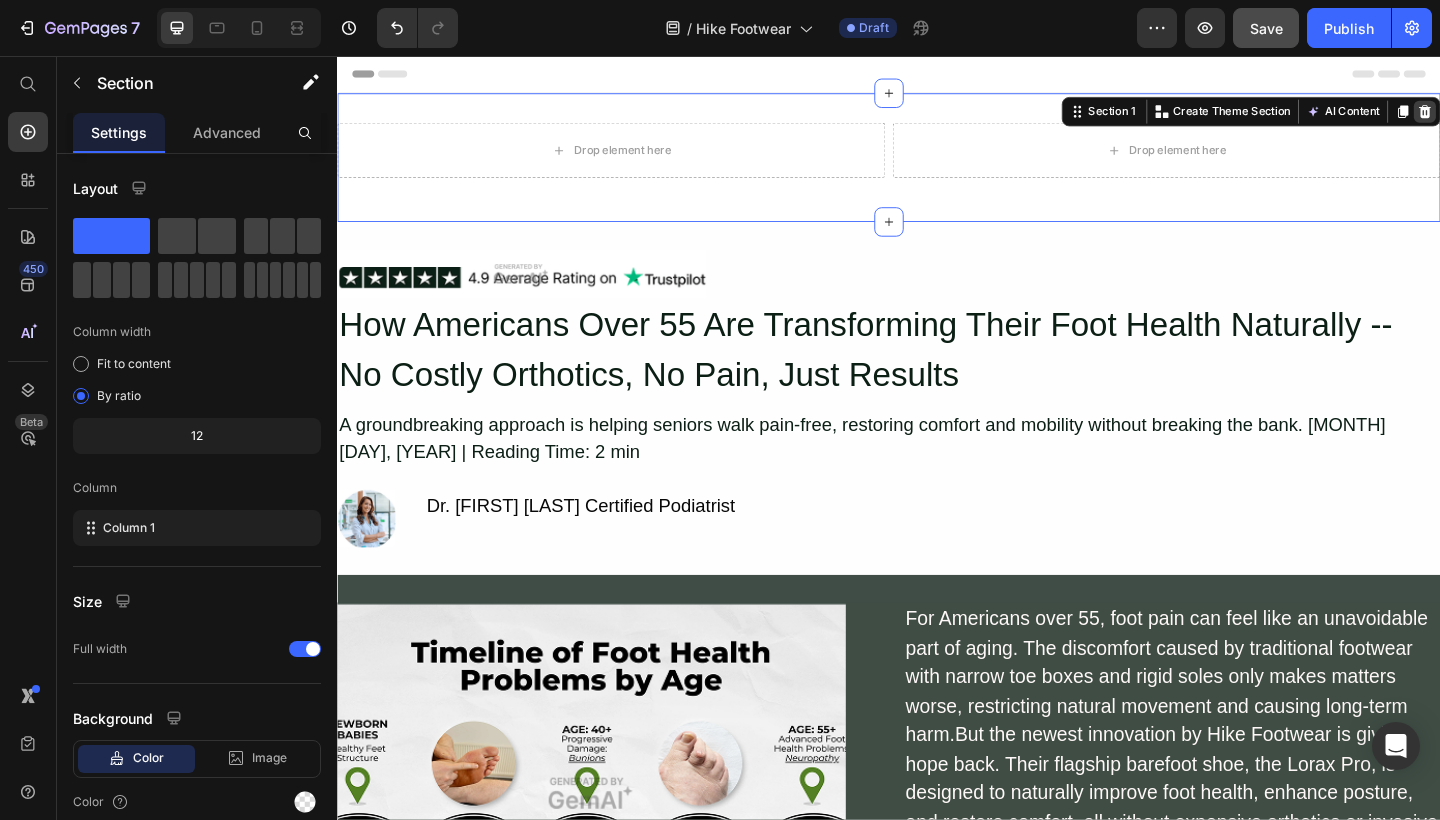 click 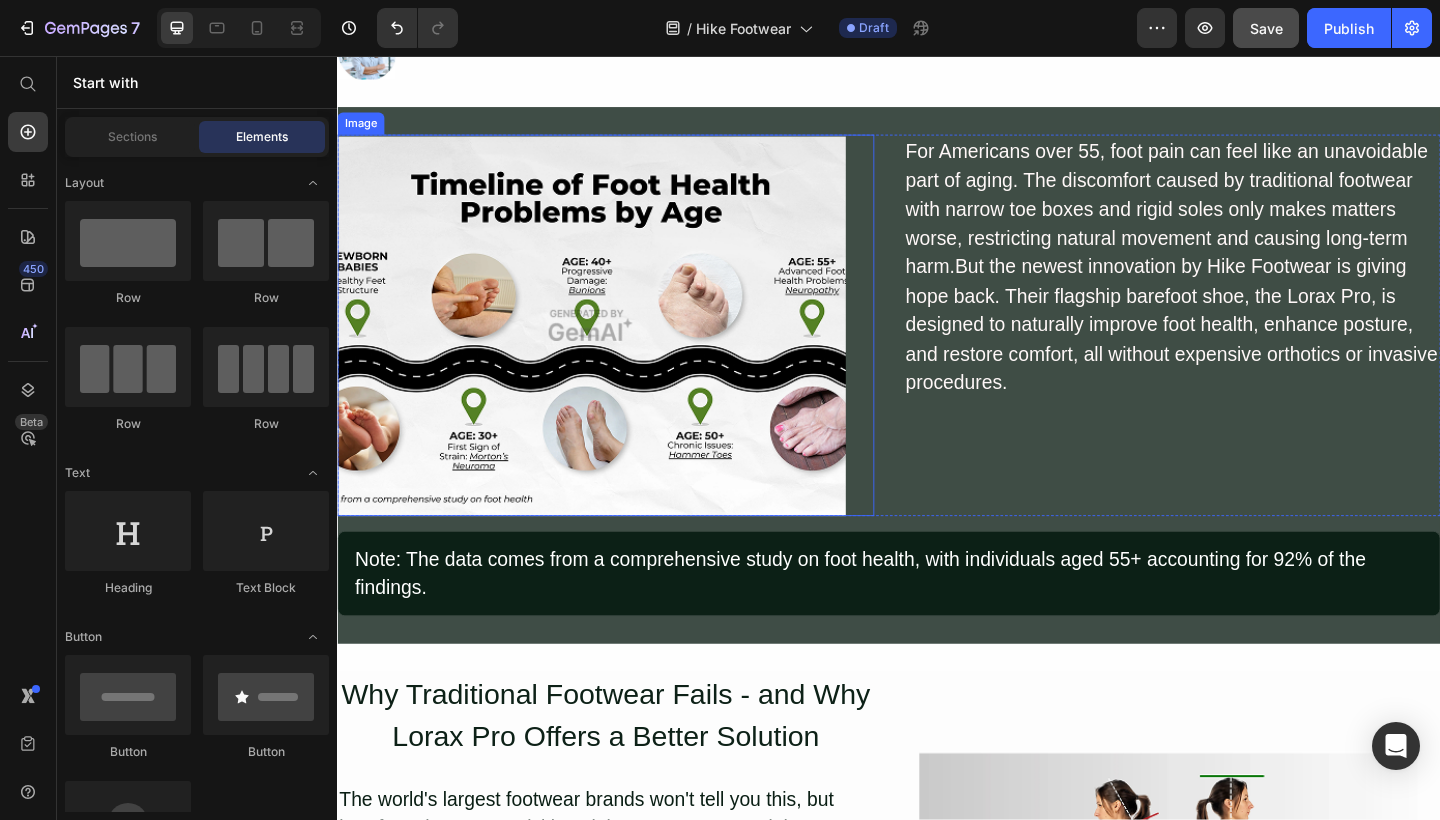 scroll, scrollTop: 399, scrollLeft: 0, axis: vertical 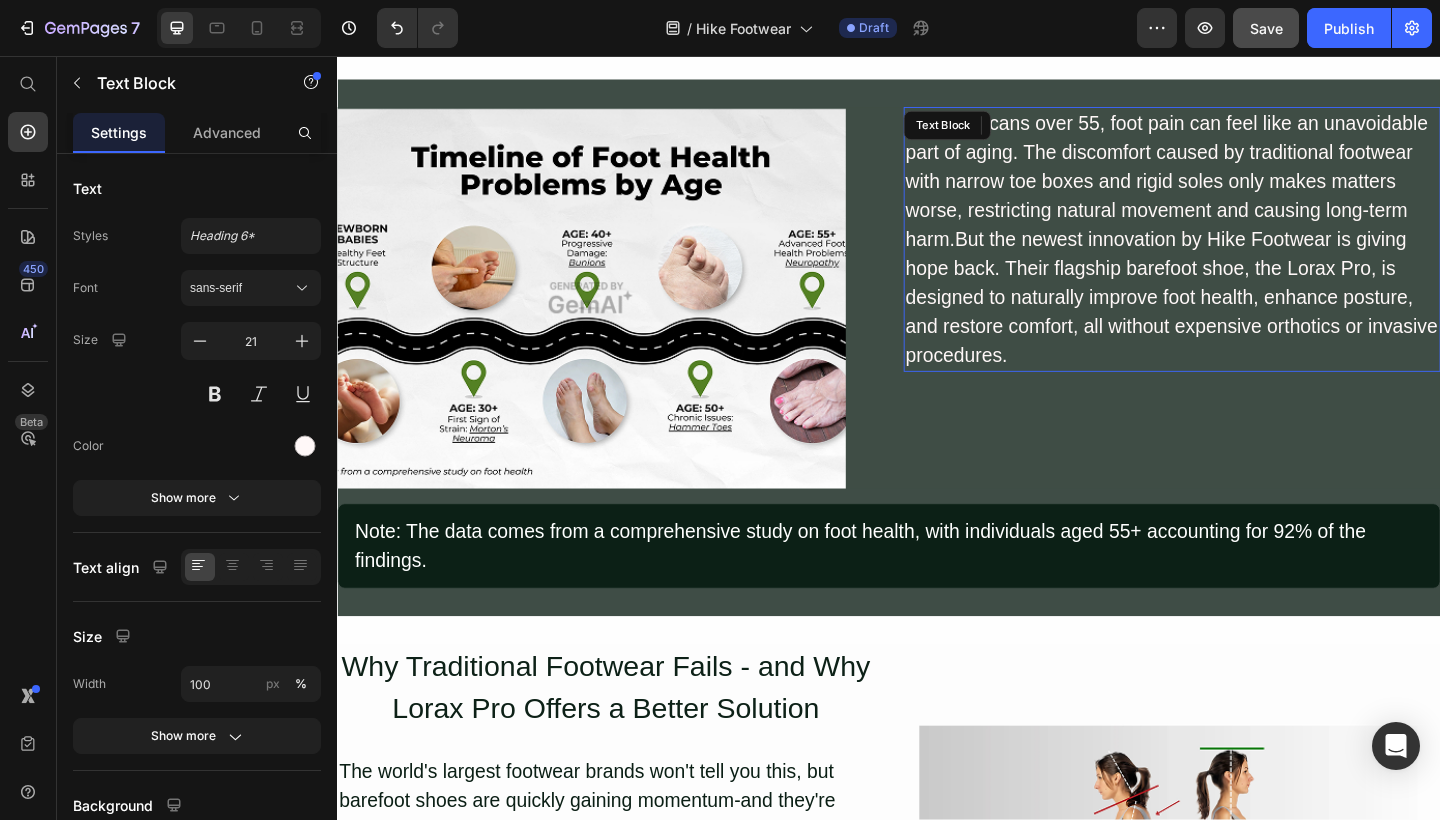 click on "For Americans over 55, foot pain can feel like an unavoidable part of aging. The discomfort caused by traditional footwear with narrow toe boxes and rigid soles only makes matters worse, restricting natural movement and causing long-term harm.But the newest innovation by Hike Footwear is giving hope back. Their flagship barefoot shoe, the Lorax Pro, is designed to naturally improve foot health, enhance posture, and restore comfort, all without expensive orthotics or invasive procedures." at bounding box center (1245, 256) 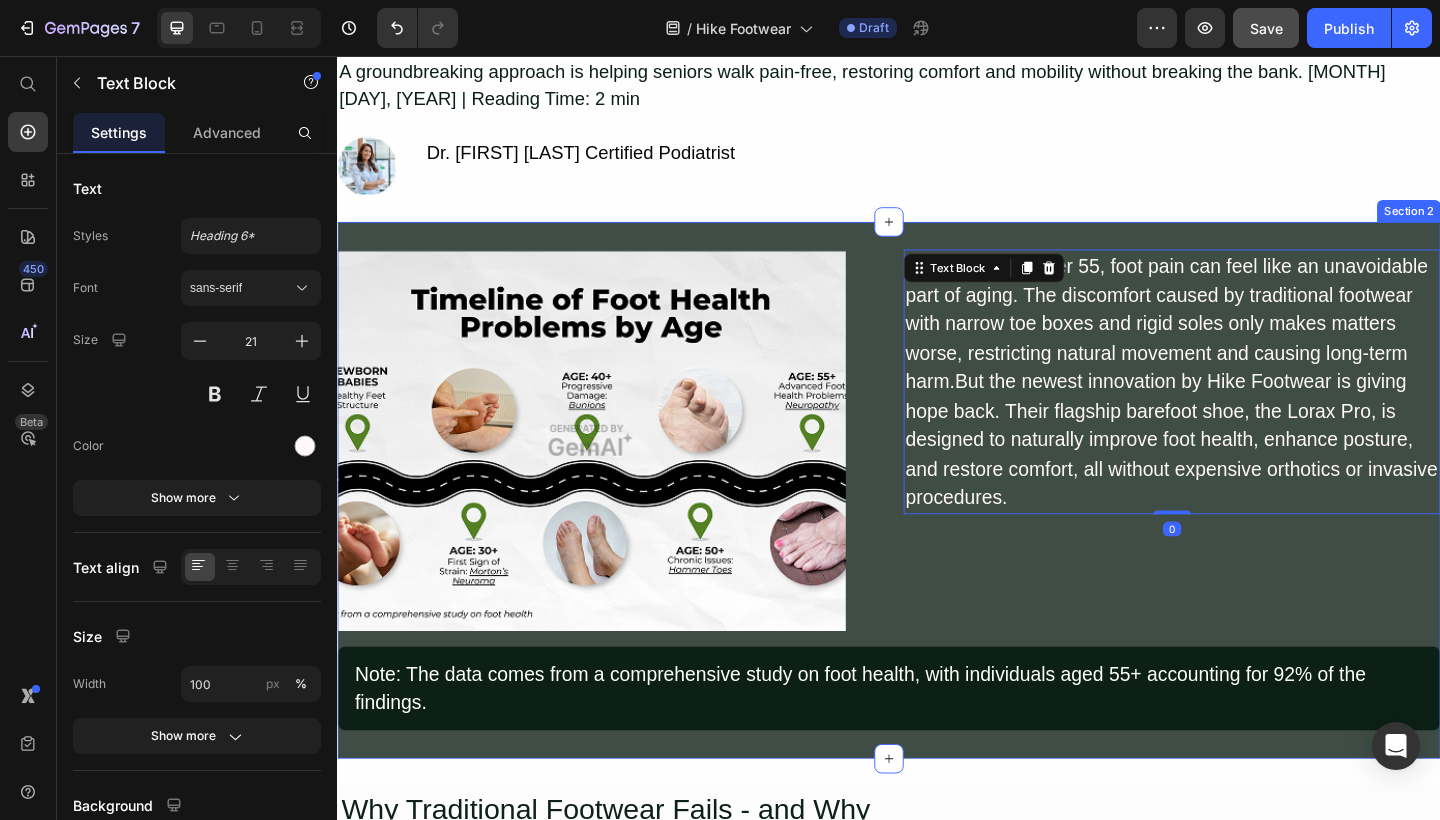 scroll, scrollTop: 246, scrollLeft: 0, axis: vertical 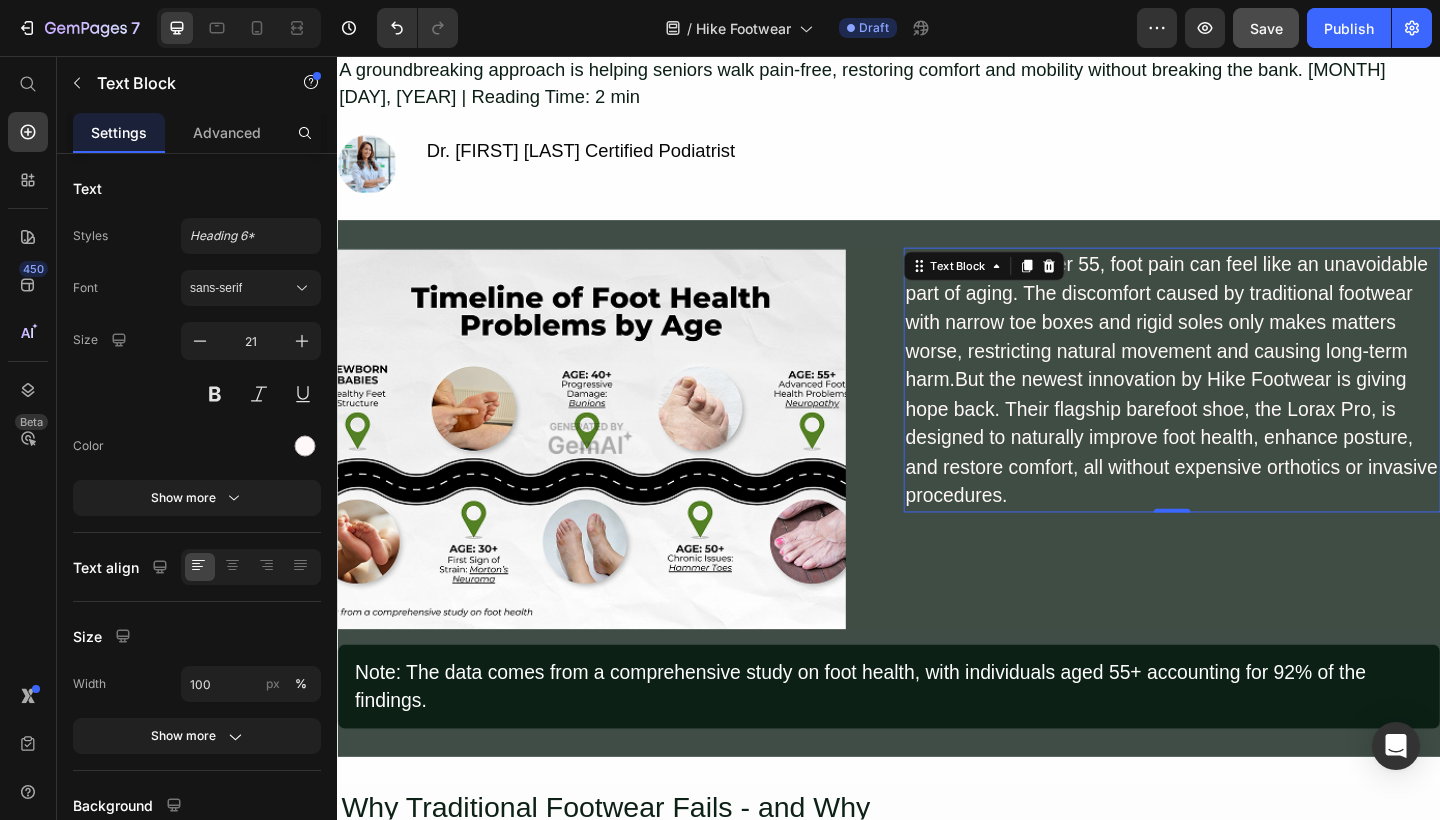 click on "For Americans over 55, foot pain can feel like an unavoidable part of aging. The discomfort caused by traditional footwear with narrow toe boxes and rigid soles only makes matters worse, restricting natural movement and causing long-term harm.But the newest innovation by Hike Footwear is giving hope back. Their flagship barefoot shoe, the Lorax Pro, is designed to naturally improve foot health, enhance posture, and restore comfort, all without expensive orthotics or invasive procedures." at bounding box center (1245, 409) 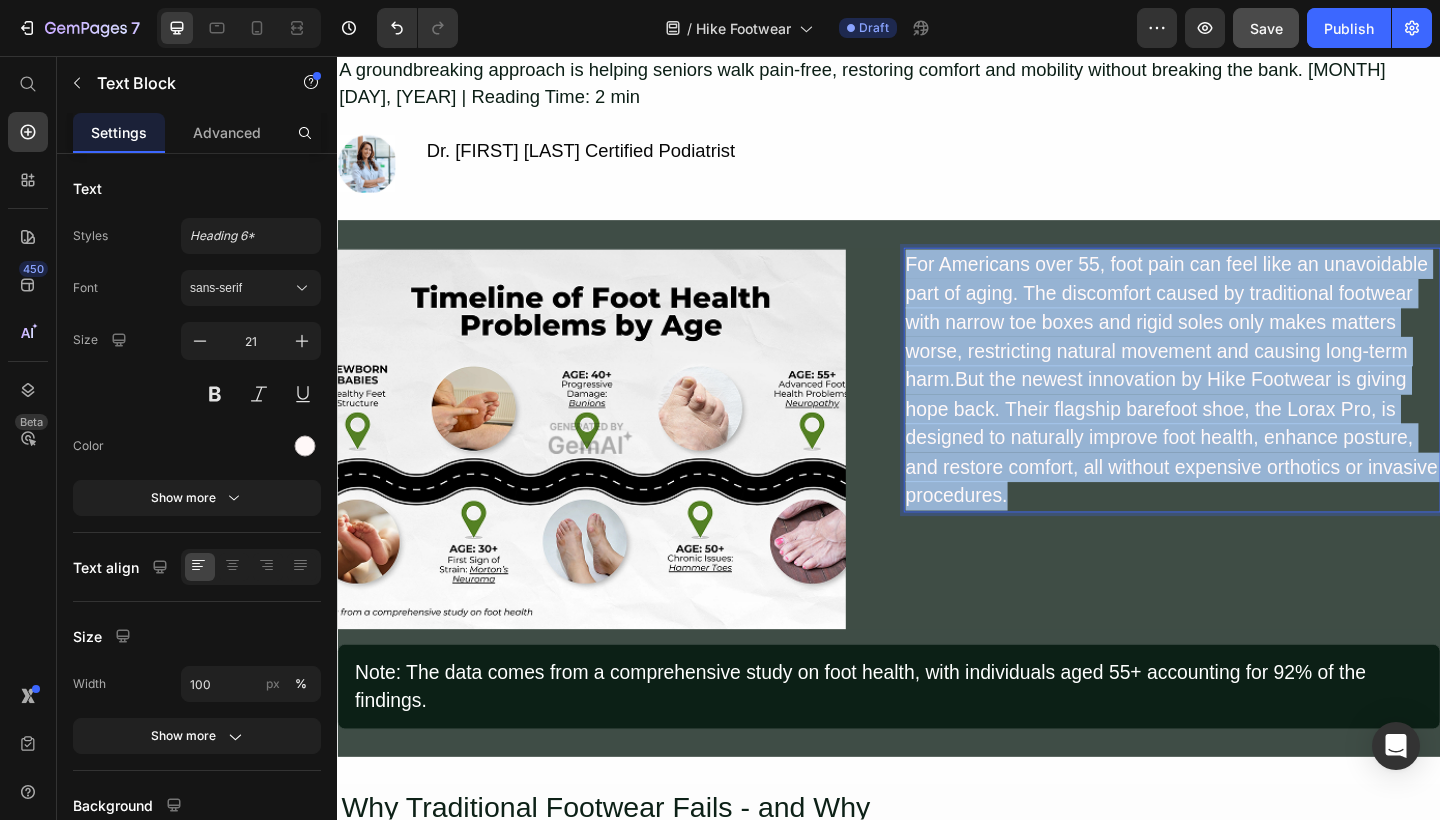 drag, startPoint x: 1072, startPoint y: 539, endPoint x: 953, endPoint y: 278, distance: 286.8484 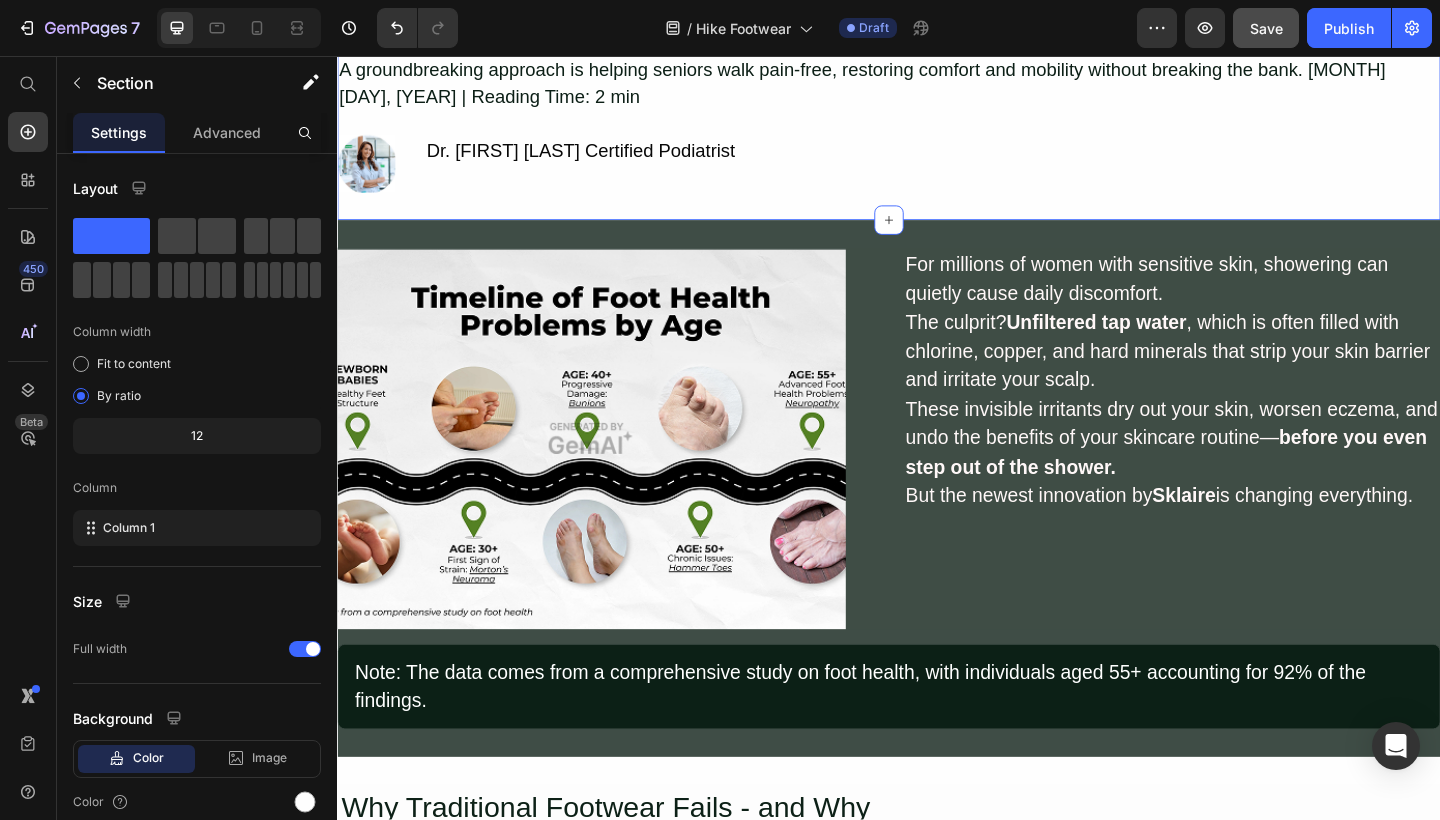 click on "Image How Americans Over 55 Are Transforming Their Foot Health Naturally -- No Costly Orthotics, No Pain, Just Results Heading A groundbreaking approach is helping seniors walk pain-free, restoring comfort and mobility without breaking the bank. [MONTH] [DAY], [YEAR] | Reading Time: 2 min Text Block Image Dr. [FIRST] [LAST] Certified Podiatrist Text Block Row Row Section 1" at bounding box center (937, 43) 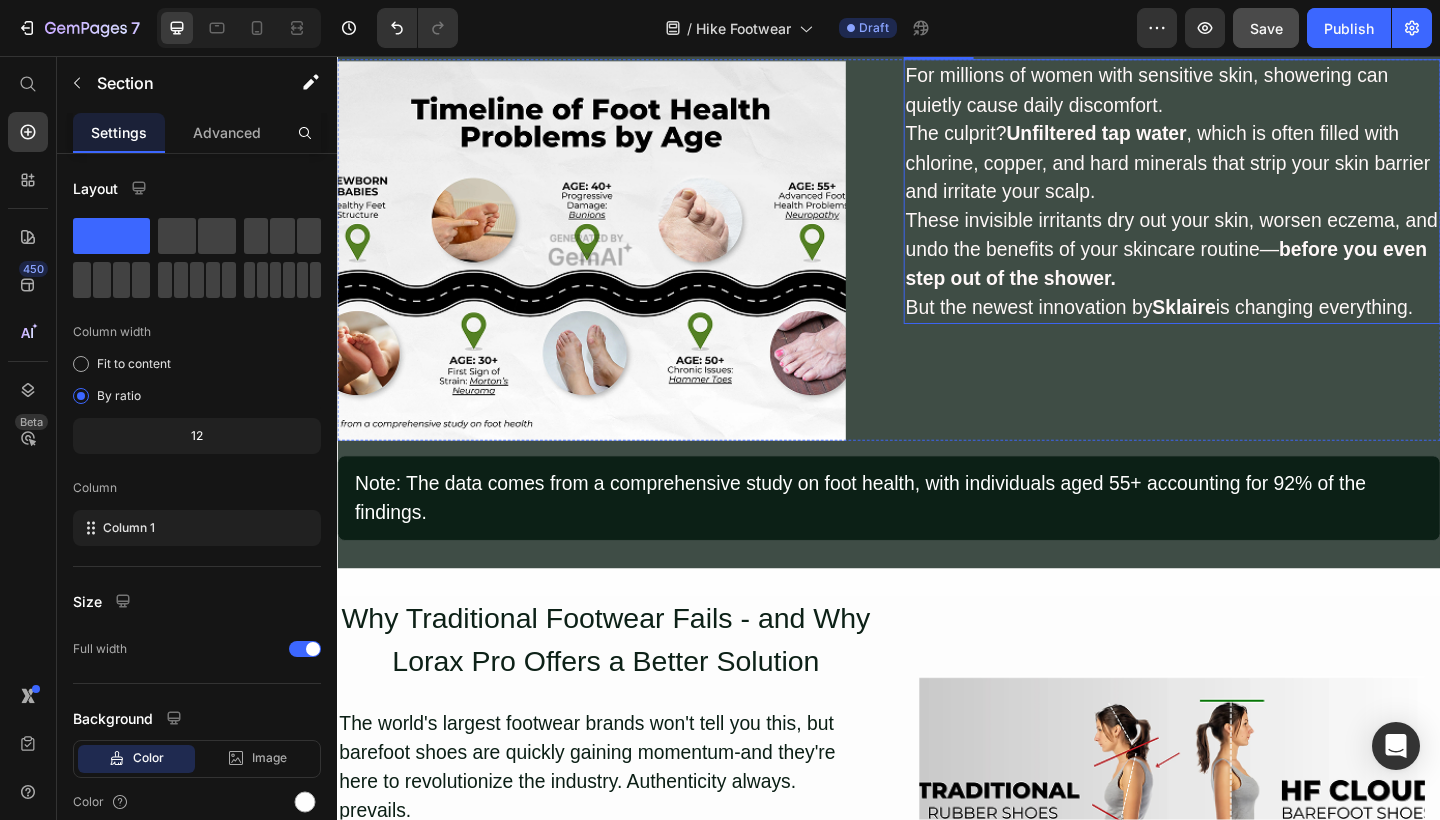 scroll, scrollTop: 497, scrollLeft: 0, axis: vertical 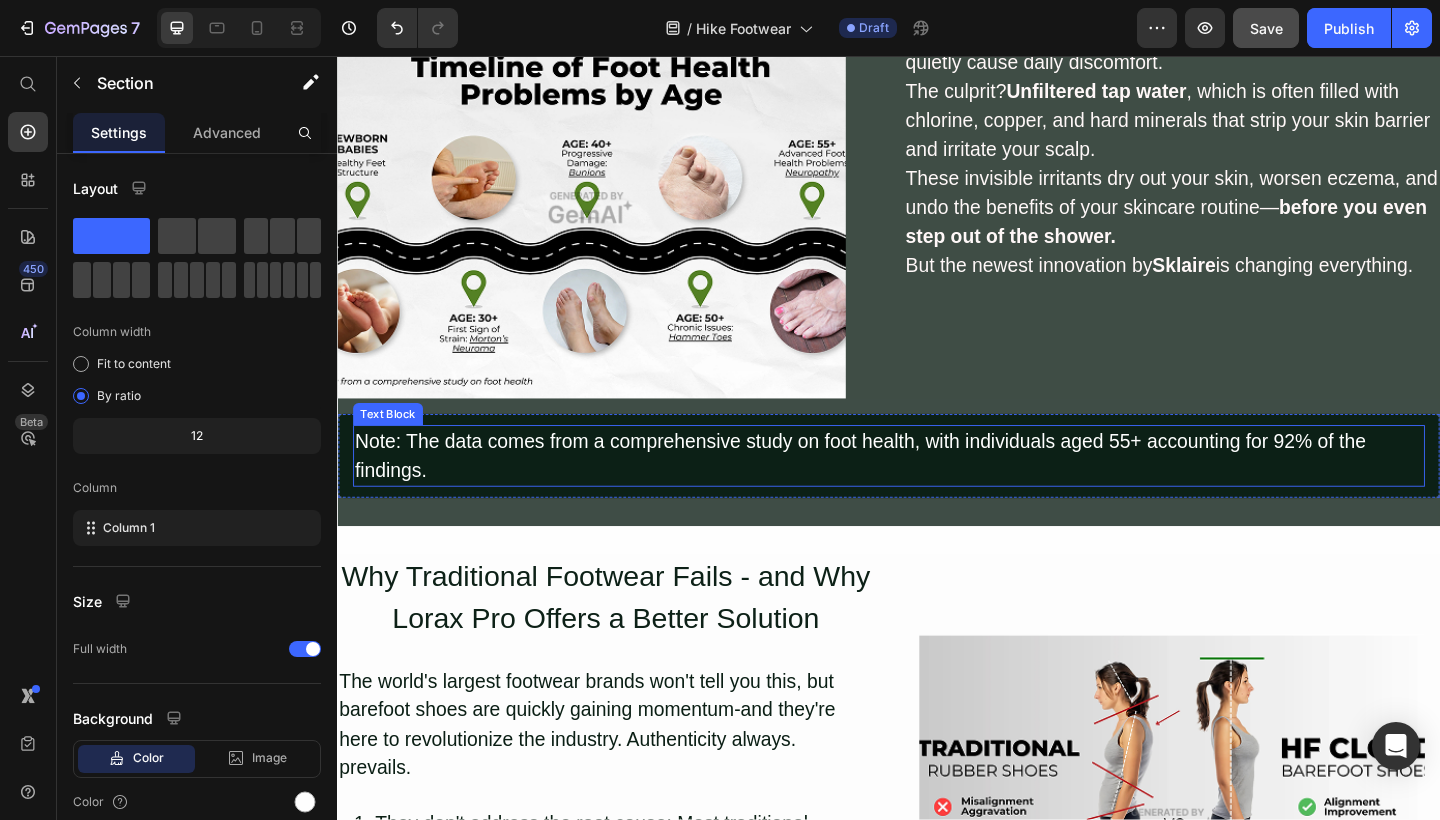 click on "Note: The data comes from a comprehensive study on foot health, with individuals aged 55+ accounting for 92% of the findings." at bounding box center (937, 491) 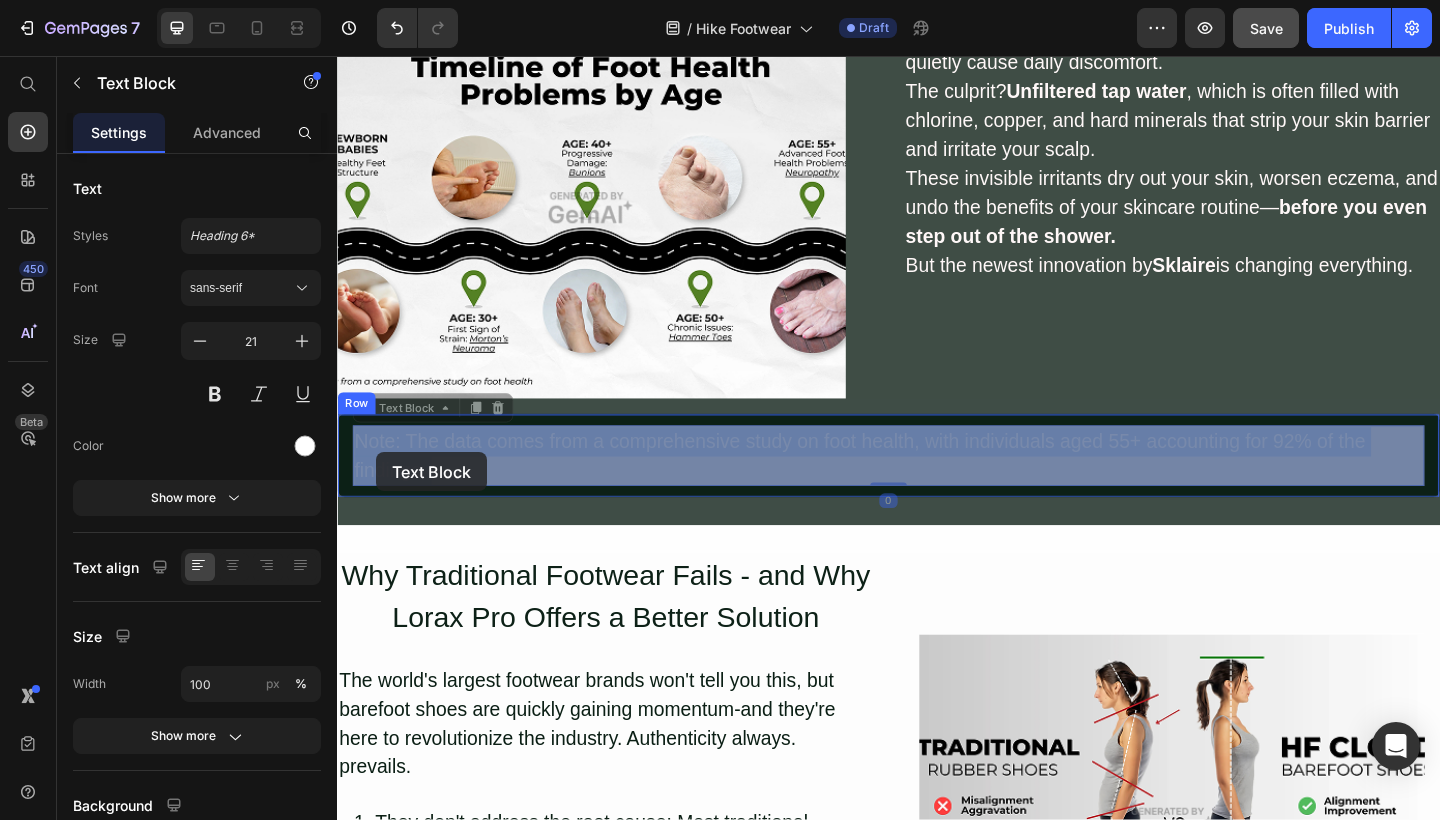 drag, startPoint x: 445, startPoint y: 510, endPoint x: 379, endPoint y: 487, distance: 69.89278 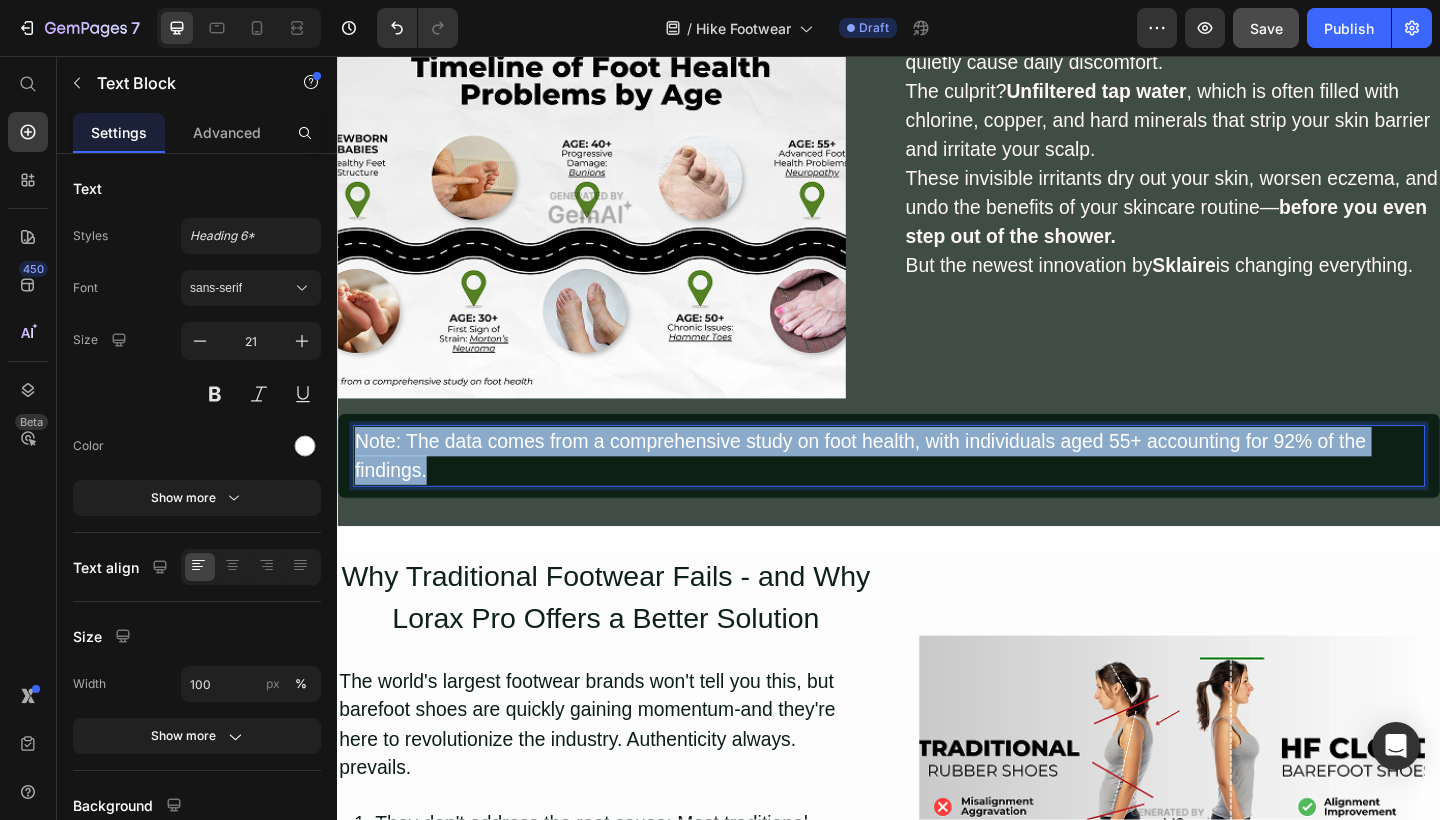 drag, startPoint x: 436, startPoint y: 505, endPoint x: 361, endPoint y: 474, distance: 81.154175 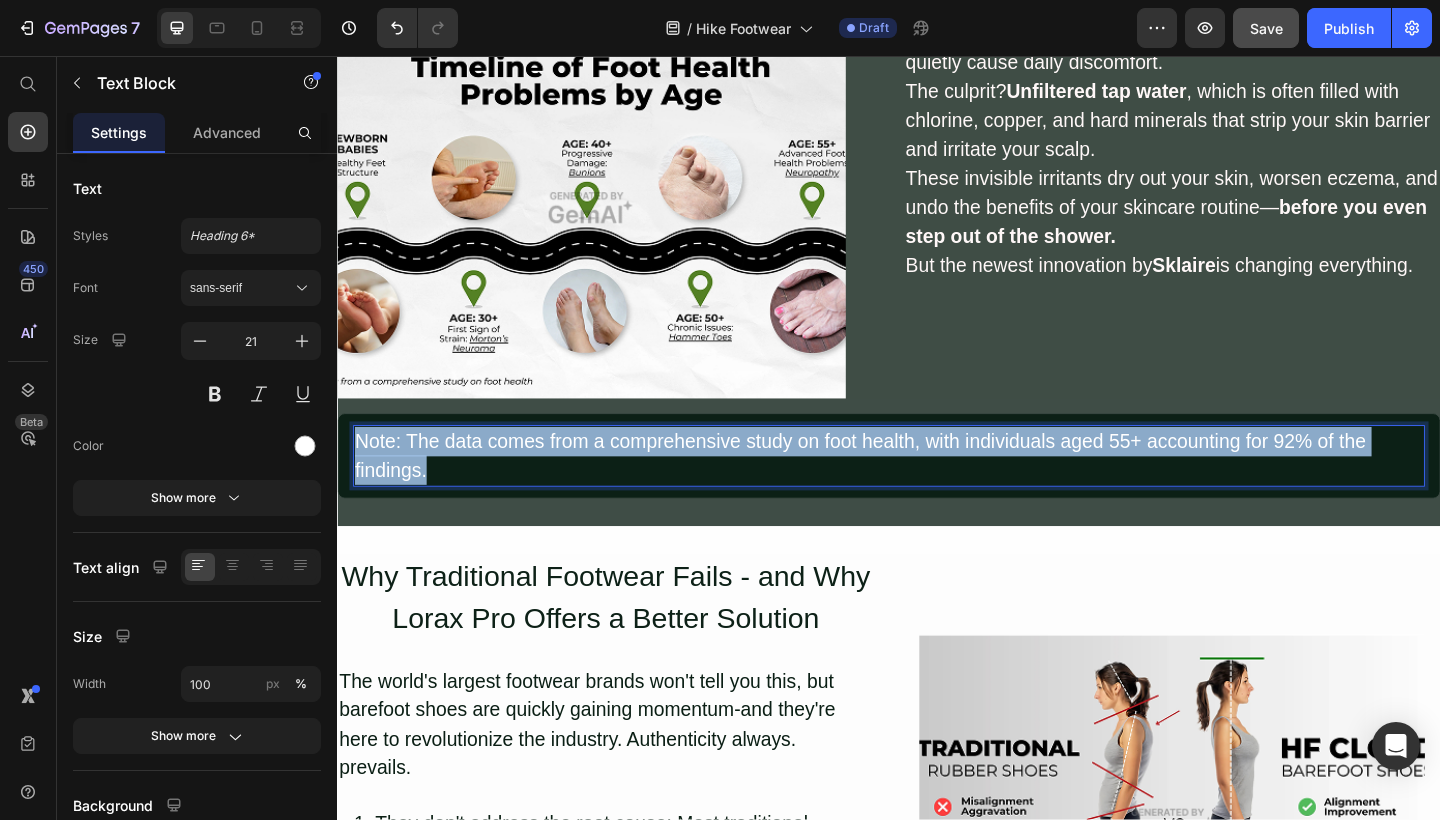 click on "Note: The data comes from a comprehensive study on foot health, with individuals aged 55+ accounting for 92% of the findings." at bounding box center (937, 491) 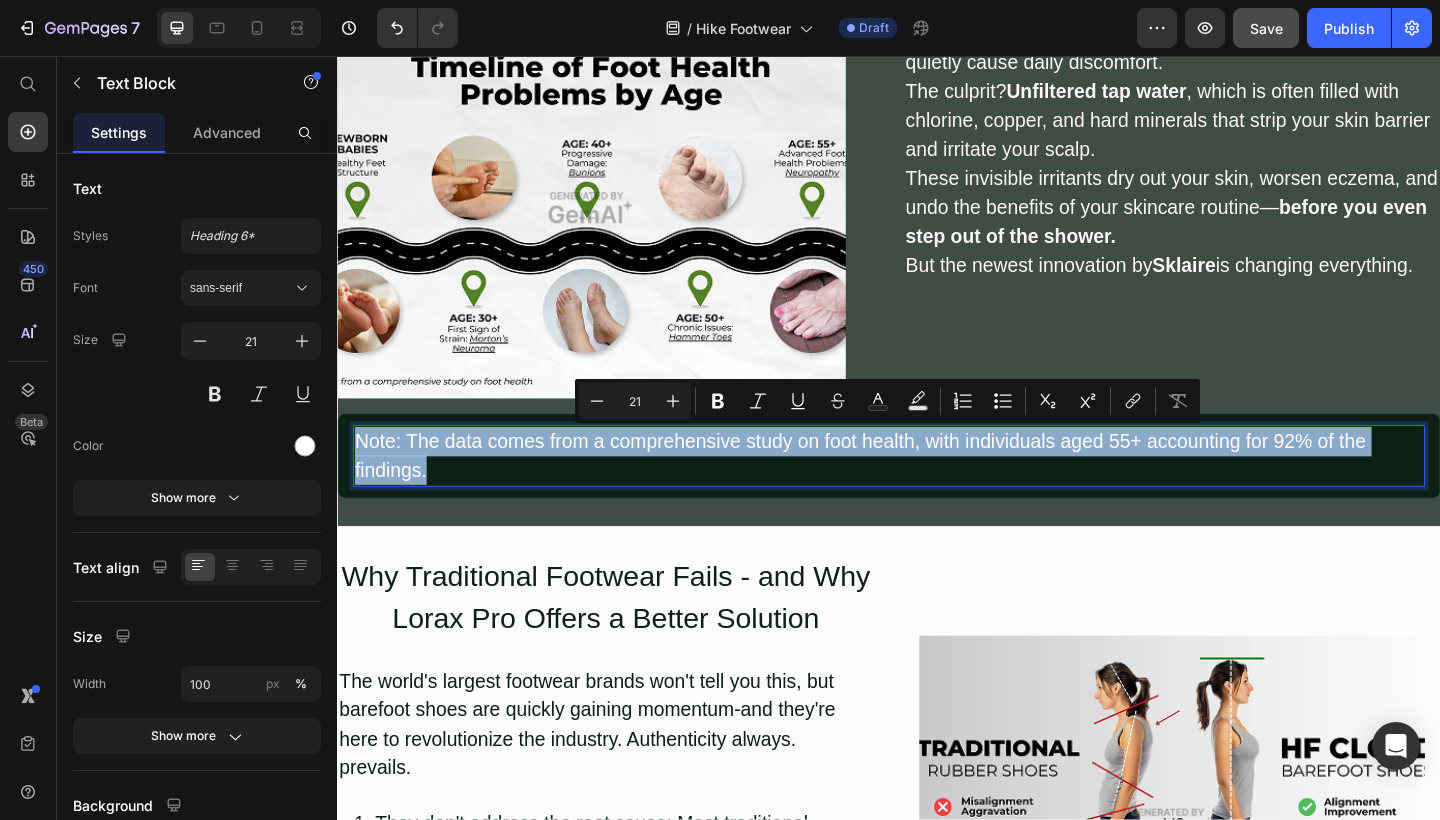 type 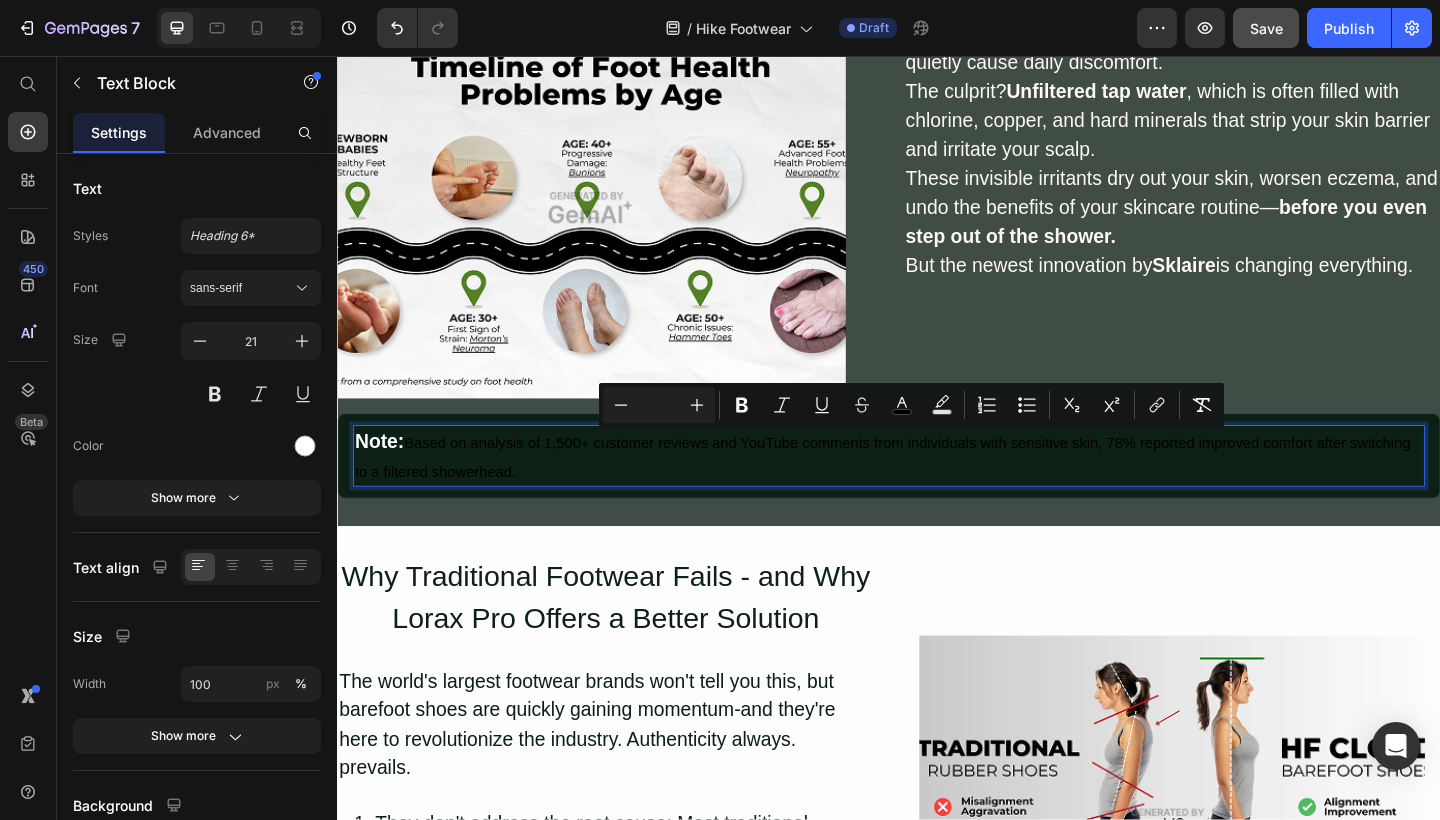 drag, startPoint x: 534, startPoint y: 504, endPoint x: 420, endPoint y: 471, distance: 118.680244 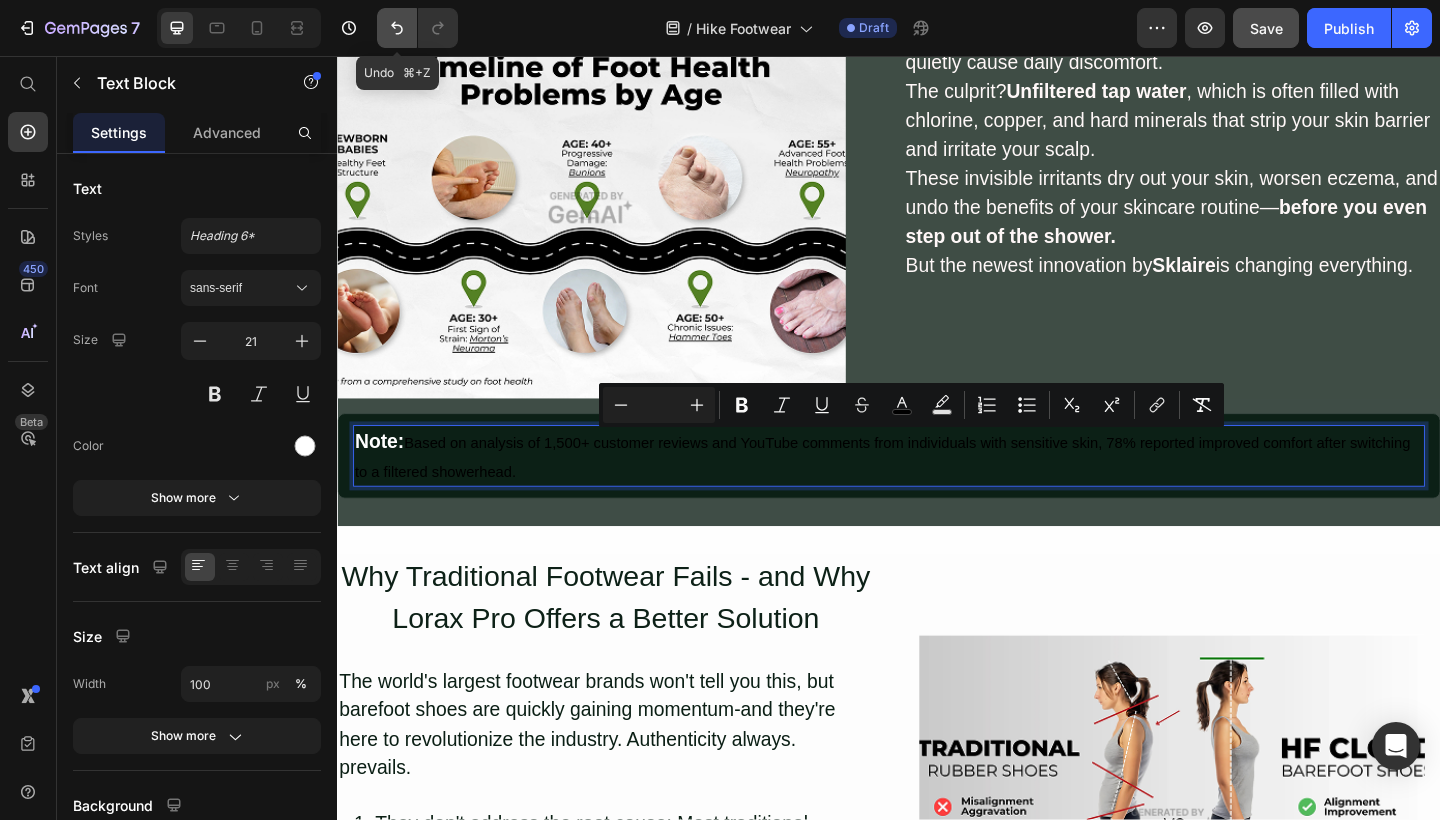 click 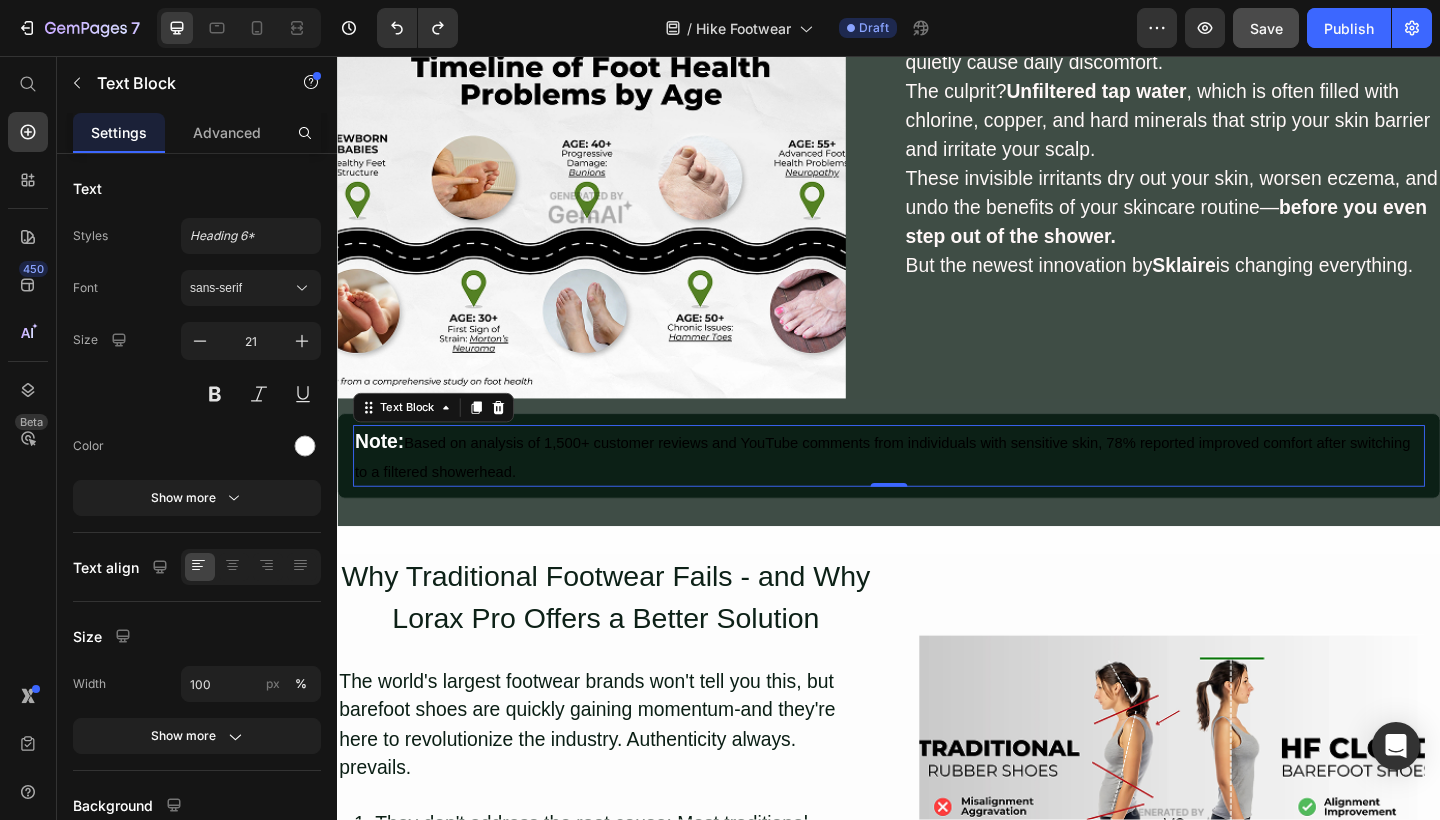 click on "7   /  Hike Footwear Draft Preview  Save   Publish" 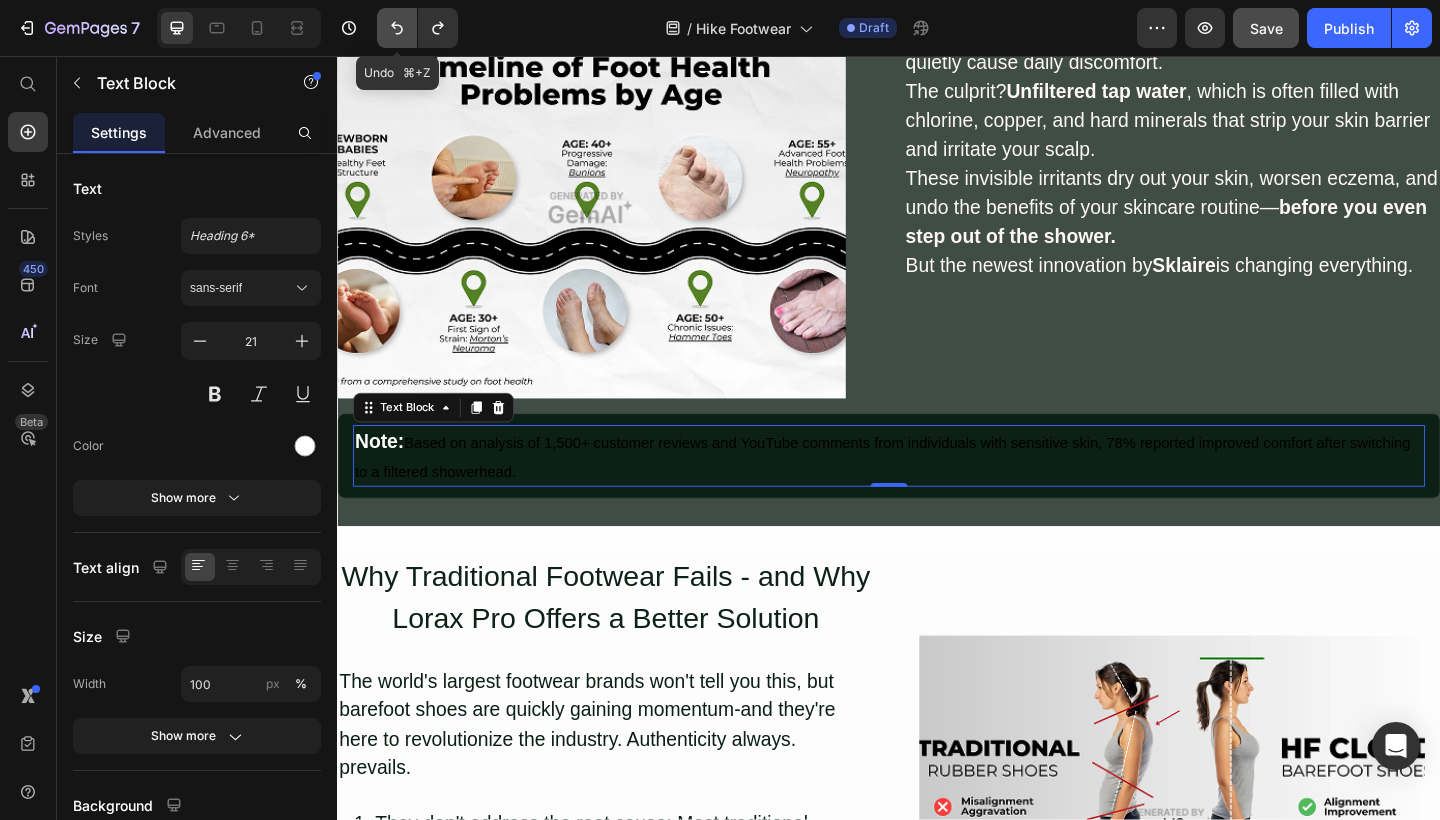 click 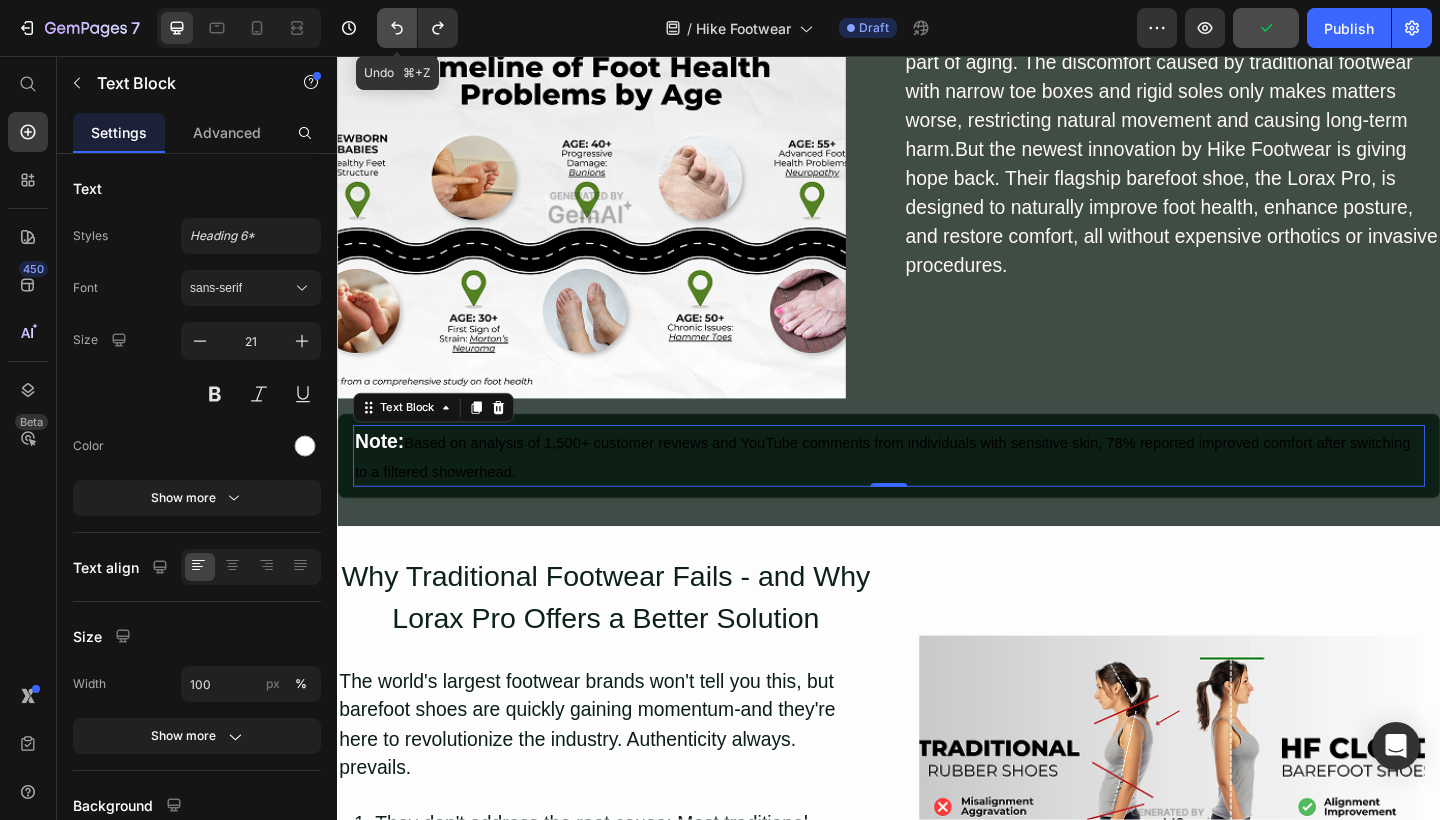 click 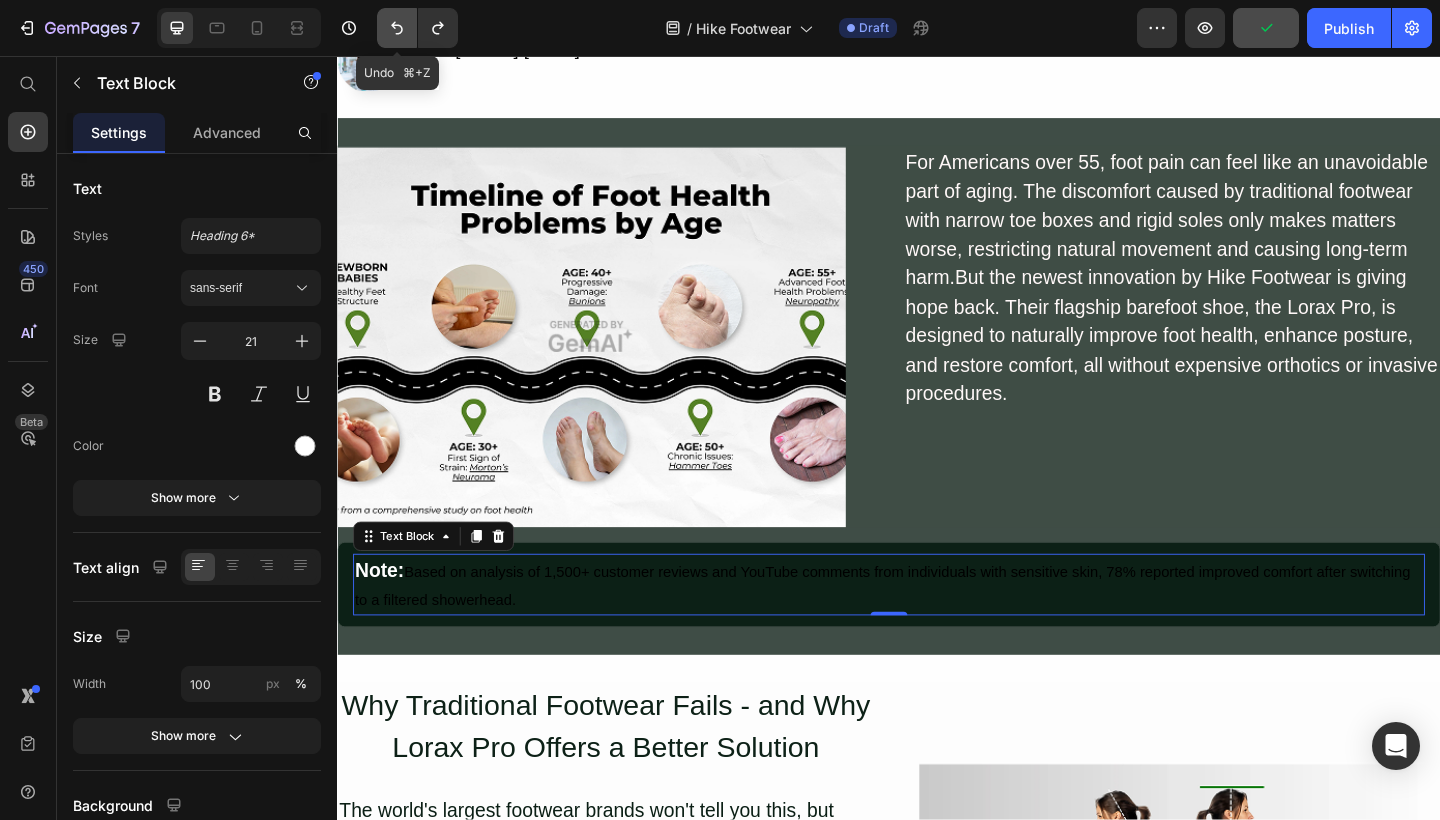 click 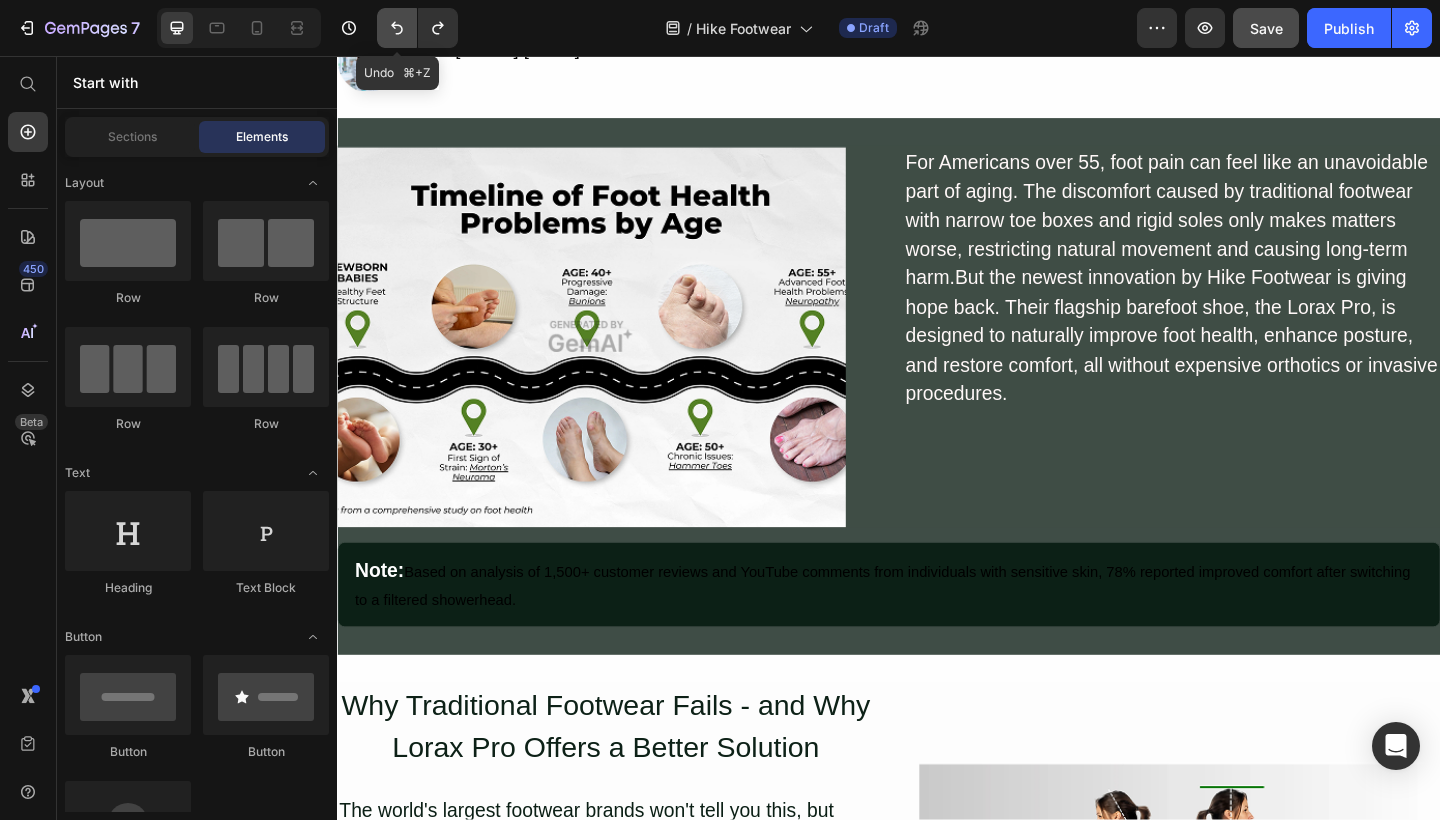 click 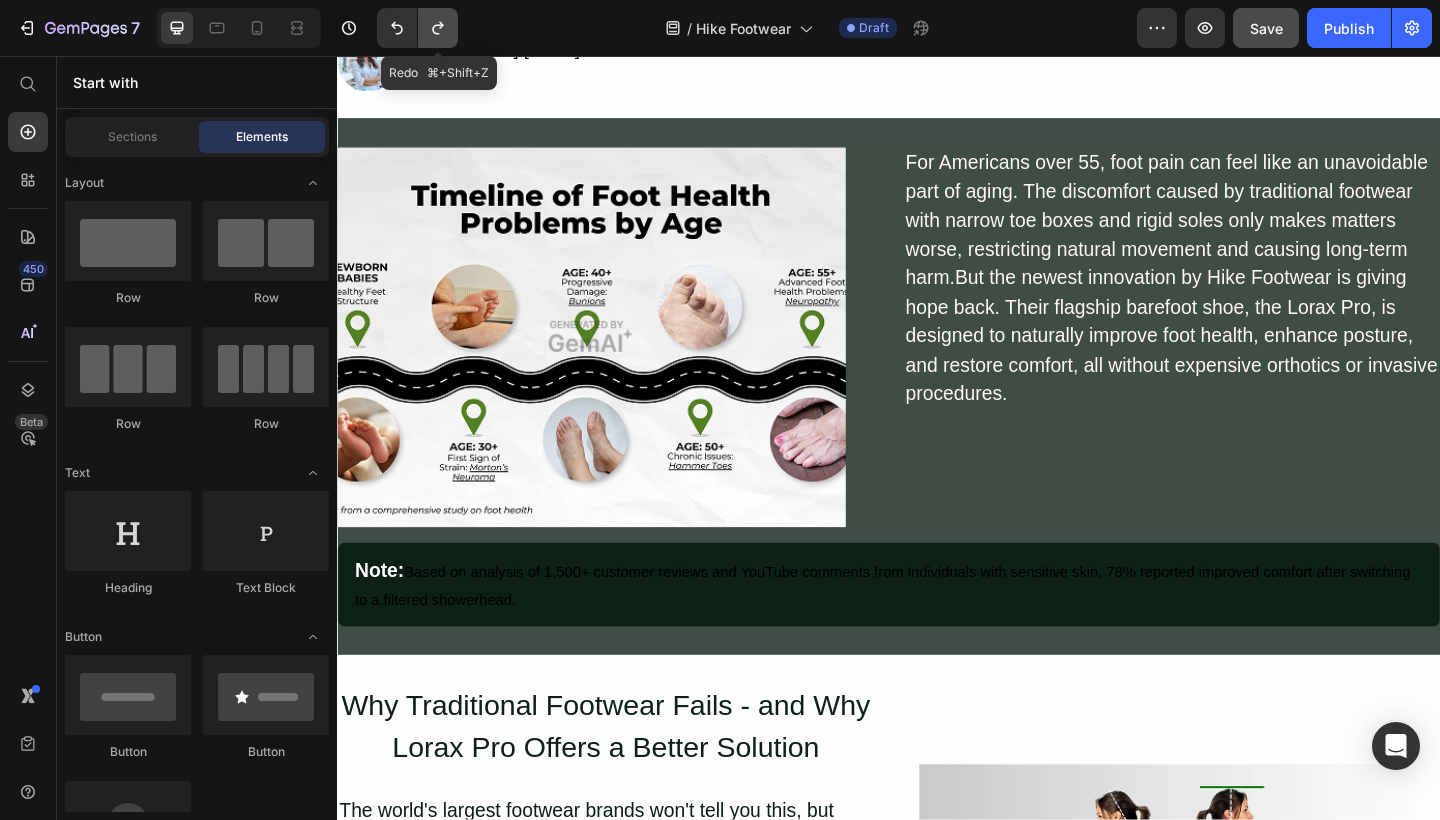 click 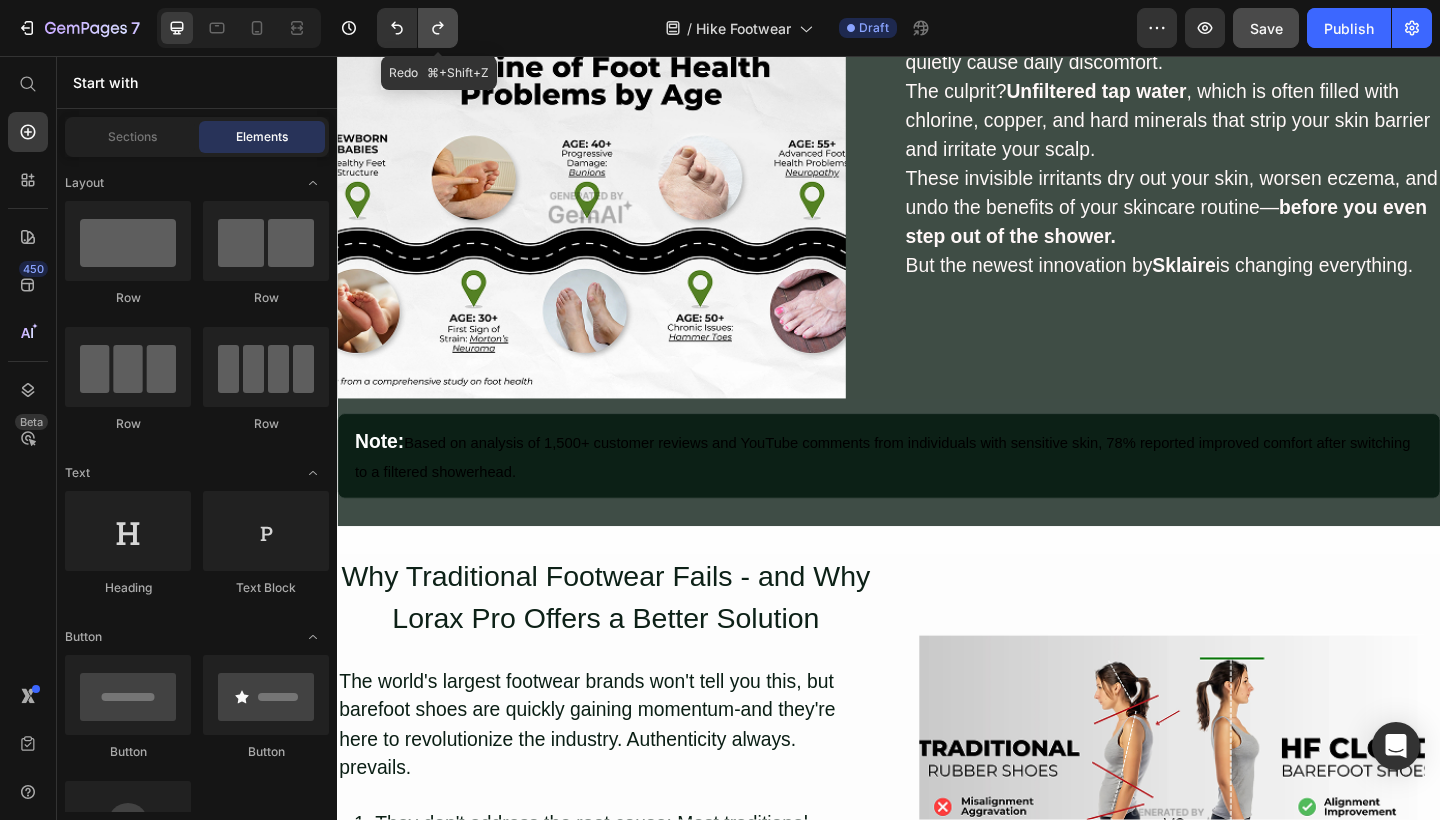 click 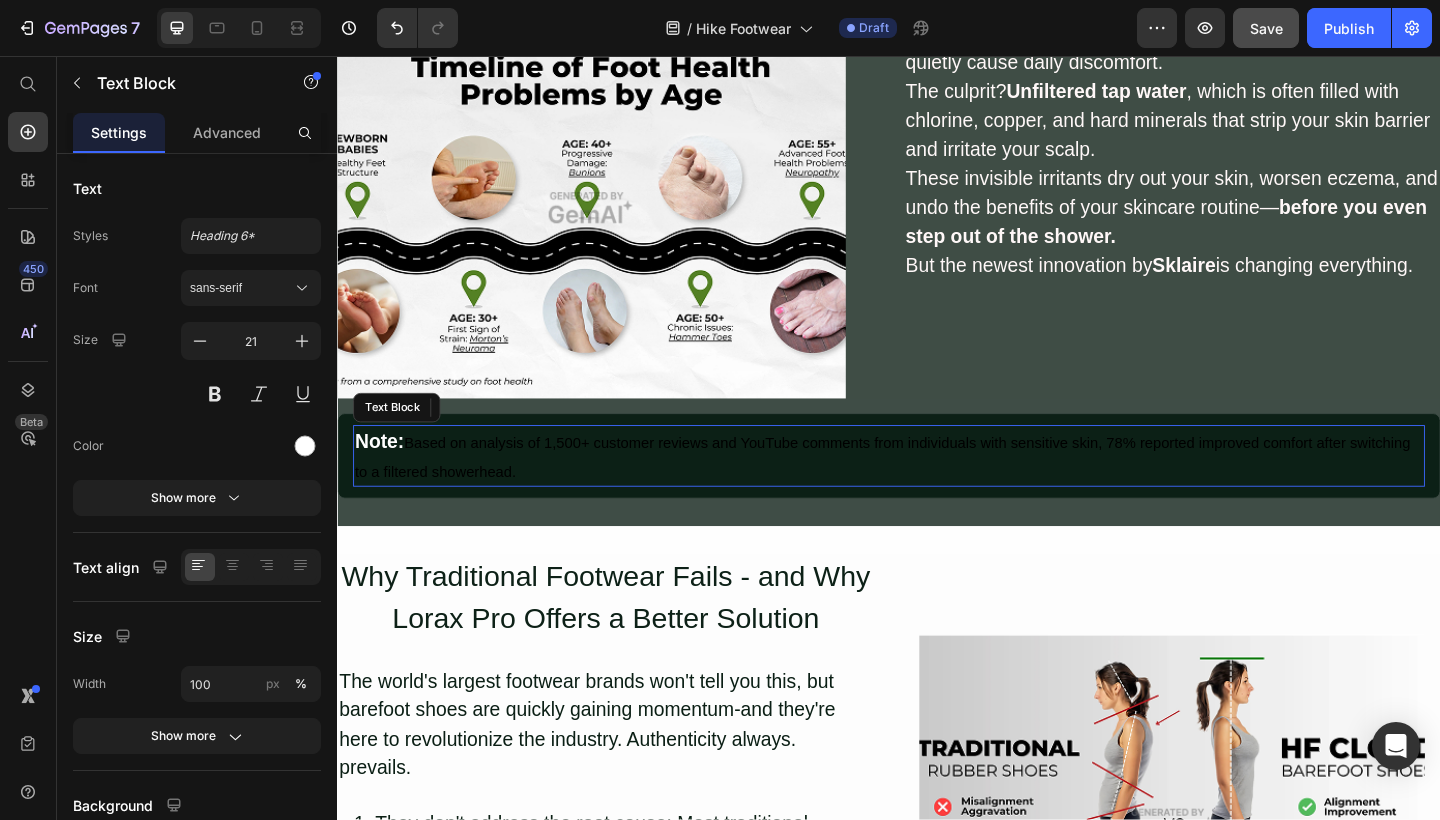 click on "Based on analysis of 1,500+ customer reviews and YouTube comments from individuals with sensitive skin, 78% reported improved comfort after switching to a filtered showerhead." at bounding box center (930, 493) 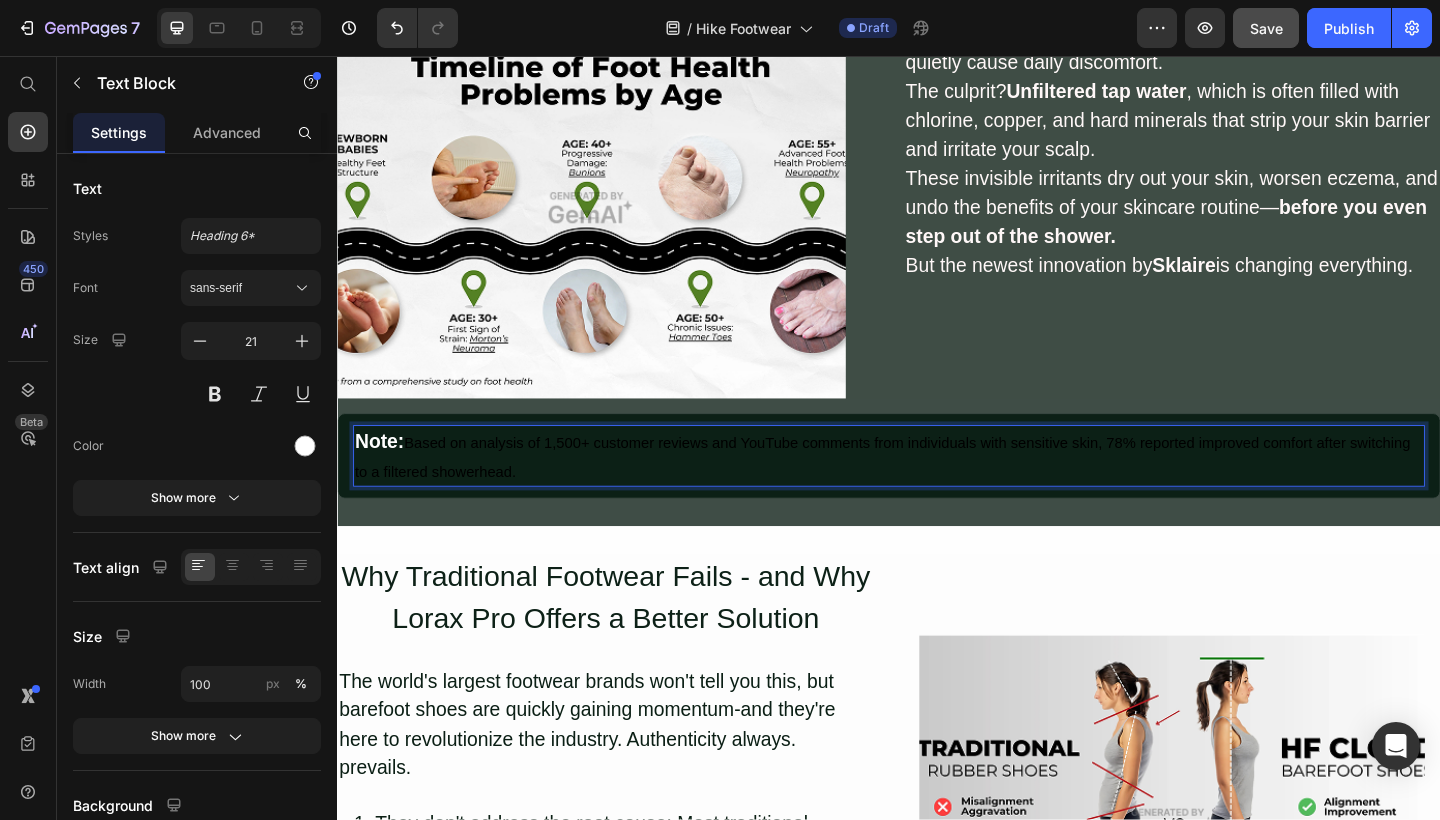 click on "Note:  Based on analysis of 1,500+ customer reviews and YouTube comments from individuals with sensitive skin, 78% reported improved comfort after switching to a filtered showerhead." at bounding box center [937, 491] 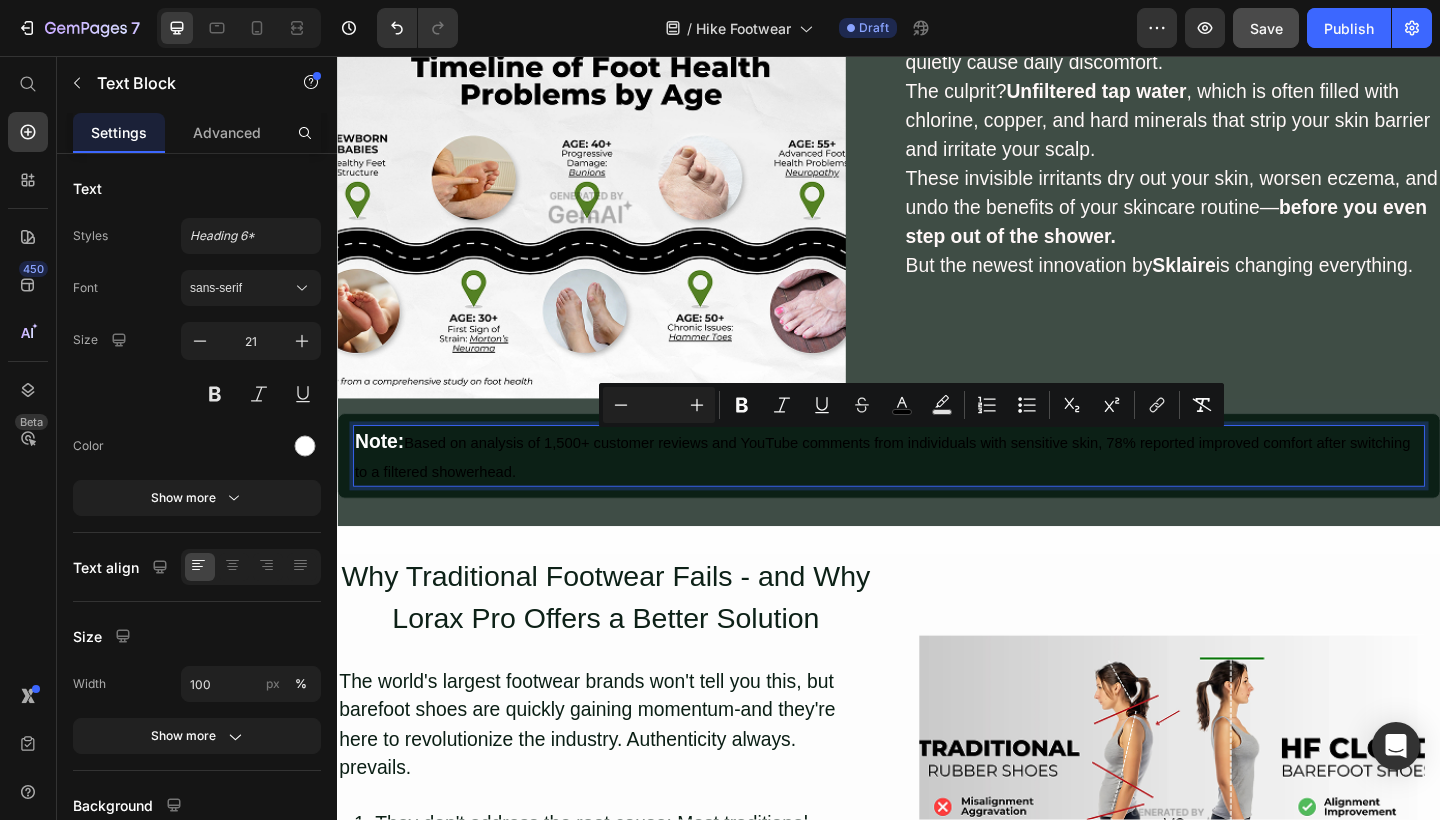 drag, startPoint x: 540, startPoint y: 505, endPoint x: 418, endPoint y: 475, distance: 125.63439 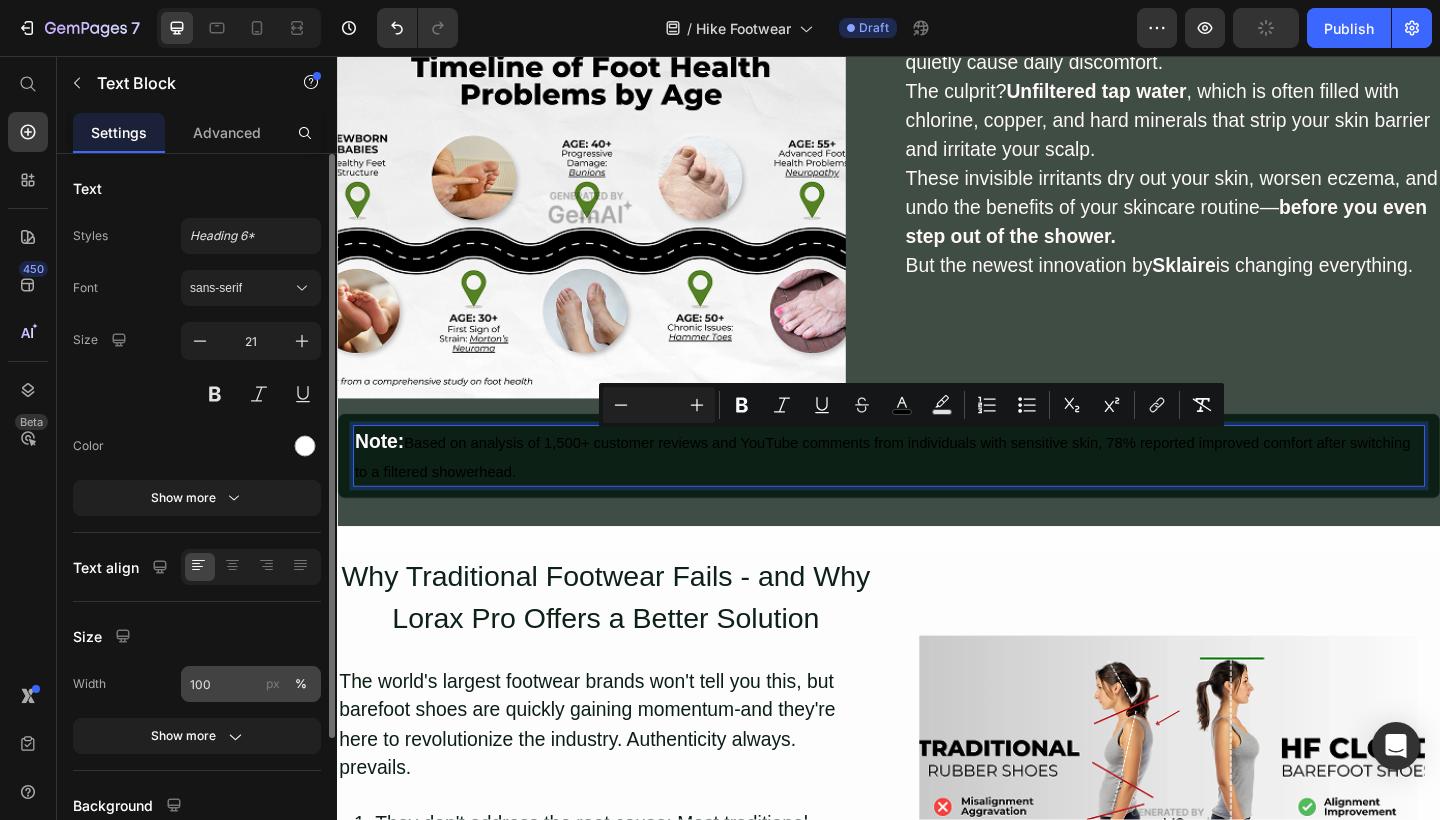 scroll, scrollTop: 0, scrollLeft: 0, axis: both 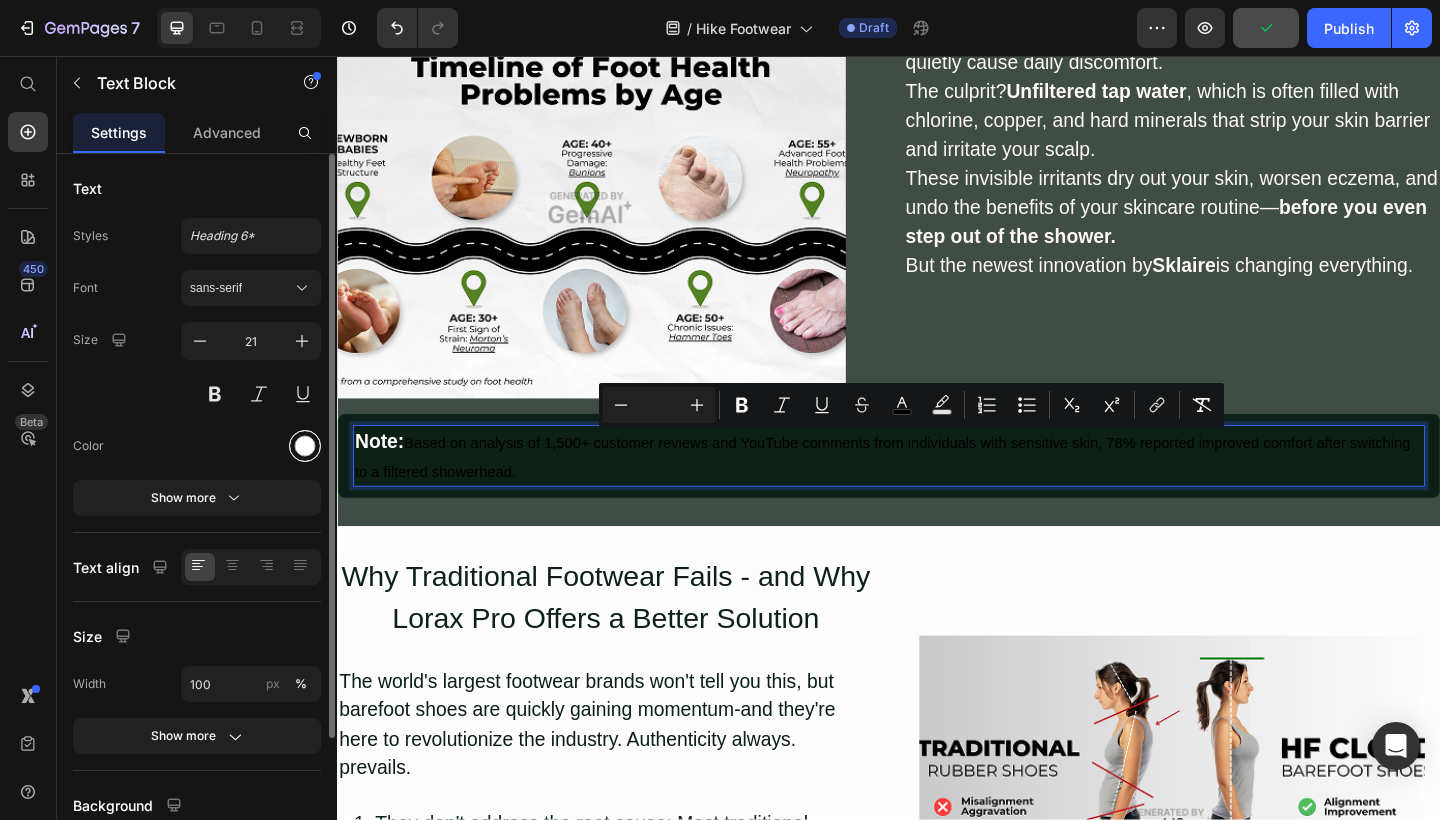 click at bounding box center (305, 446) 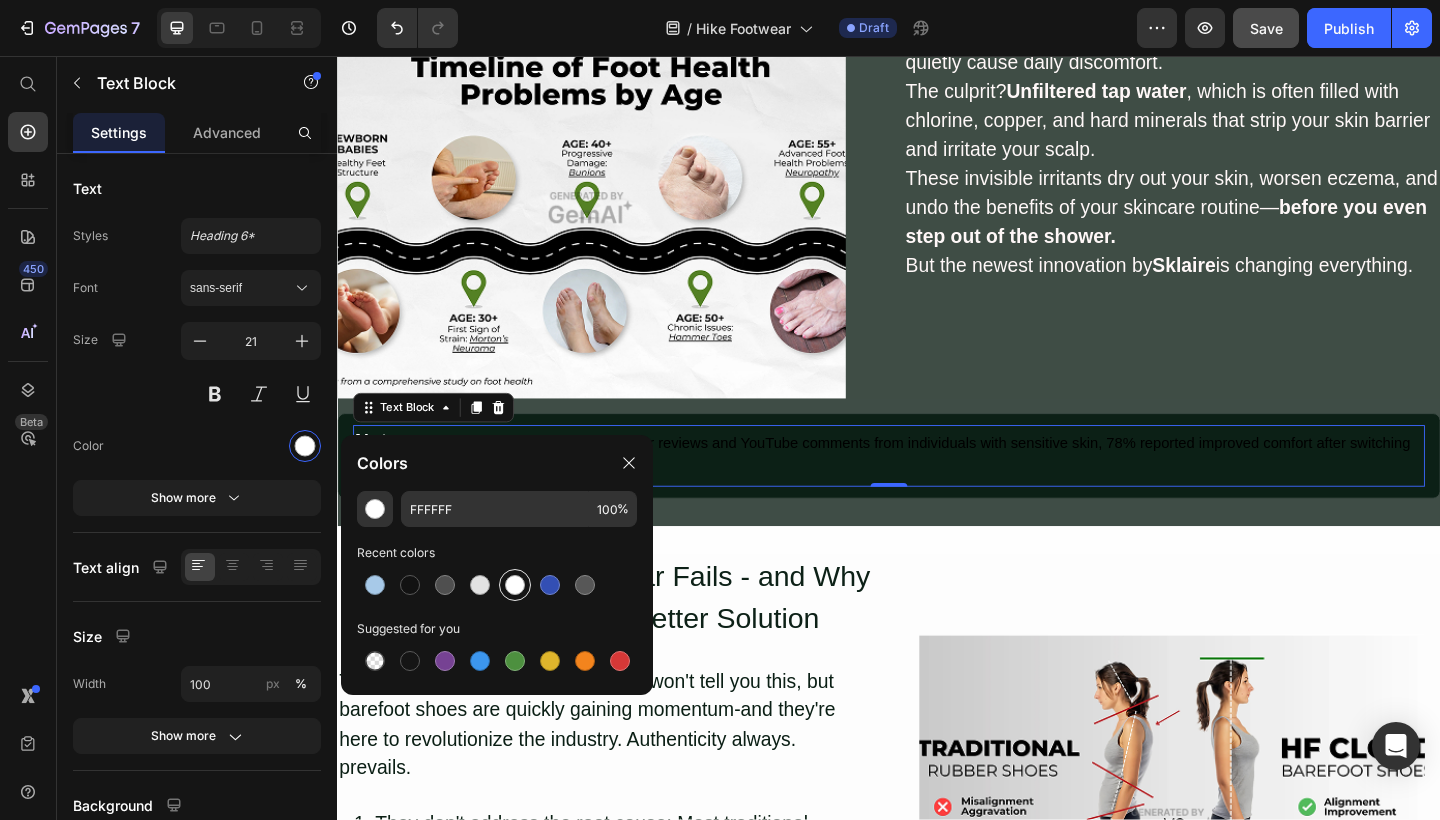 click at bounding box center [515, 585] 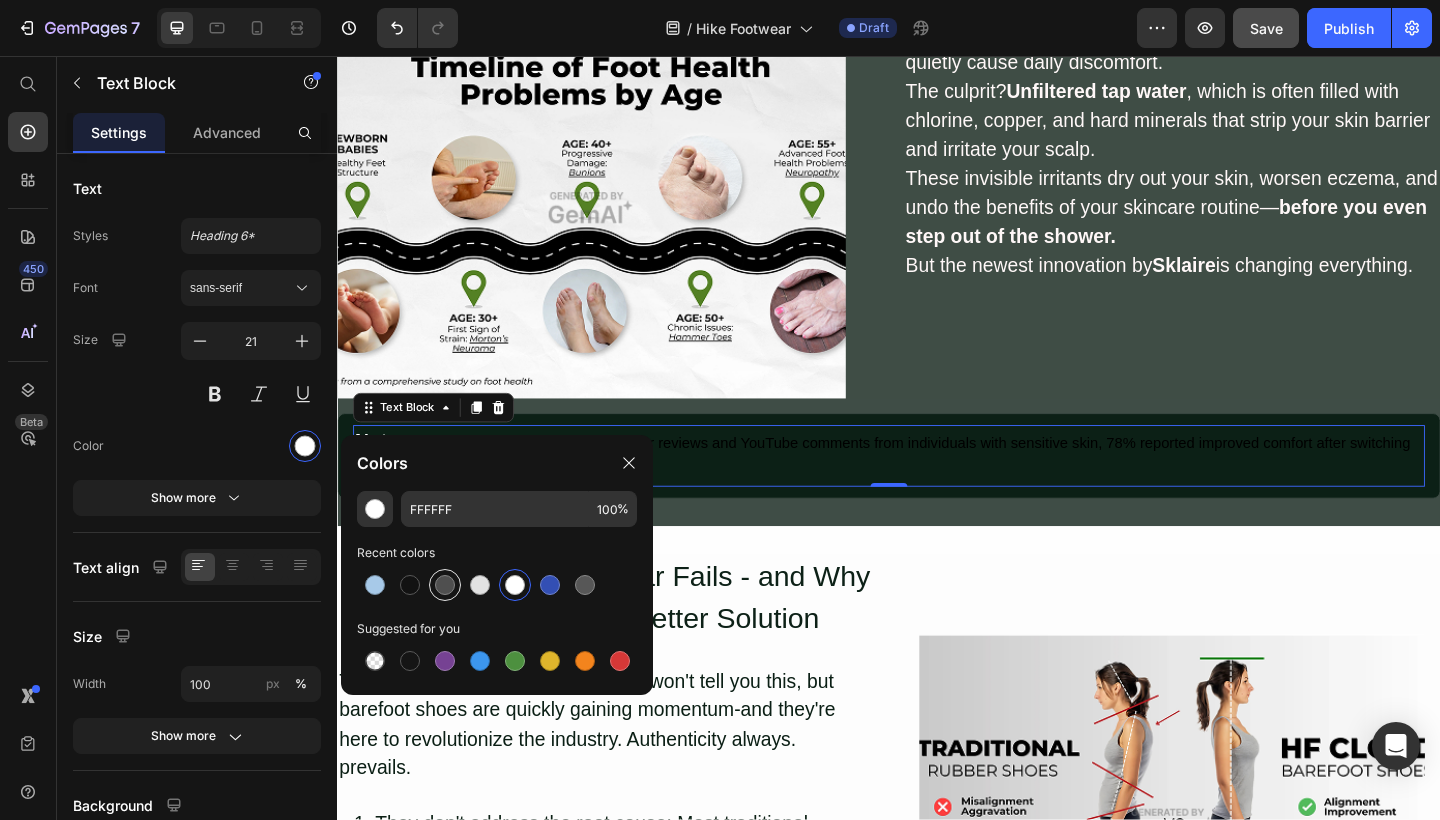 click at bounding box center [445, 585] 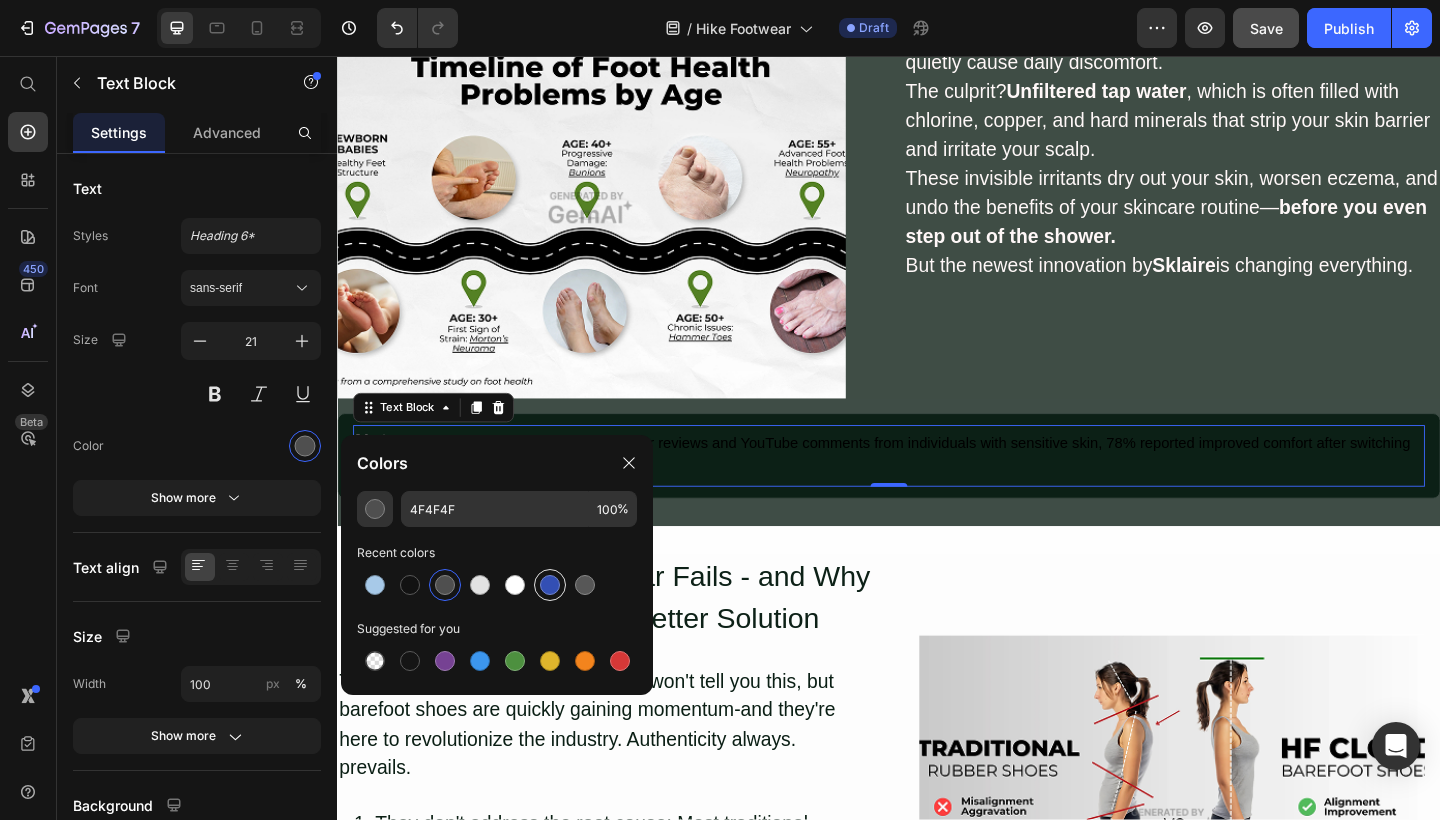 click at bounding box center [550, 585] 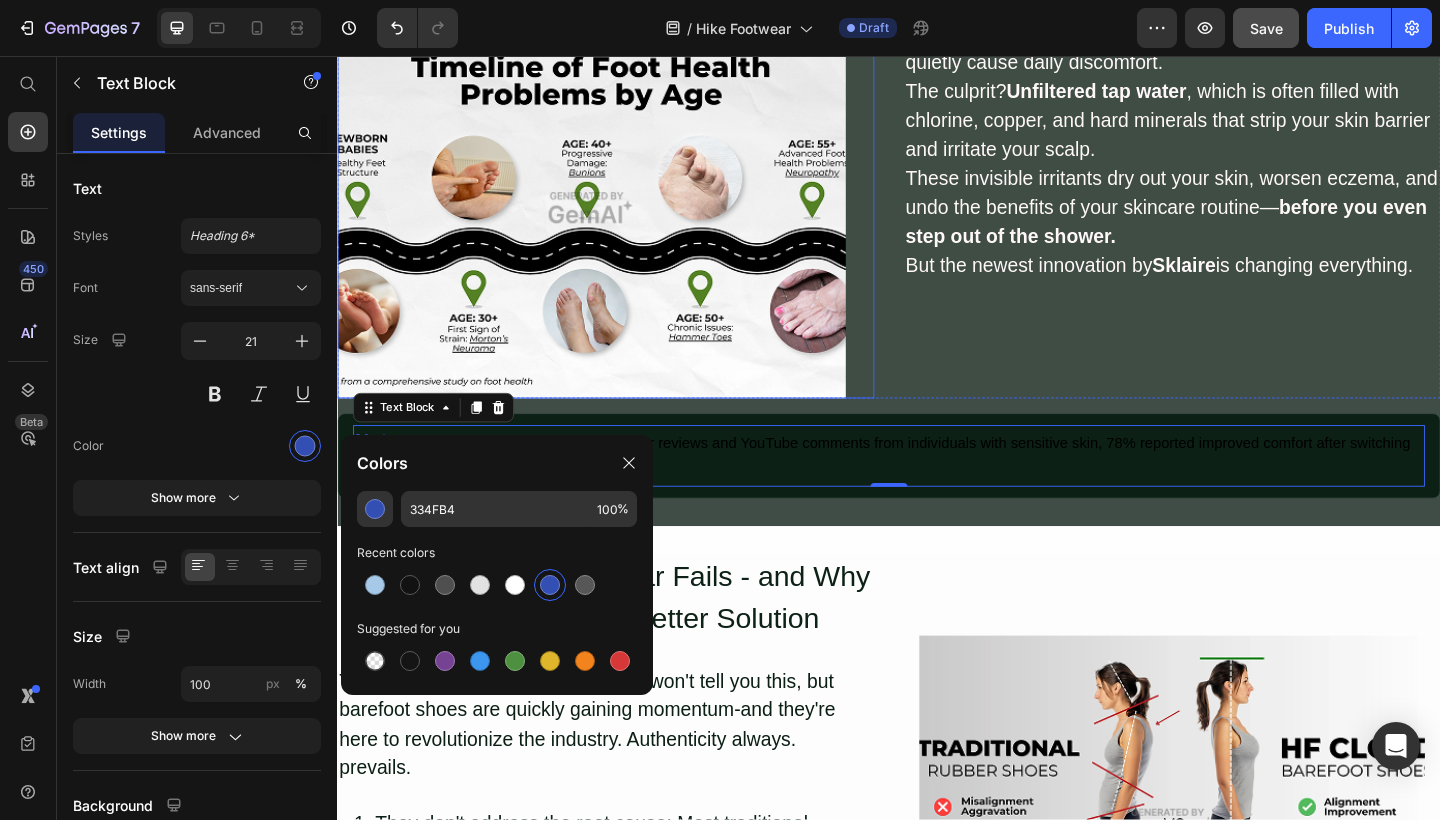 click at bounding box center [629, 221] 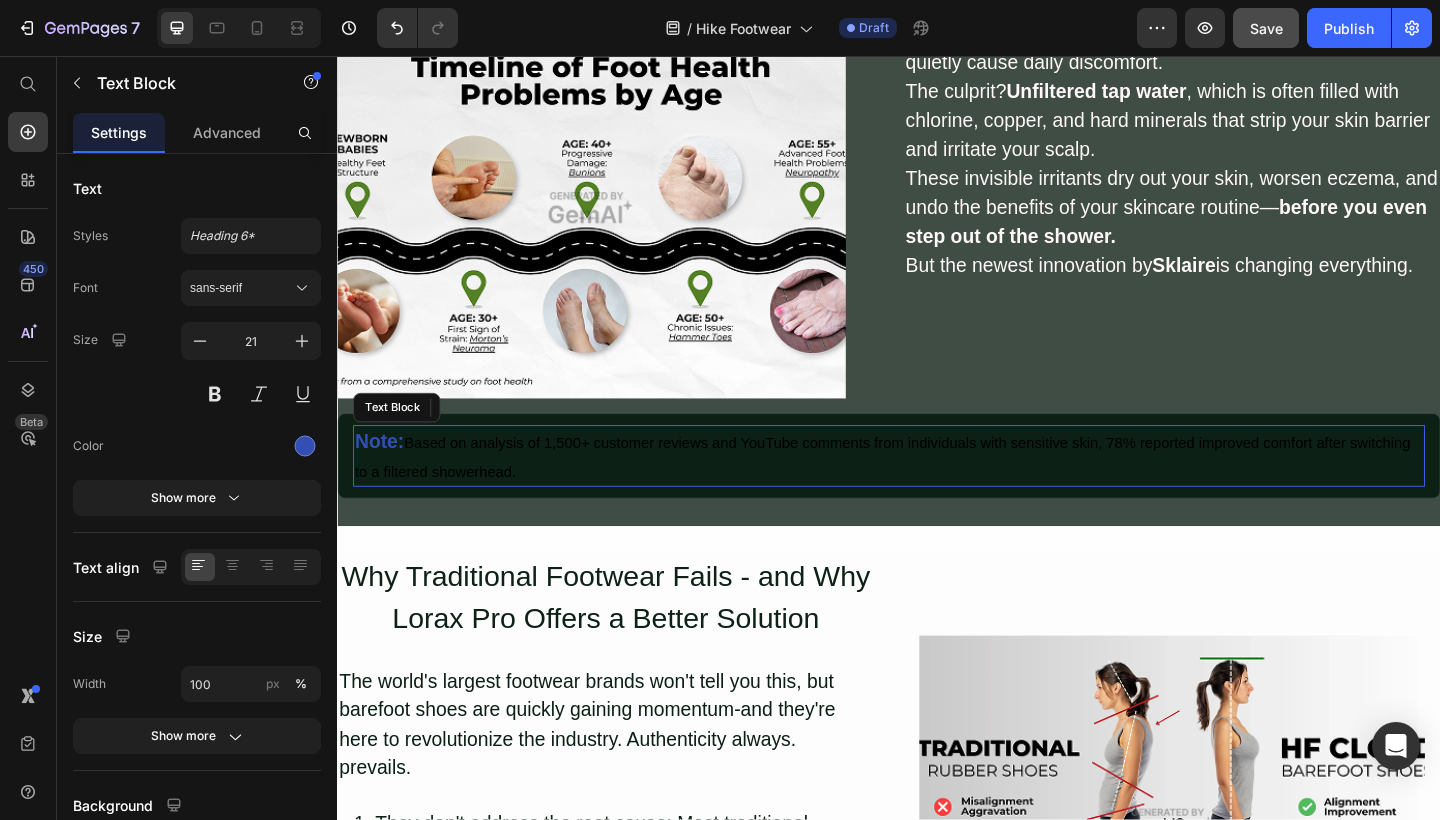 click on "Note:" at bounding box center (383, 475) 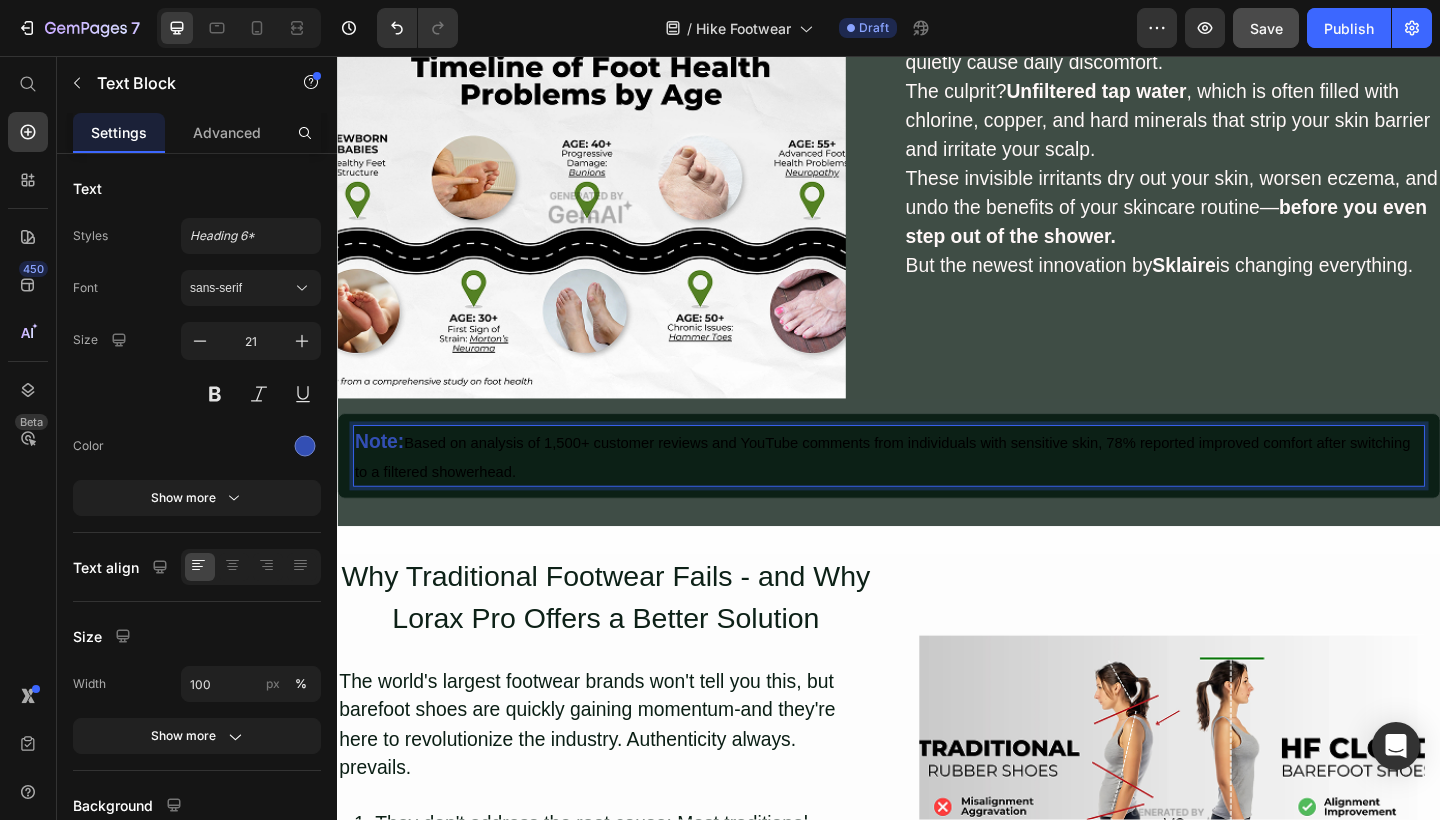 click on "Note:  Based on analysis of 1,500+ customer reviews and YouTube comments from individuals with sensitive skin, 78% reported improved comfort after switching to a filtered showerhead." at bounding box center [937, 491] 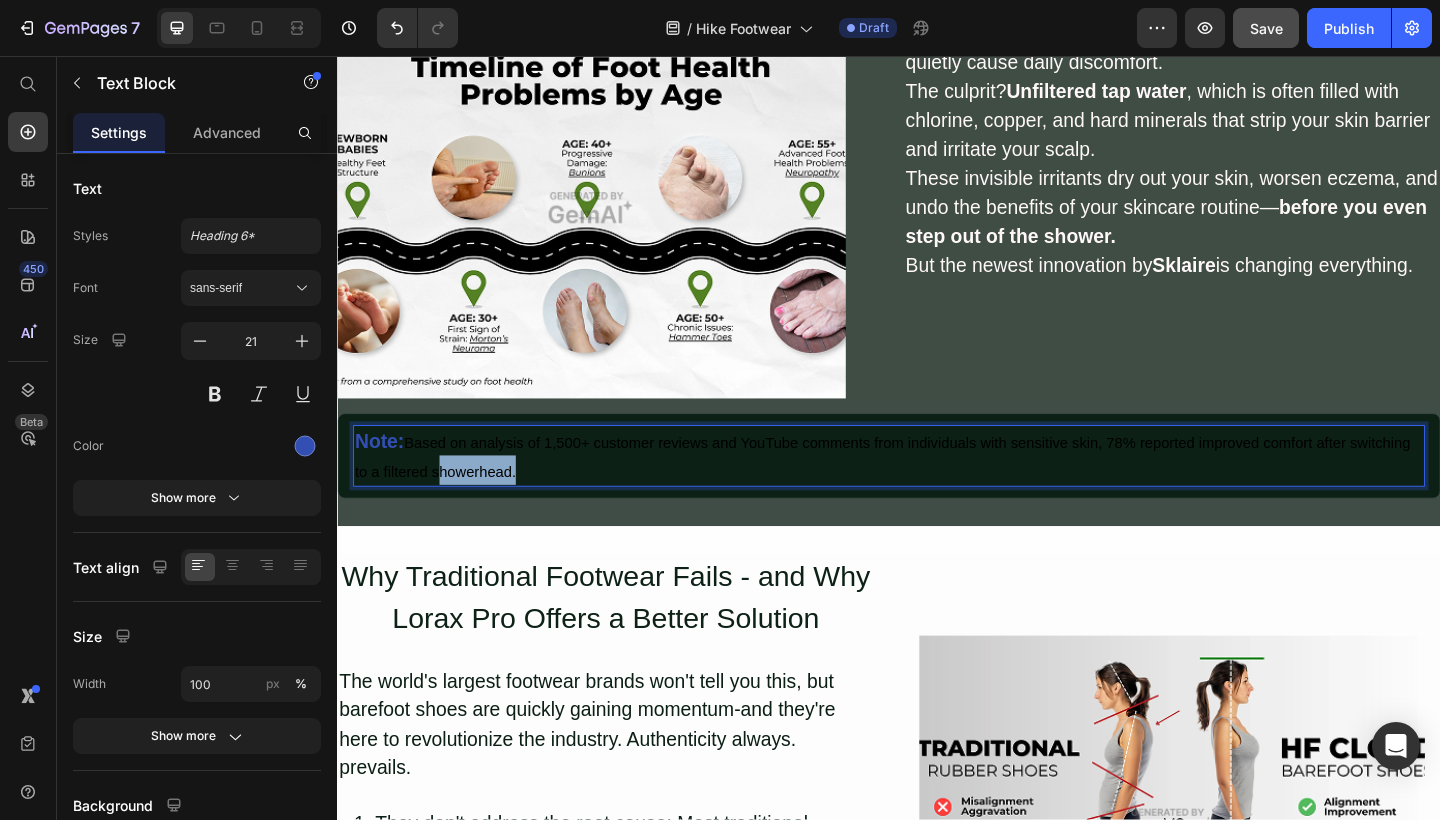 click on "Note:  Based on analysis of 1,500+ customer reviews and YouTube comments from individuals with sensitive skin, 78% reported improved comfort after switching to a filtered showerhead." at bounding box center [937, 491] 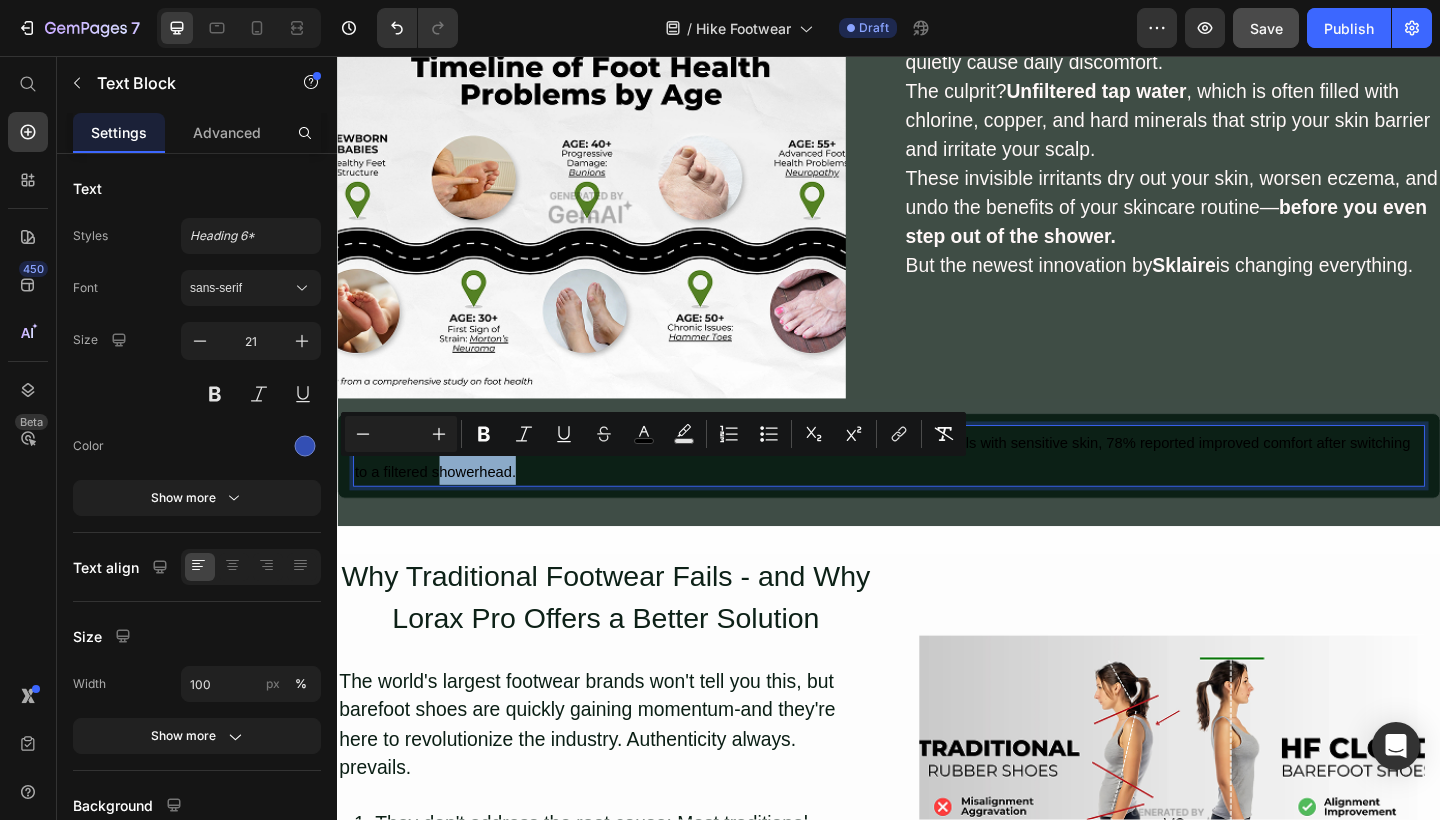 click on "Note:  Based on analysis of 1,500+ customer reviews and YouTube comments from individuals with sensitive skin, 78% reported improved comfort after switching to a filtered showerhead. Text Block   0 Row" at bounding box center [937, 491] 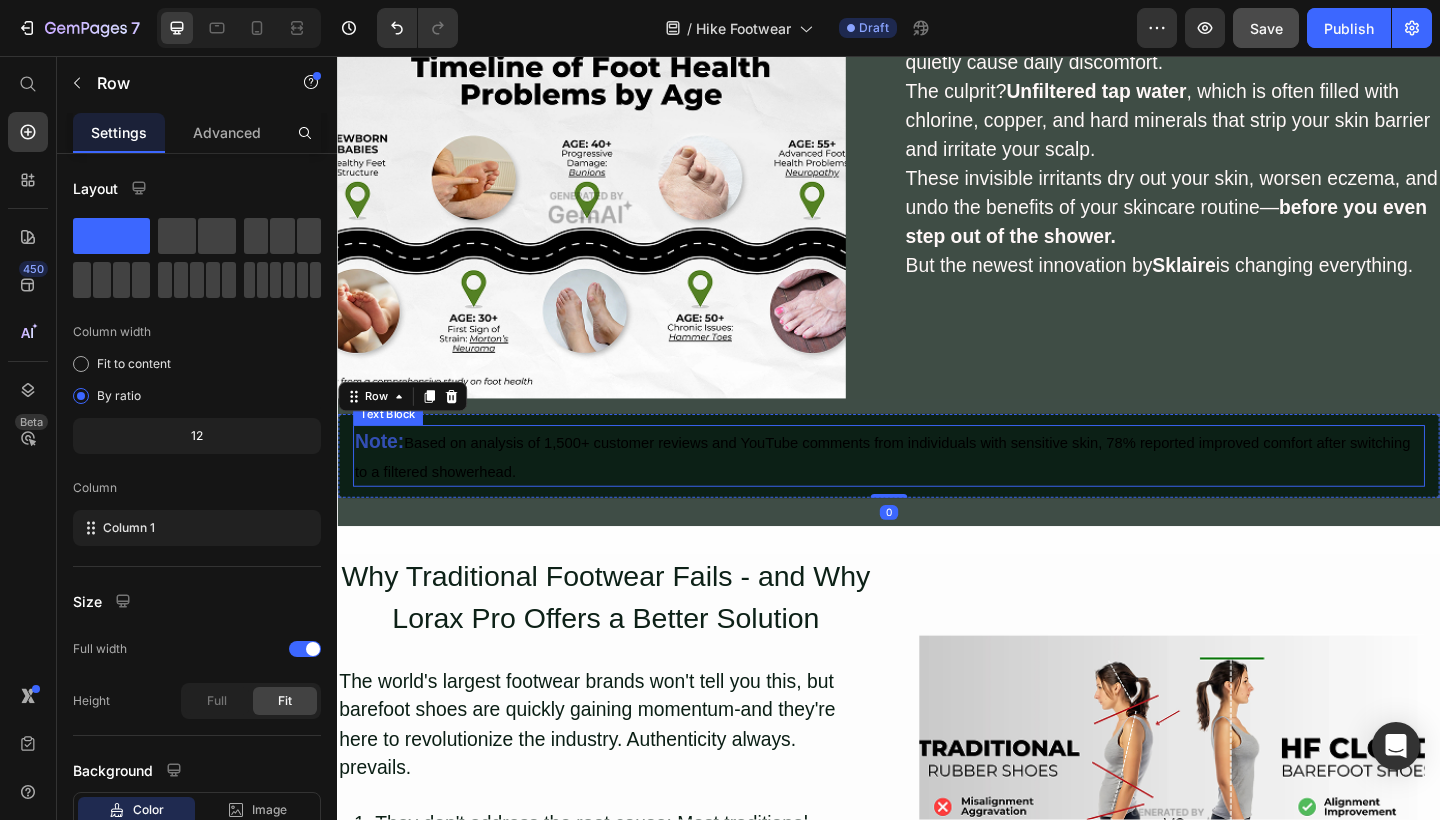 click on "Note:  Based on analysis of 1,500+ customer reviews and YouTube comments from individuals with sensitive skin, 78% reported improved comfort after switching to a filtered showerhead." at bounding box center (937, 491) 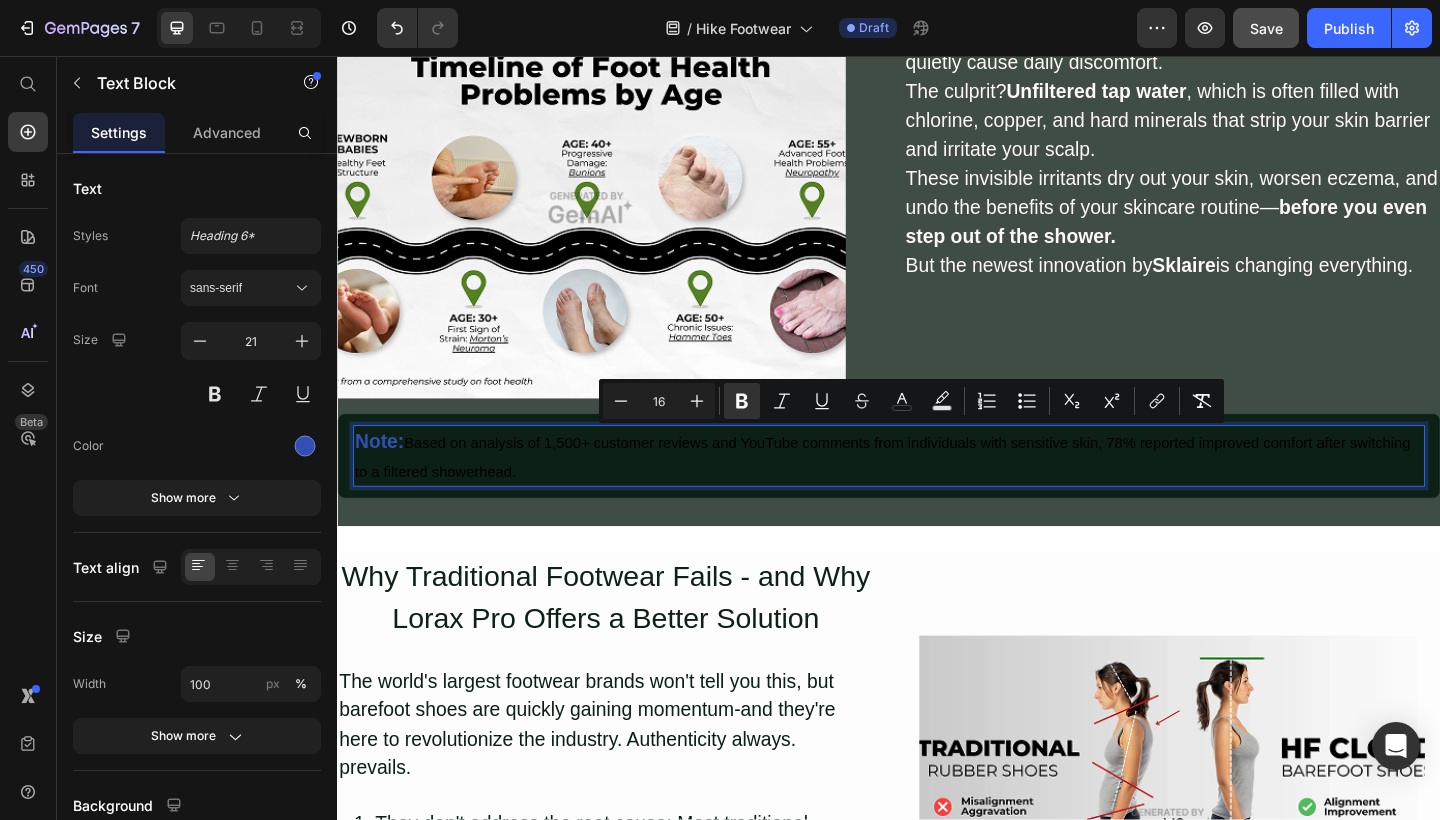 drag, startPoint x: 554, startPoint y: 511, endPoint x: 354, endPoint y: 463, distance: 205.67937 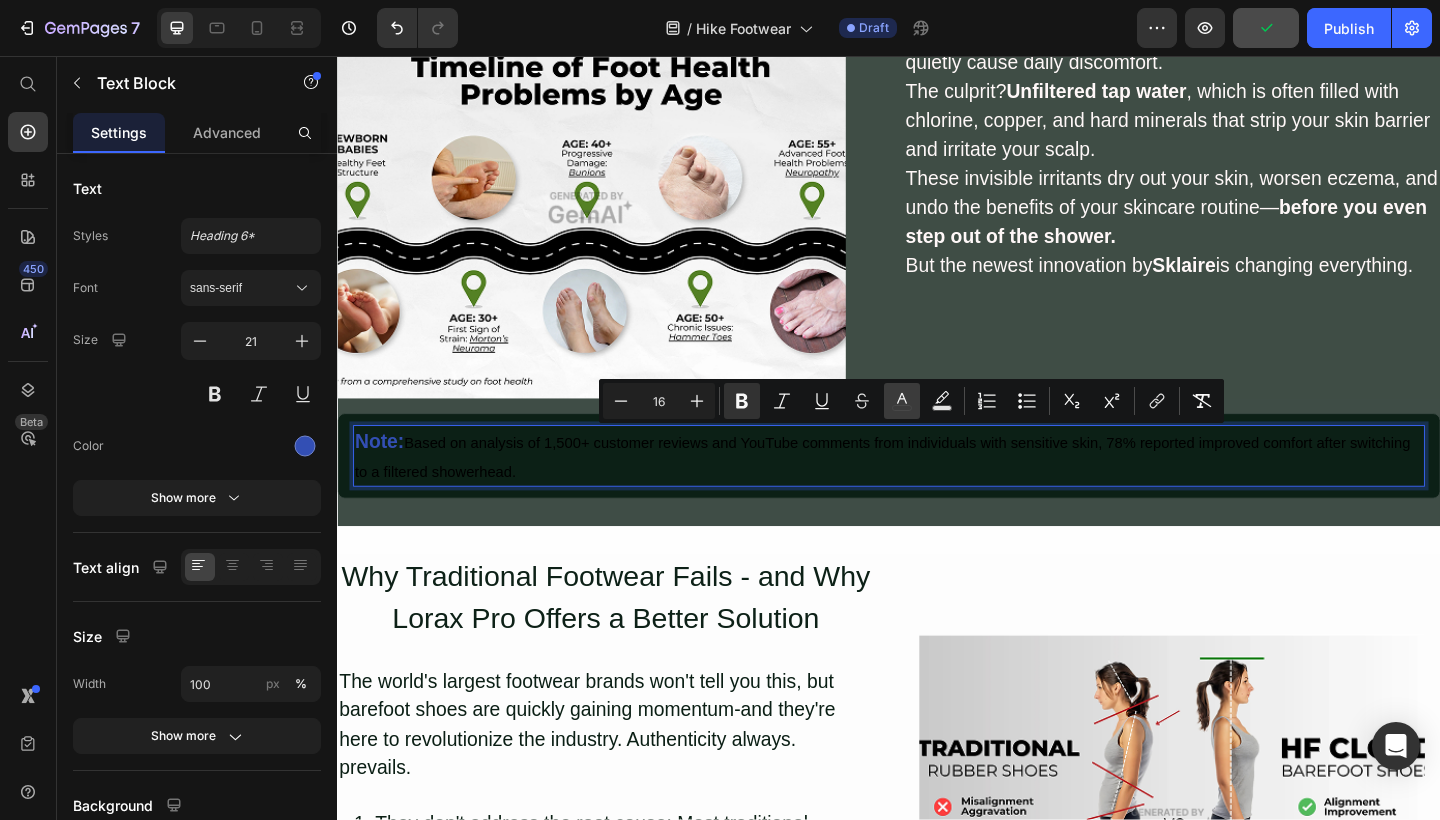 click on "color" at bounding box center (902, 401) 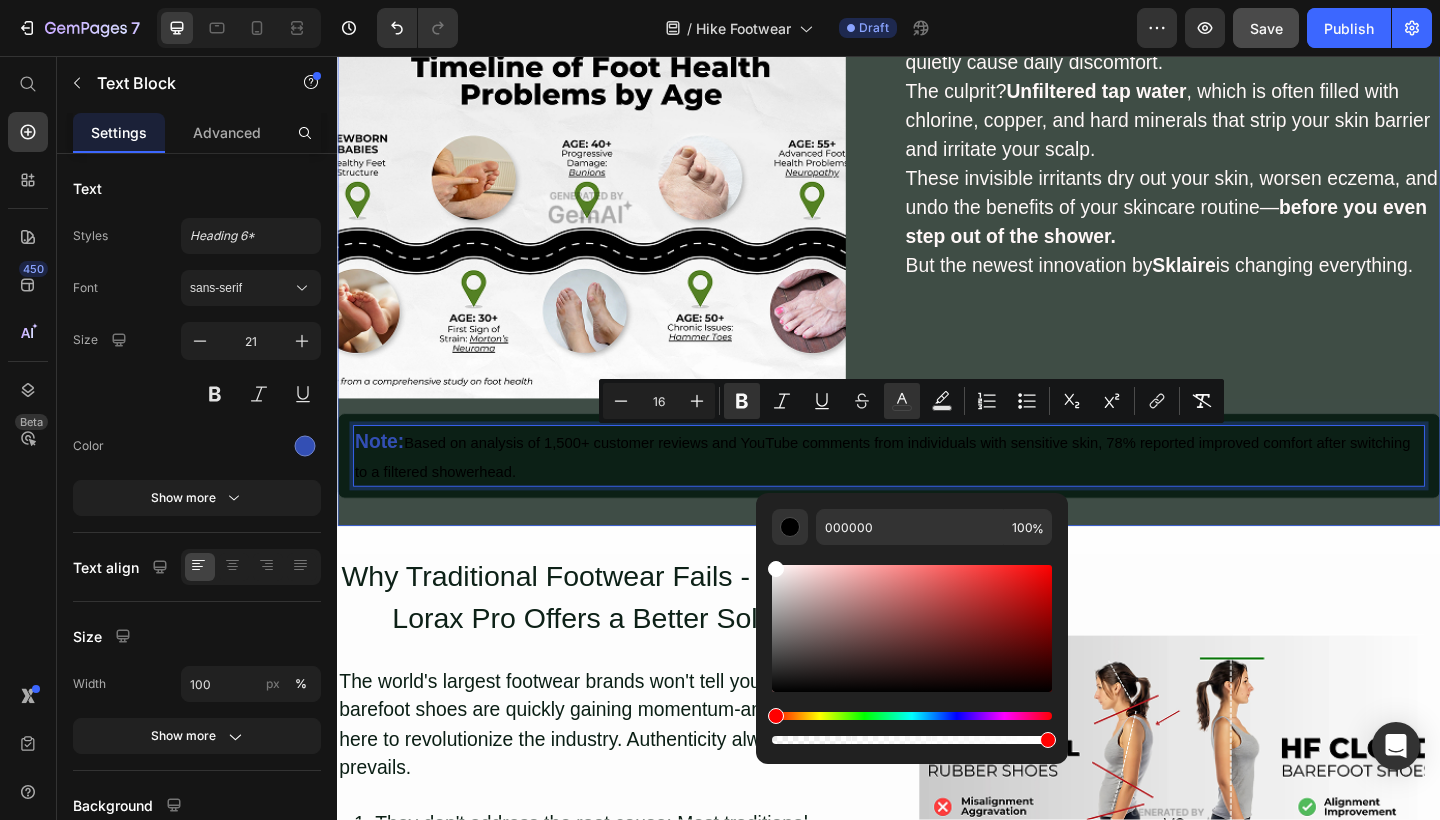 drag, startPoint x: 1116, startPoint y: 659, endPoint x: 783, endPoint y: 547, distance: 351.33032 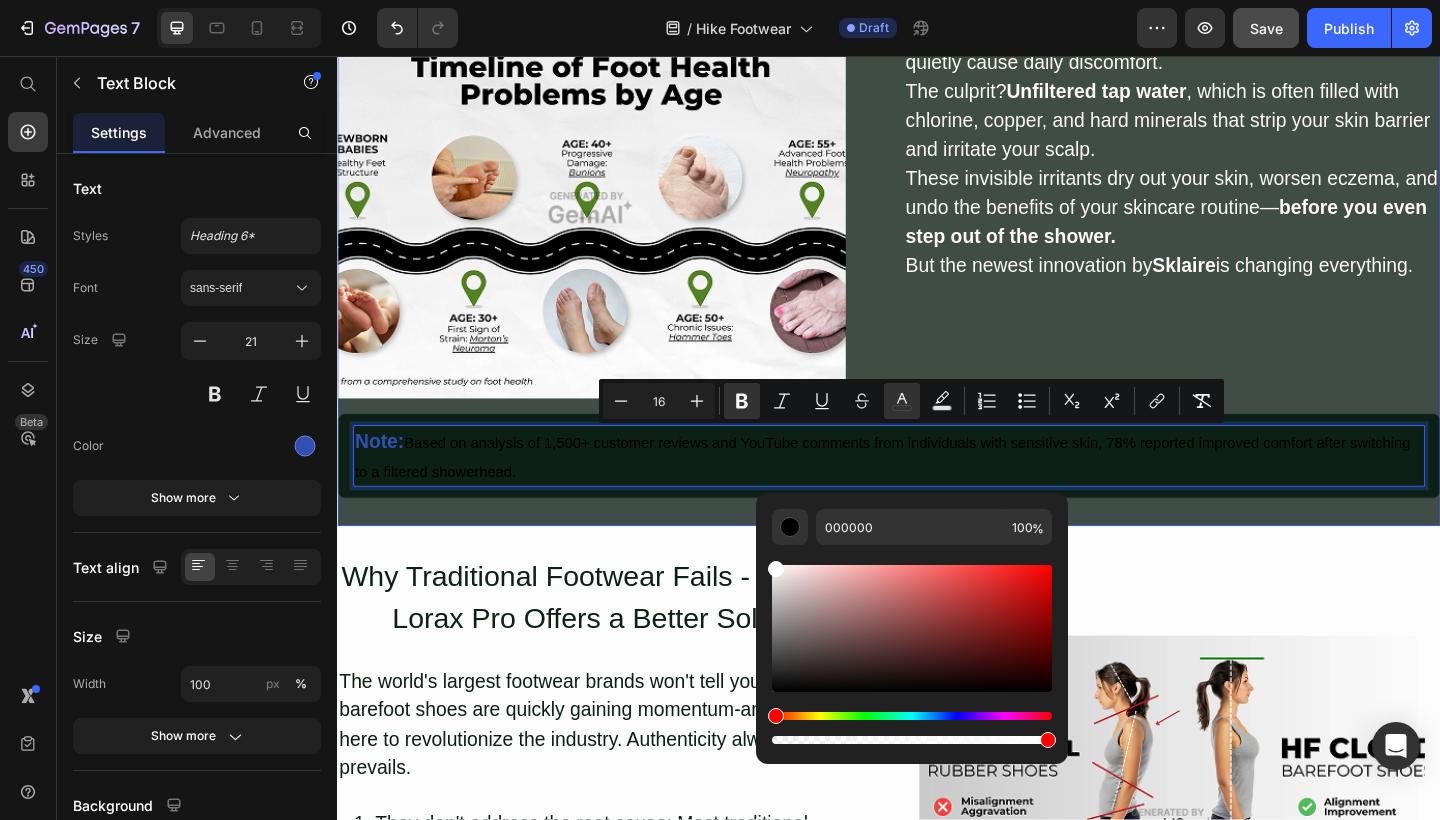 type on "FFFFFF" 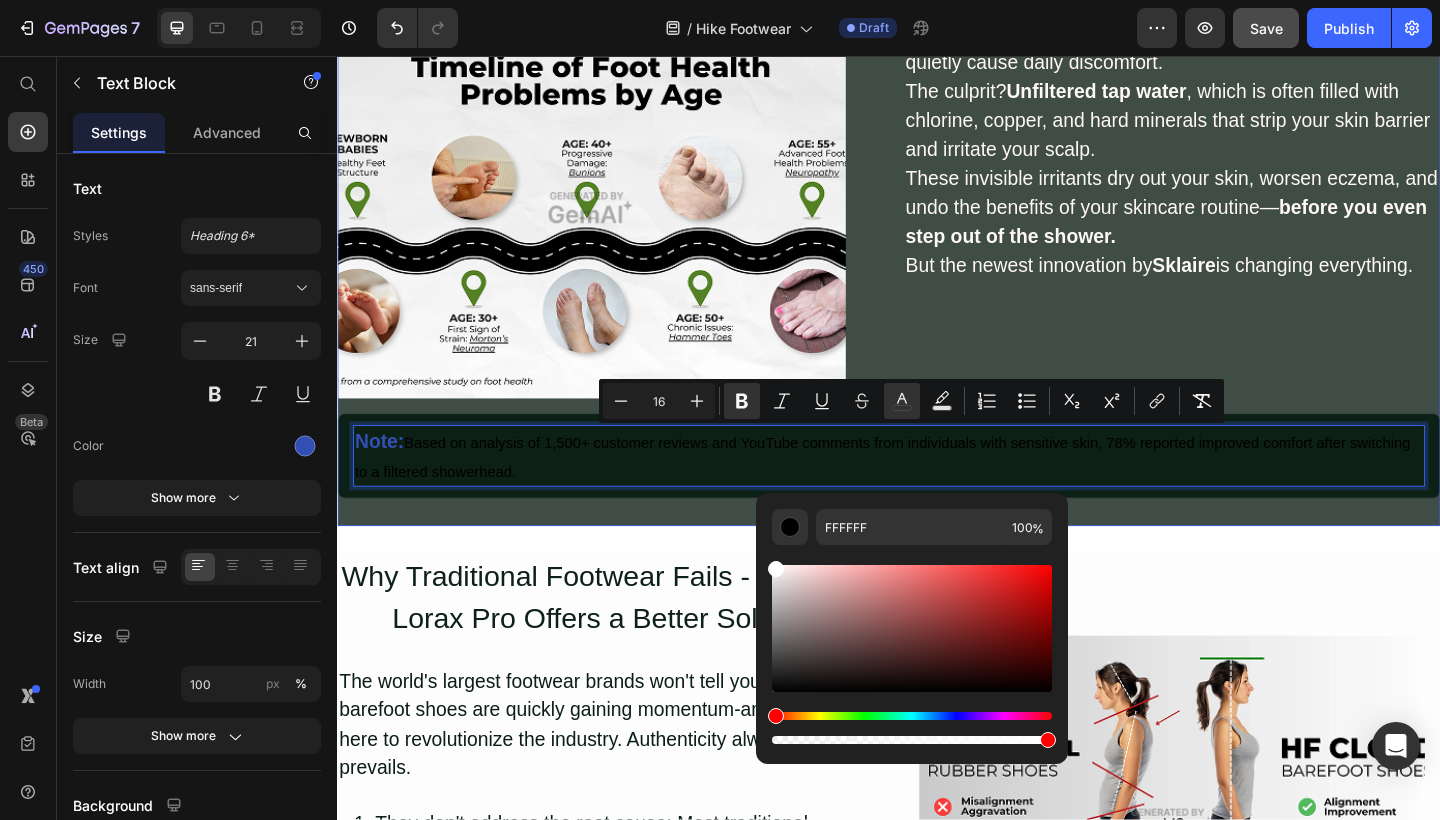type on "21" 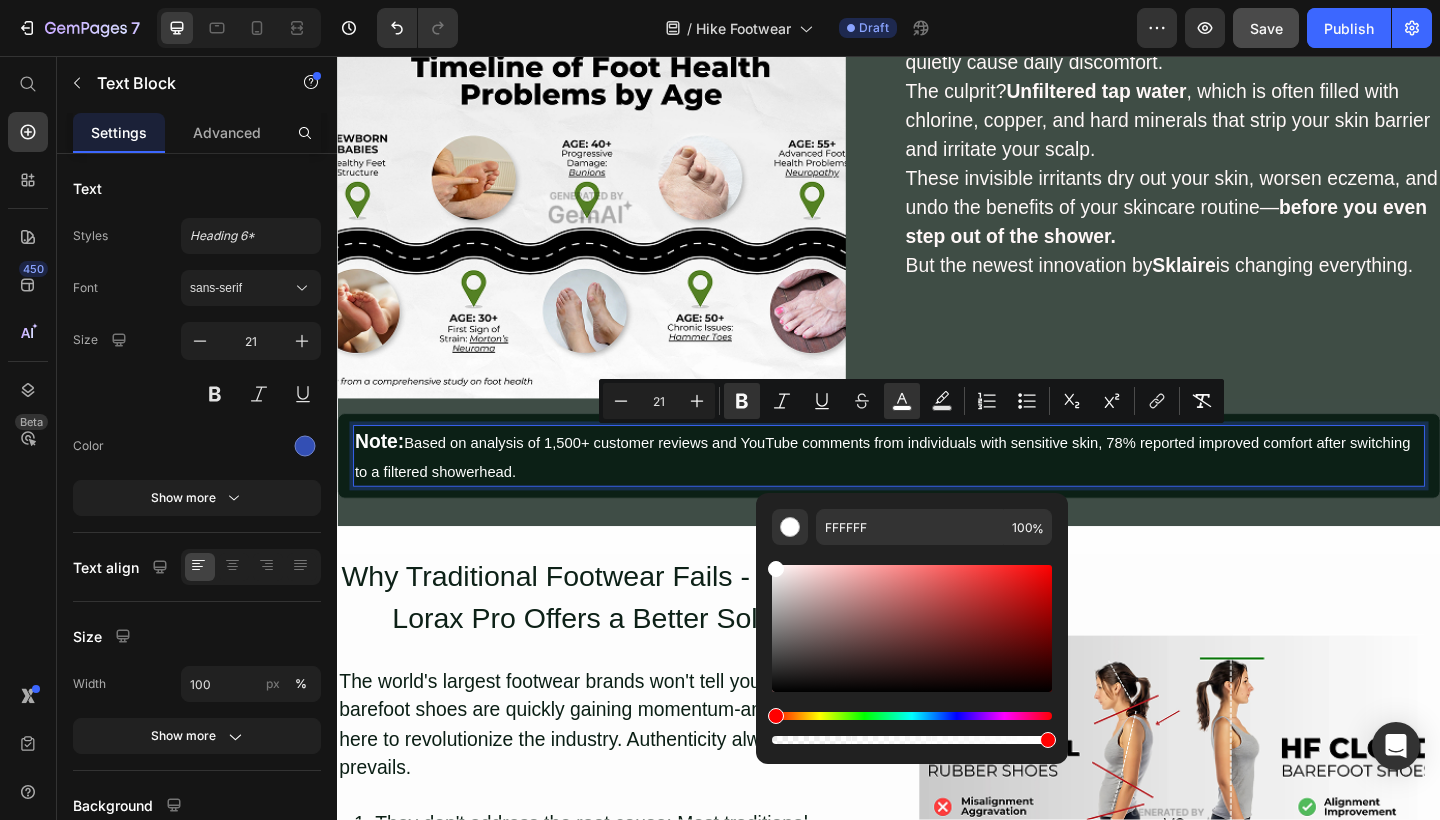 click on "Note:  Based on analysis of 1,500+ customer reviews and YouTube comments from individuals with sensitive skin, 78% reported improved comfort after switching to a filtered showerhead." at bounding box center [937, 491] 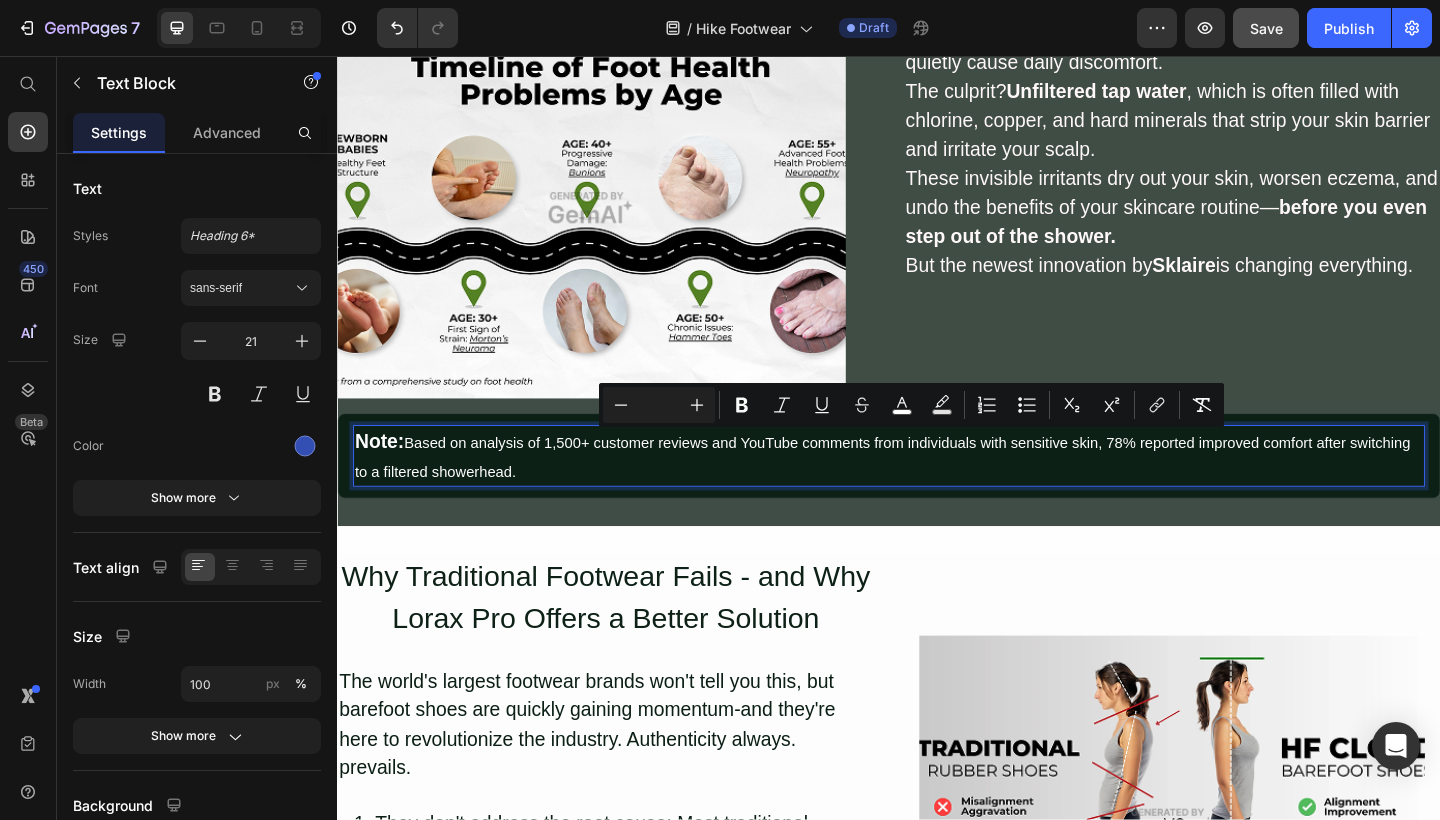 drag, startPoint x: 550, startPoint y: 501, endPoint x: 416, endPoint y: 469, distance: 137.76791 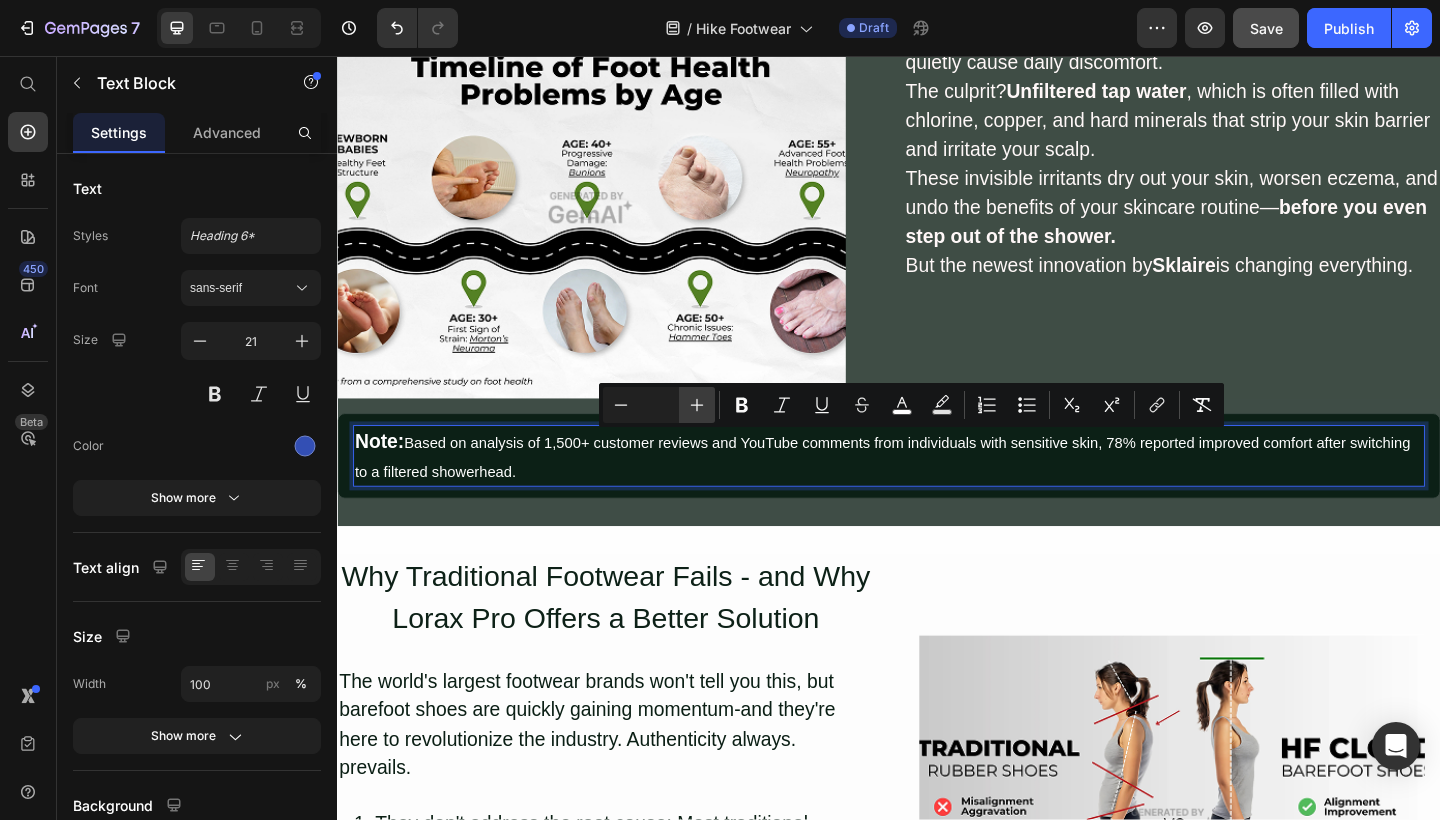 click 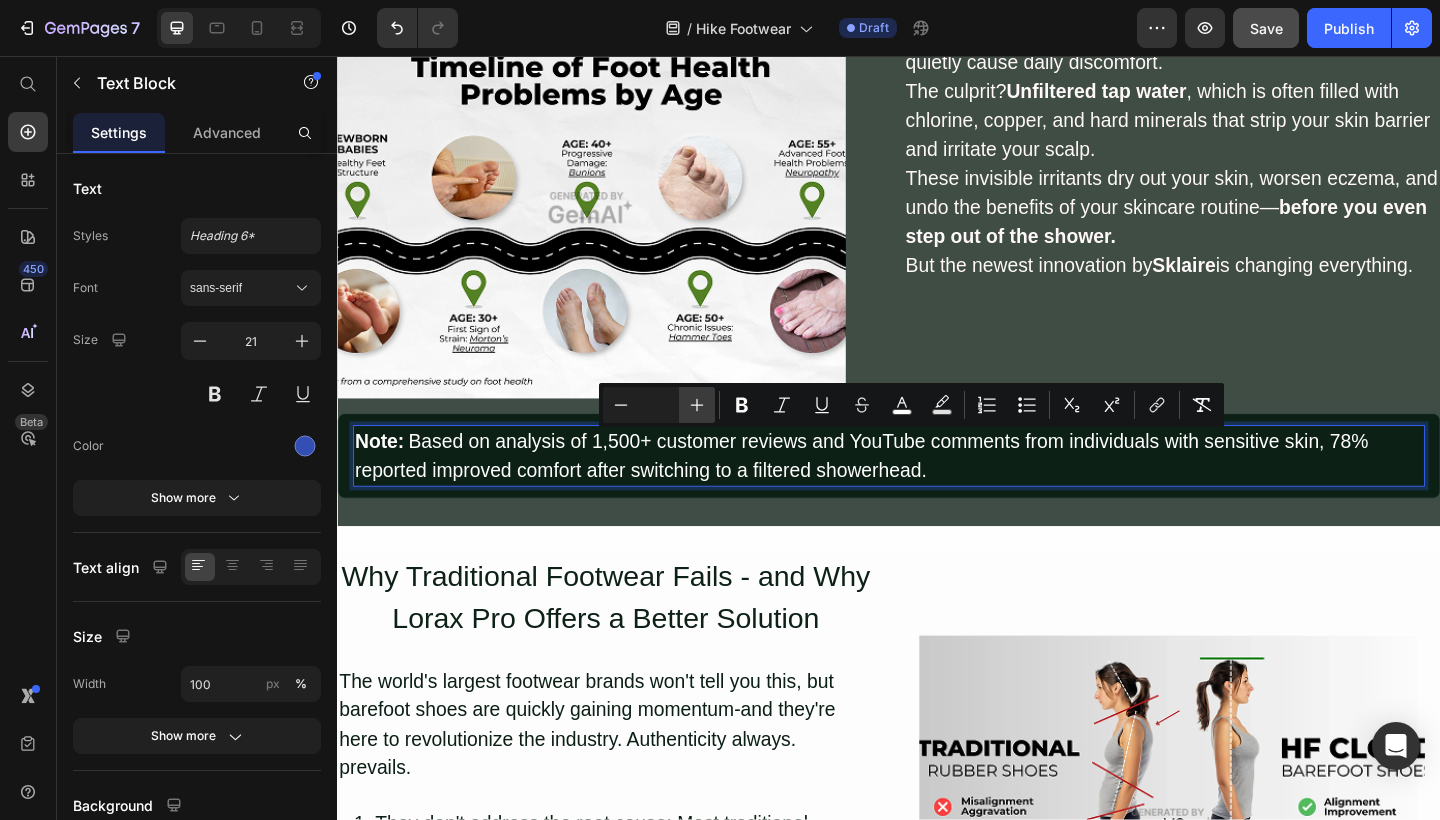 click 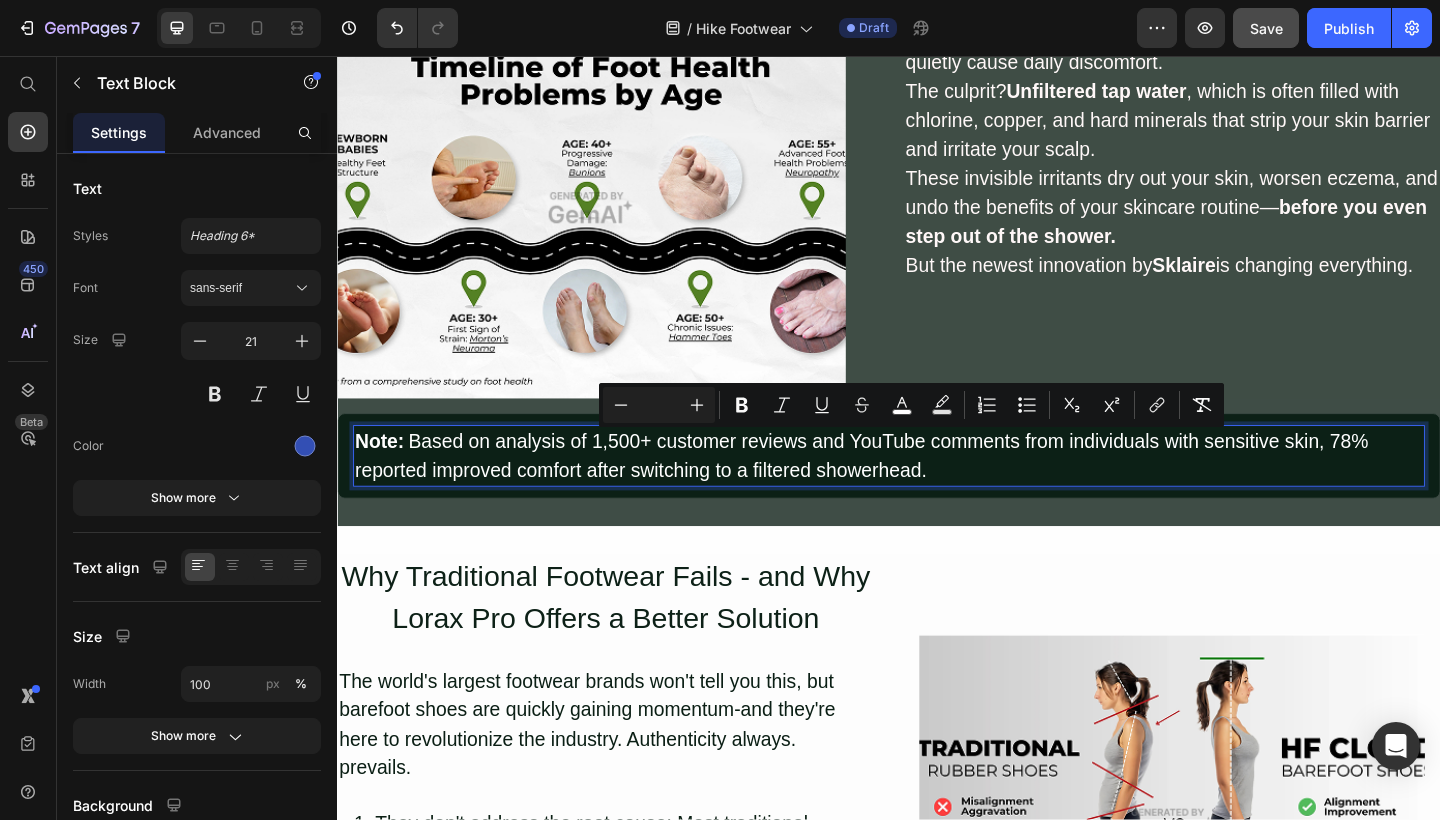 click on "Based on analysis of 1,500+ customer reviews and YouTube comments from individuals with sensitive skin, 78% reported improved comfort after switching to a filtered showerhead." at bounding box center (907, 491) 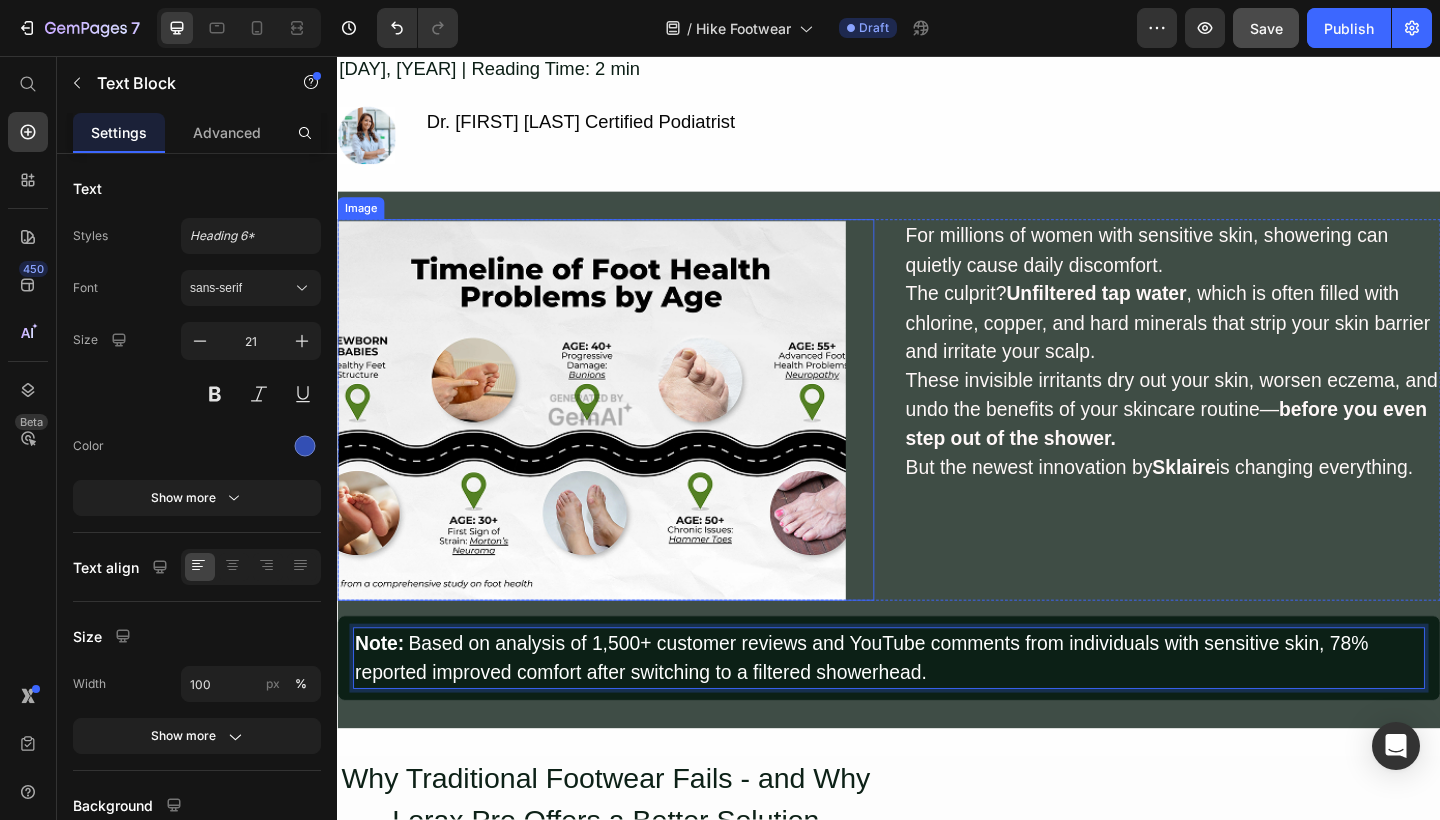 scroll, scrollTop: 202, scrollLeft: 0, axis: vertical 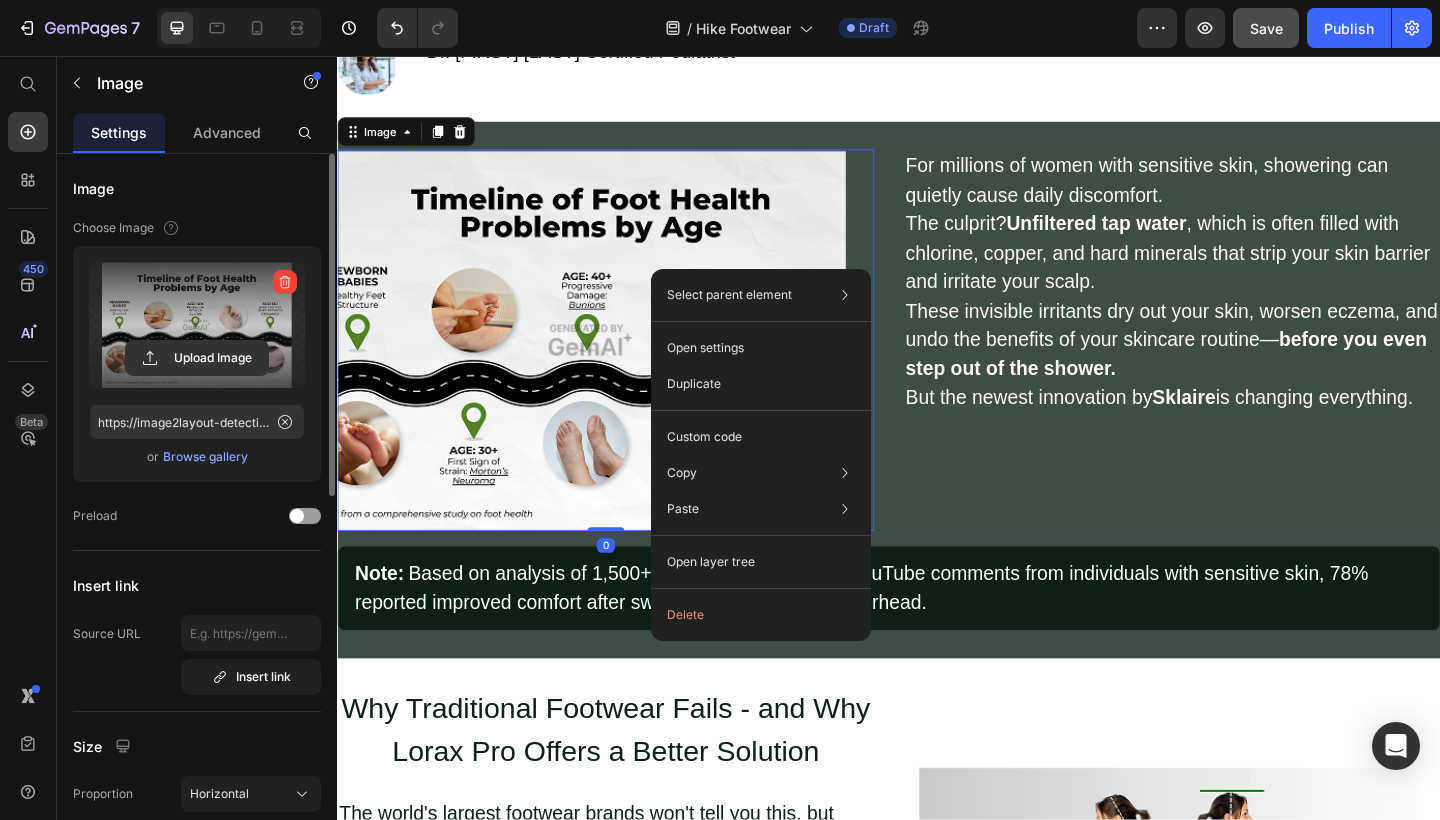 click at bounding box center [197, 325] 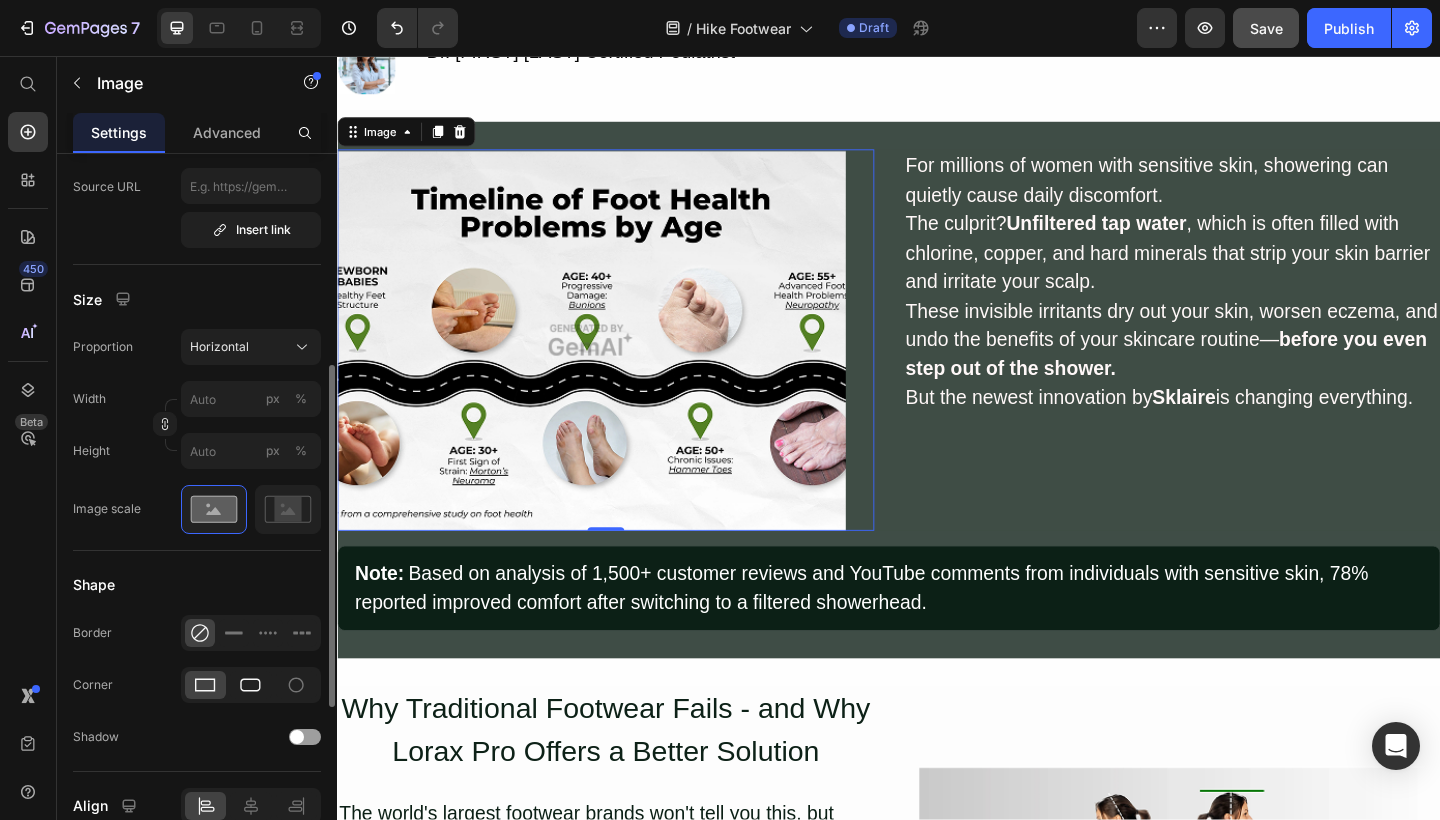 scroll, scrollTop: 449, scrollLeft: 0, axis: vertical 